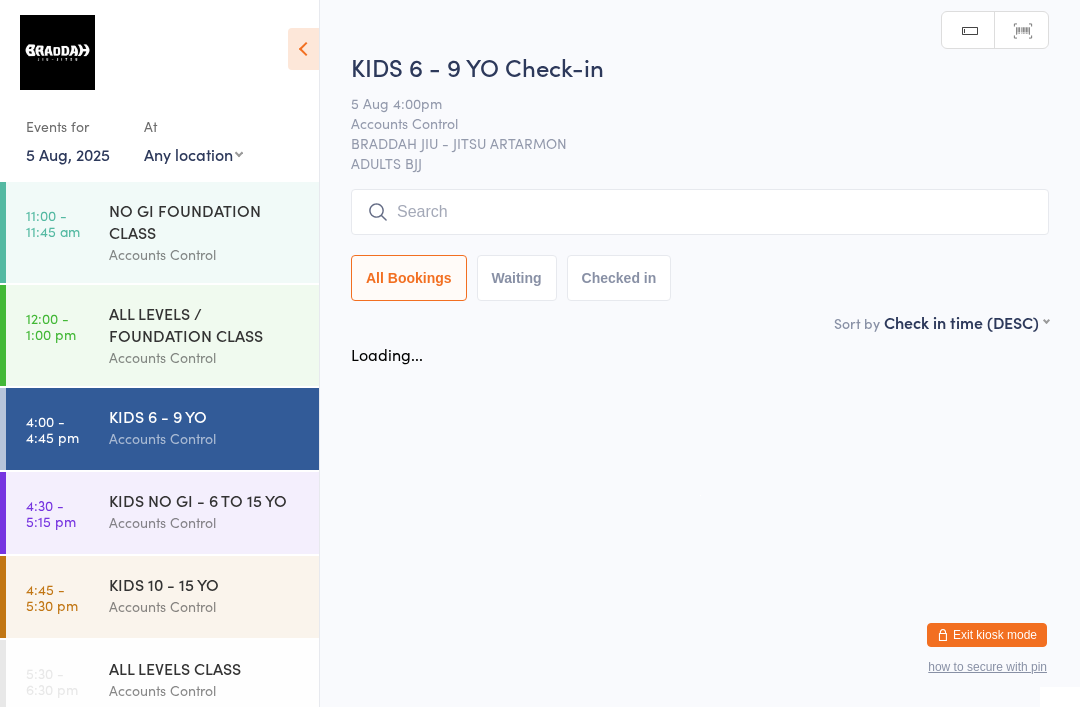scroll, scrollTop: 0, scrollLeft: 0, axis: both 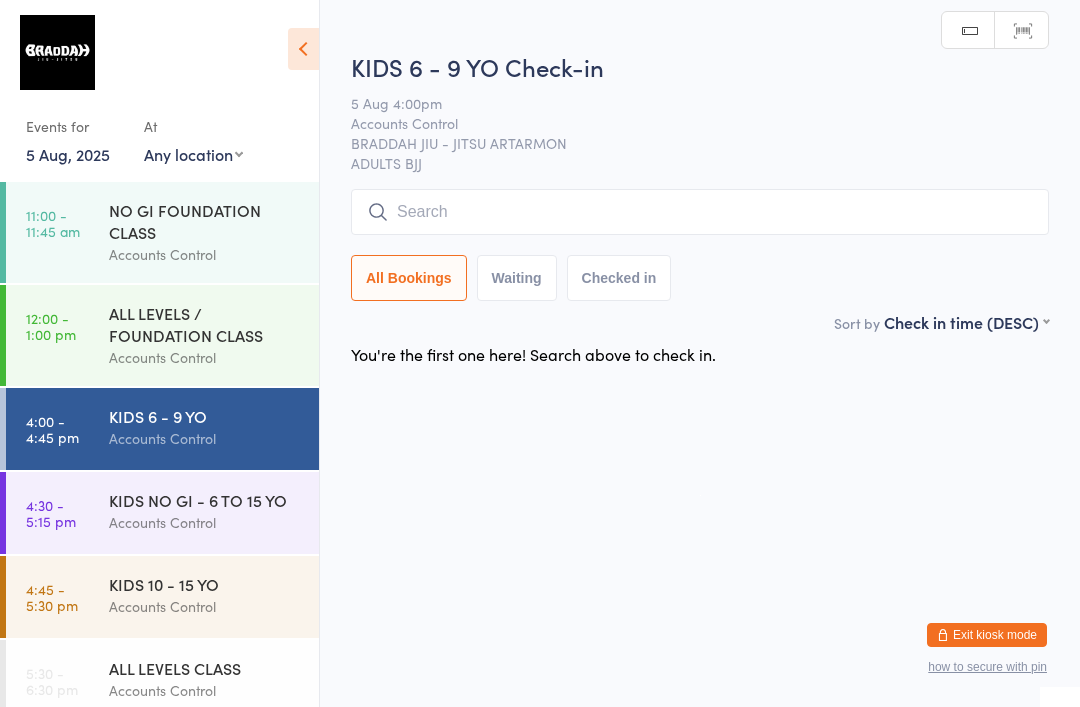 click on "Accounts Control" at bounding box center (205, 522) 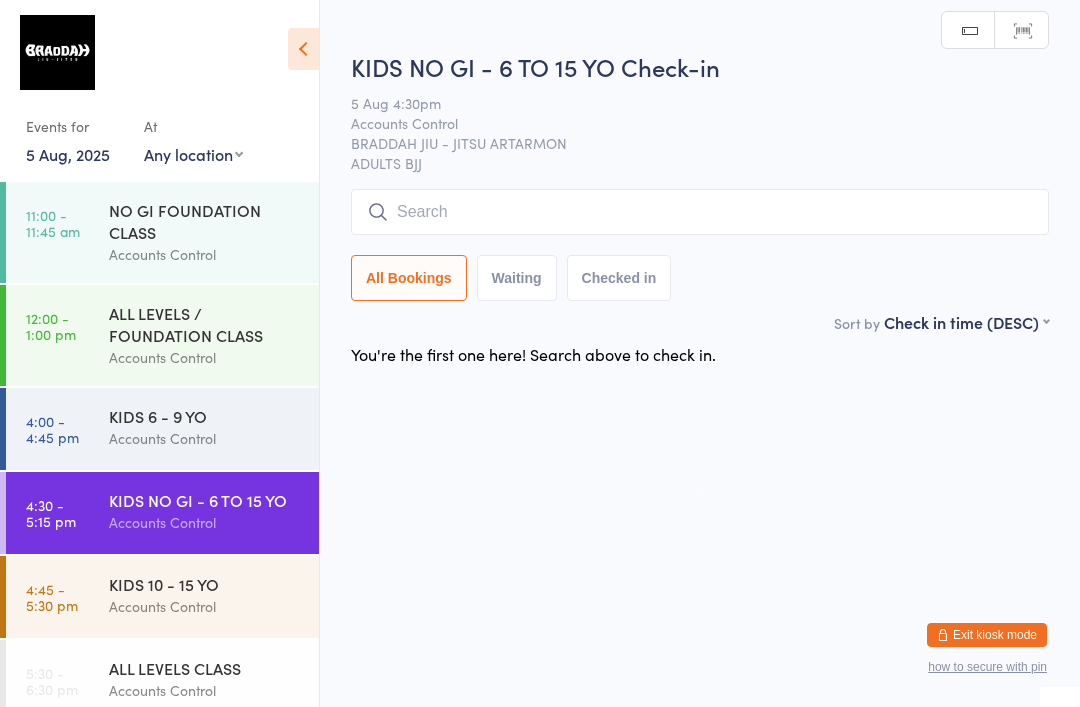 click on "KIDS 10 - 15 YO" at bounding box center [205, 584] 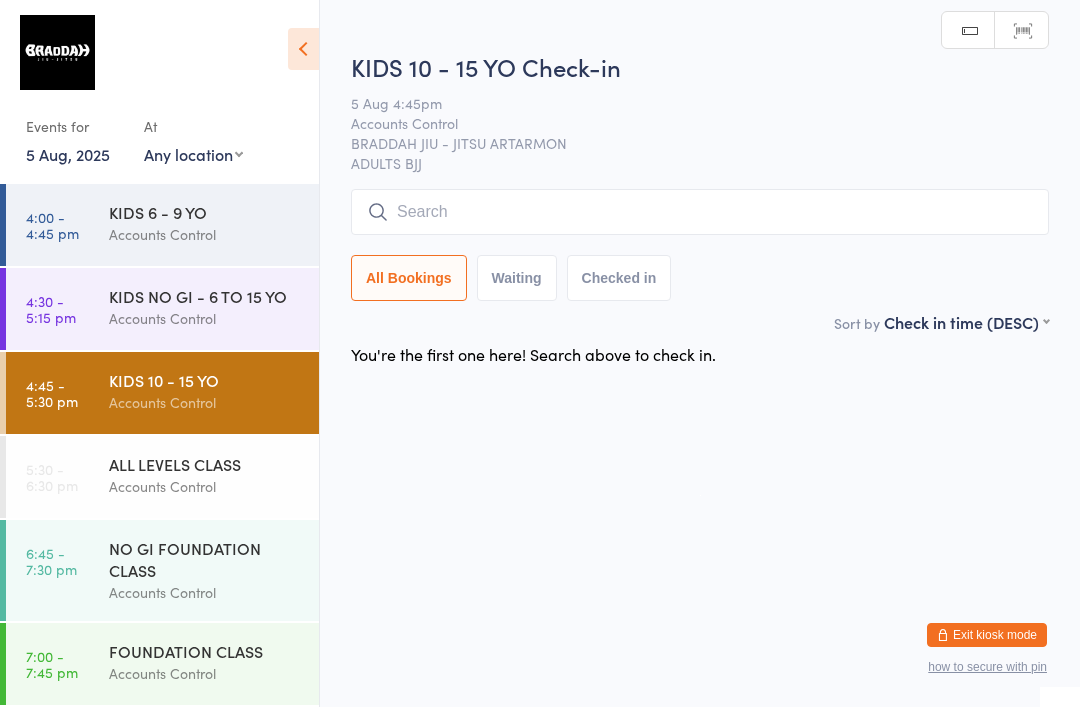 scroll, scrollTop: 216, scrollLeft: 0, axis: vertical 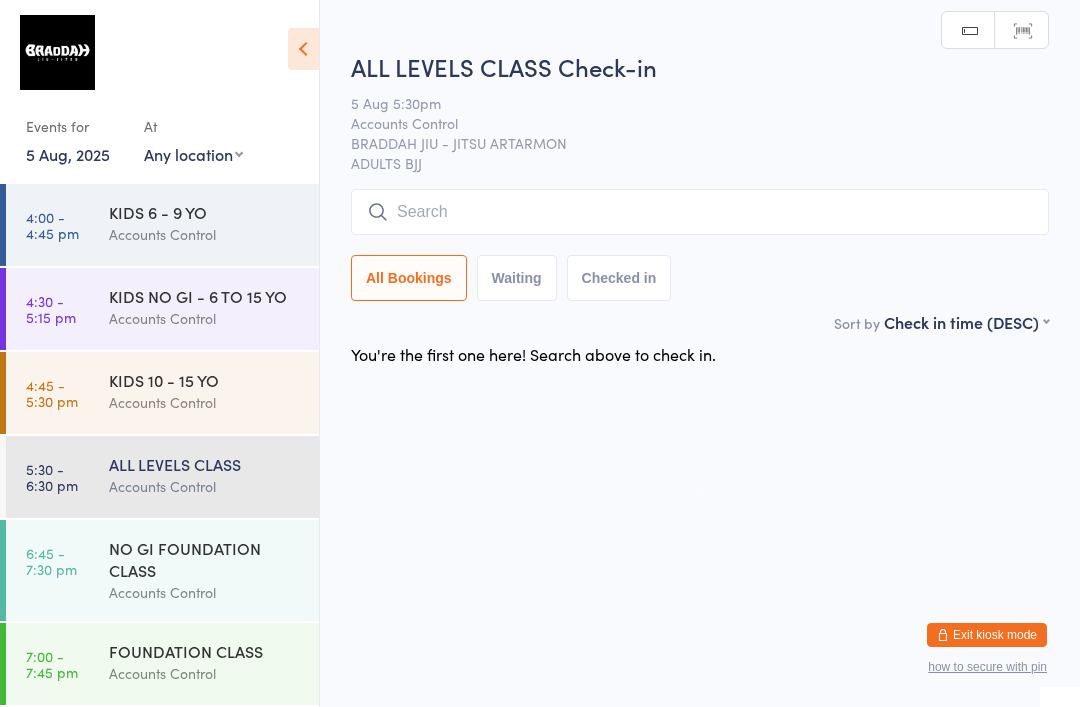 click on "NO GI FOUNDATION CLASS" at bounding box center (205, 559) 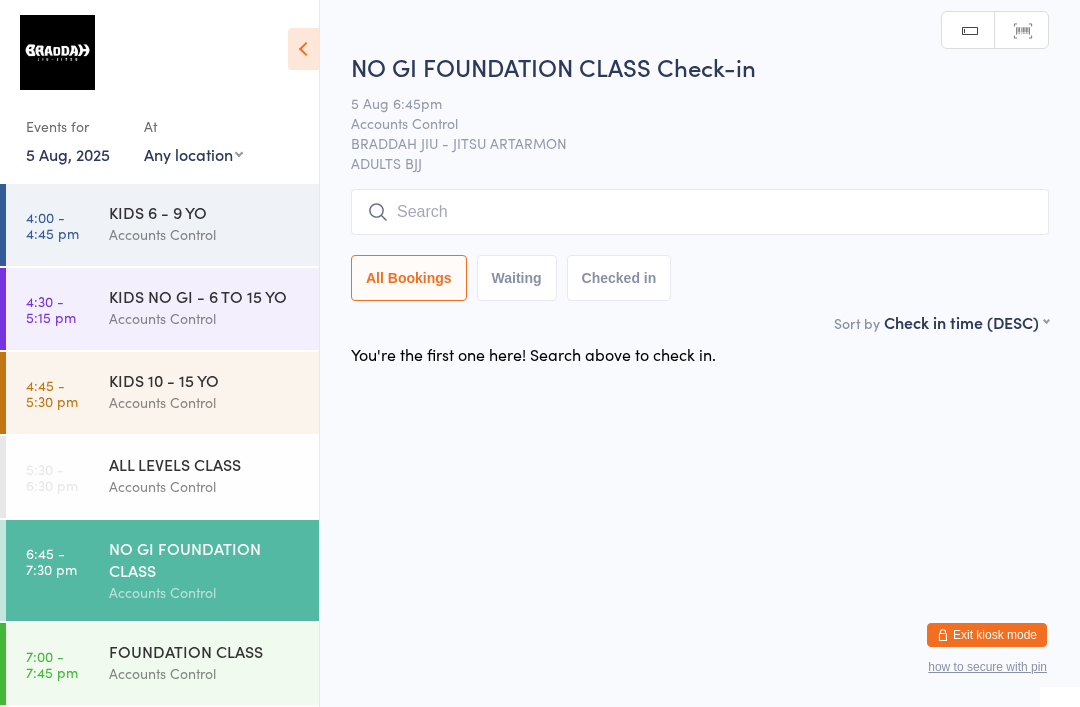 click on "FOUNDATION CLASS" at bounding box center [205, 651] 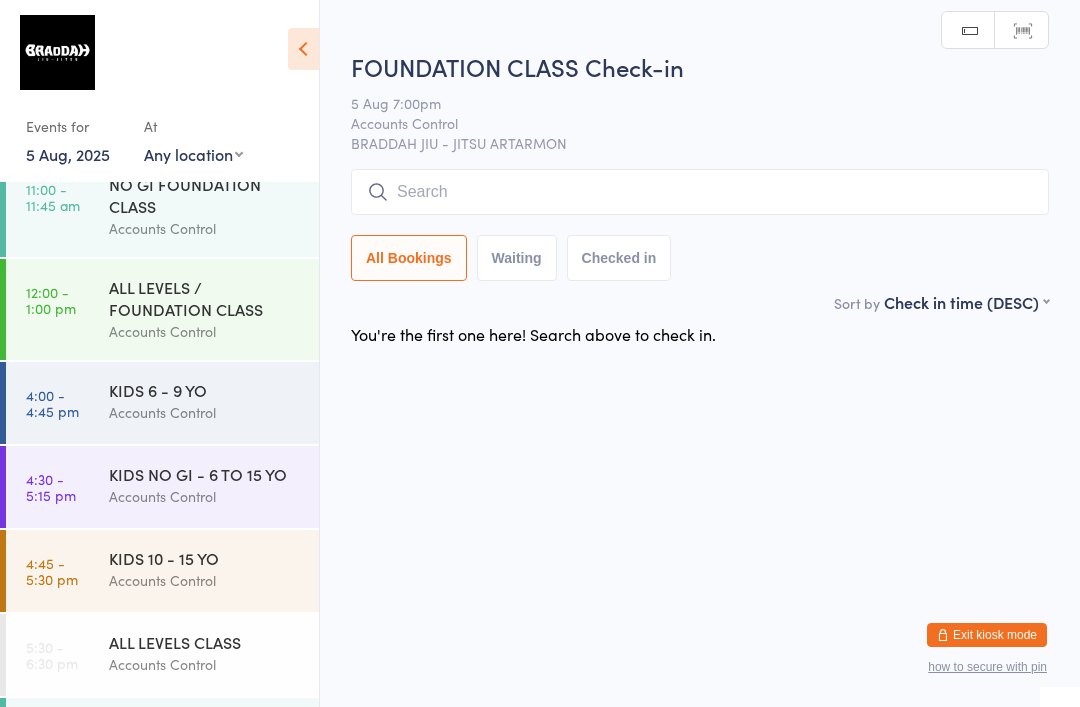 scroll, scrollTop: 20, scrollLeft: 0, axis: vertical 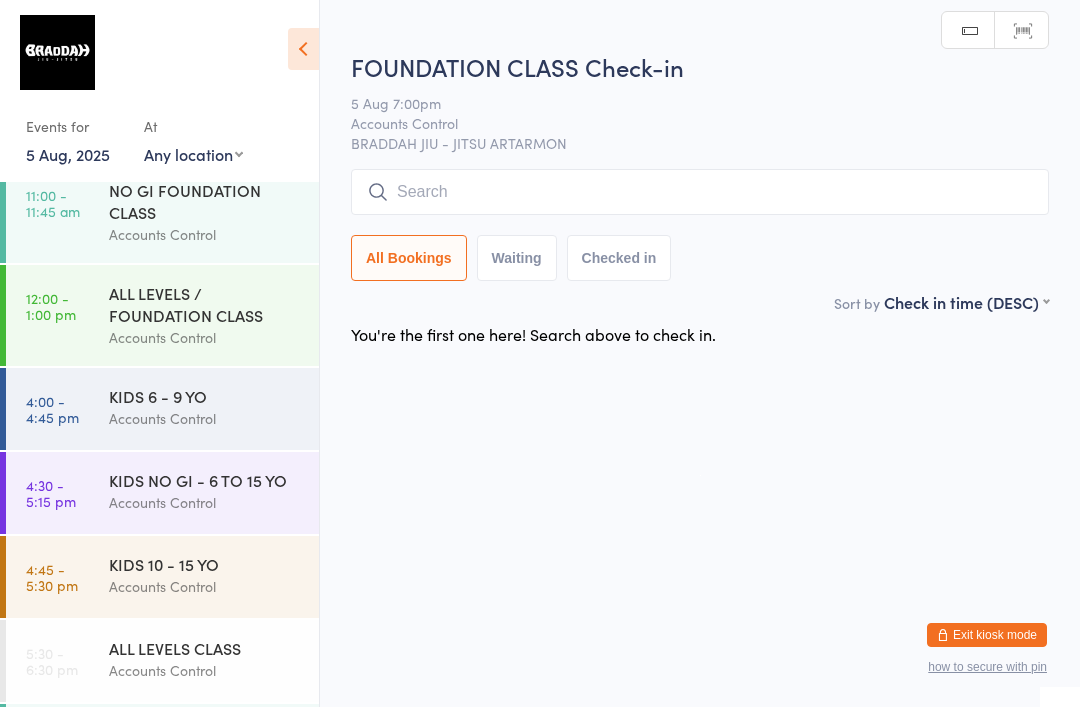 click on "KIDS 6 - 9 YO" at bounding box center (205, 396) 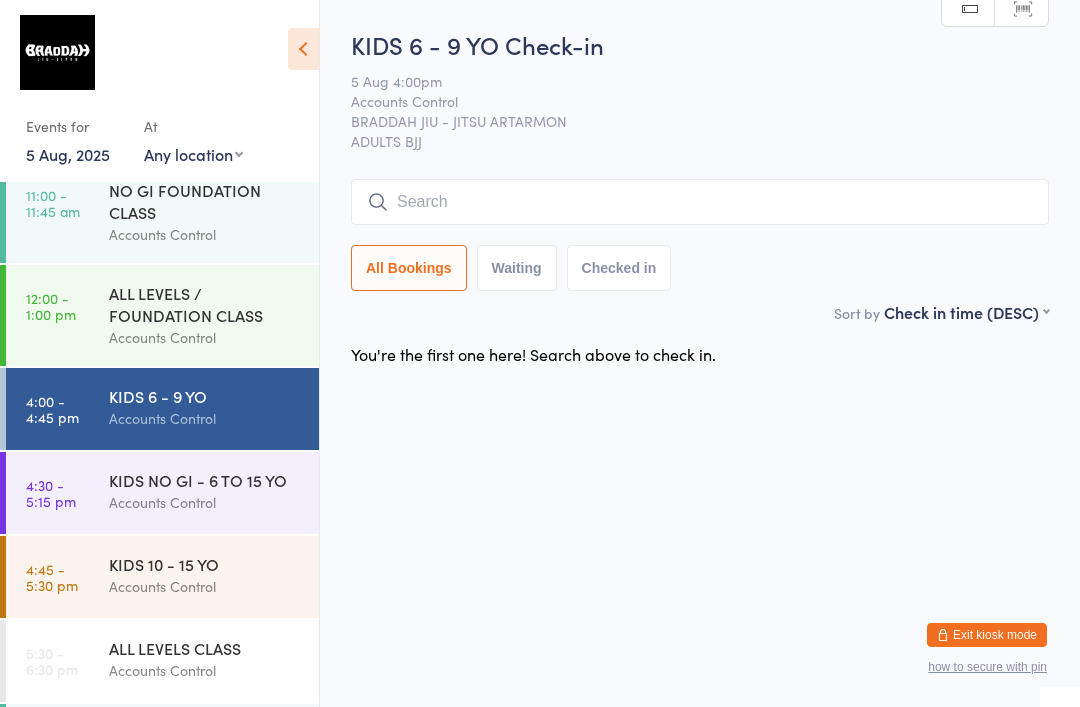 click at bounding box center [700, 202] 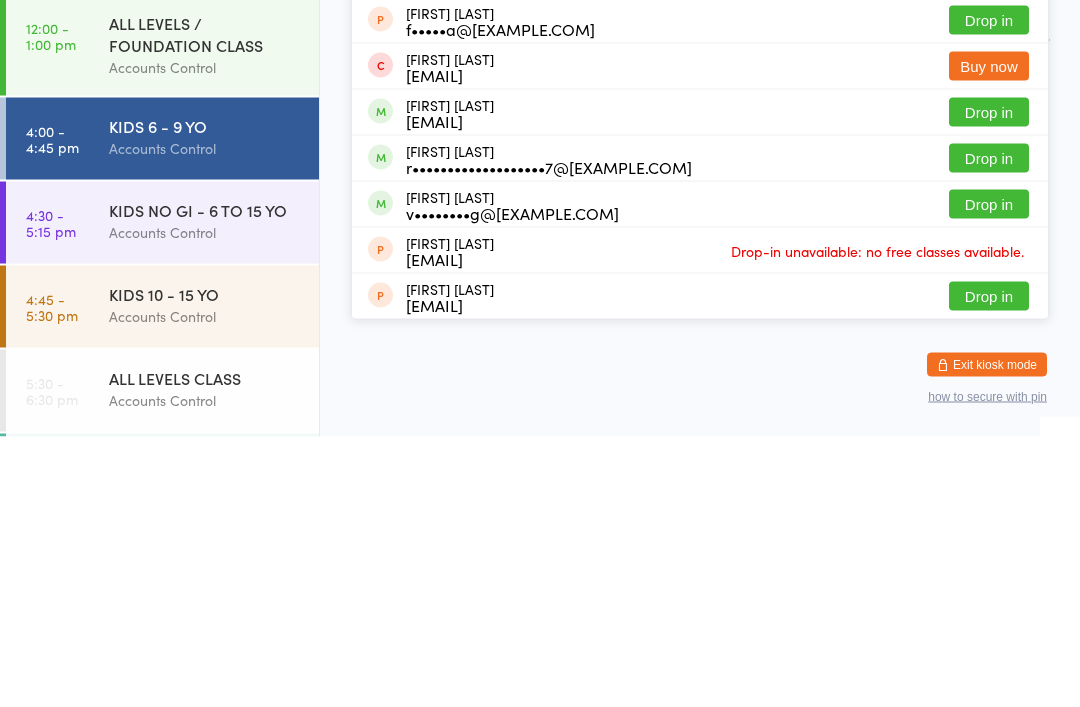 type on "Sophia" 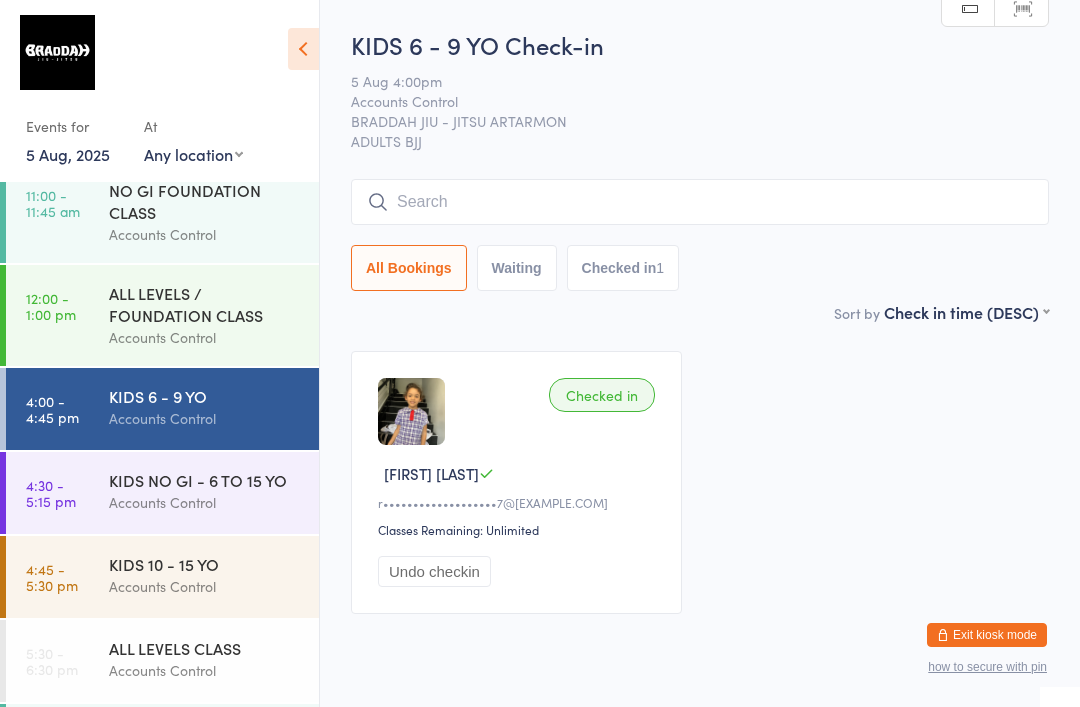 click on "All Bookings Waiting  Checked in  1" at bounding box center (700, 268) 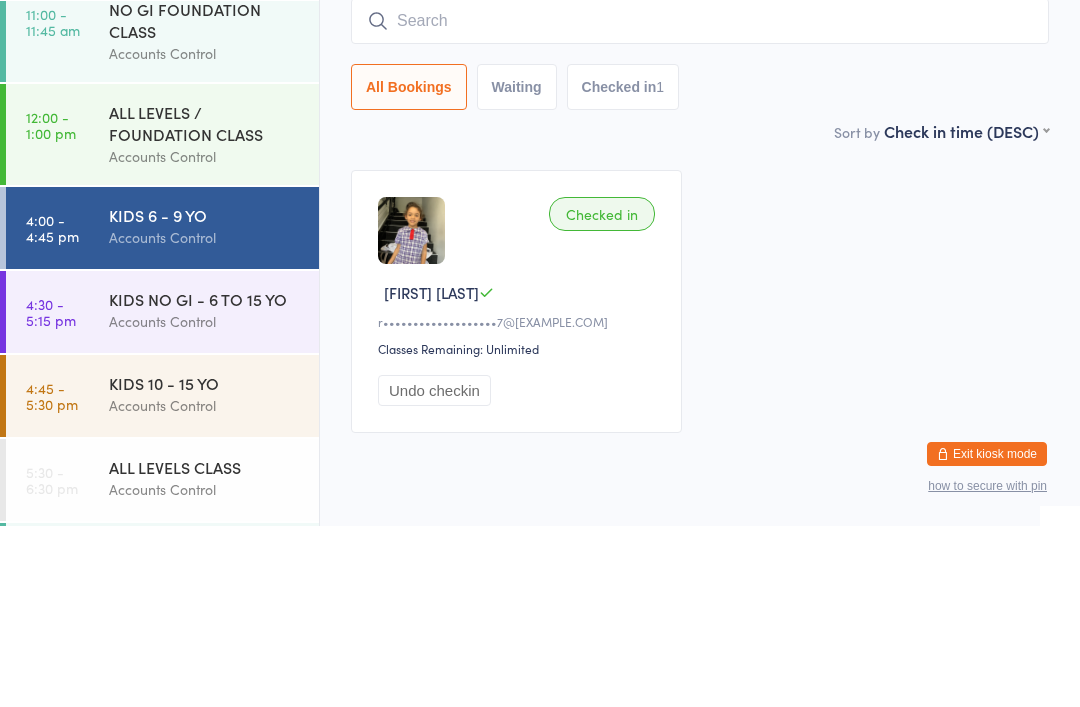type on "," 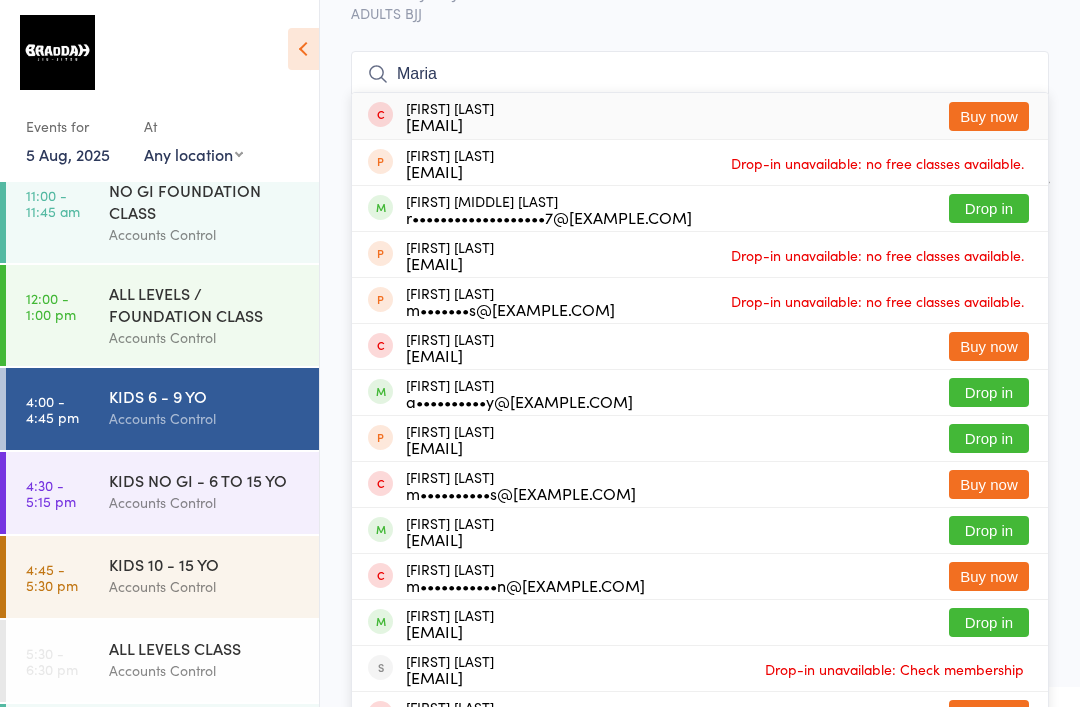 scroll, scrollTop: 126, scrollLeft: 0, axis: vertical 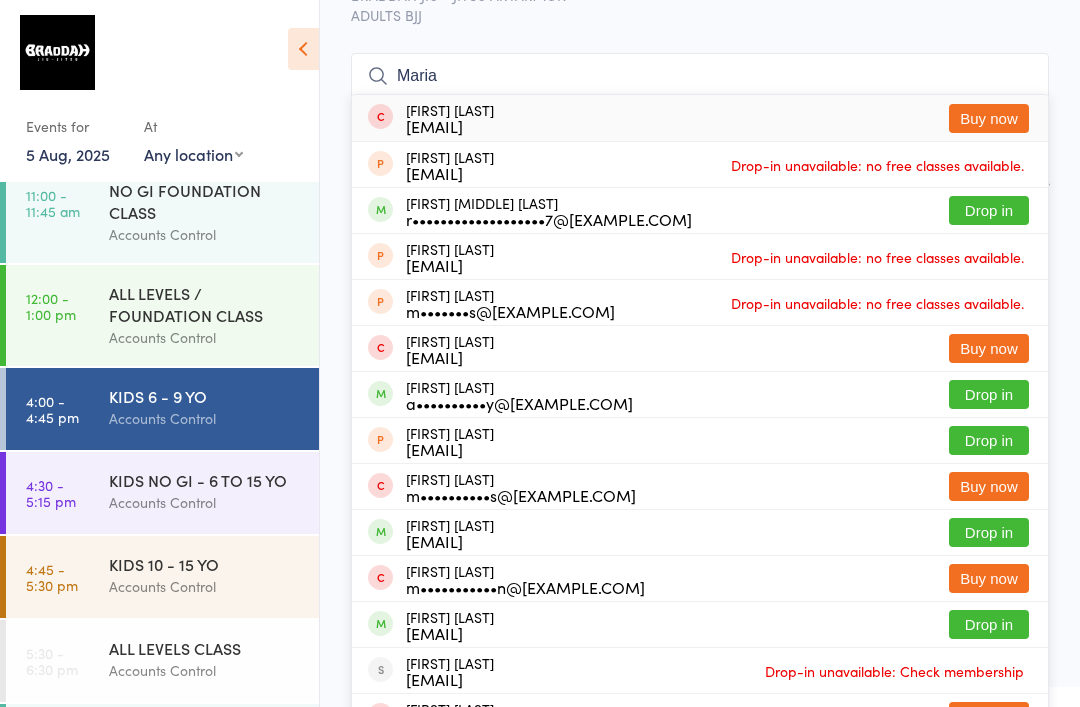 type on "Maria" 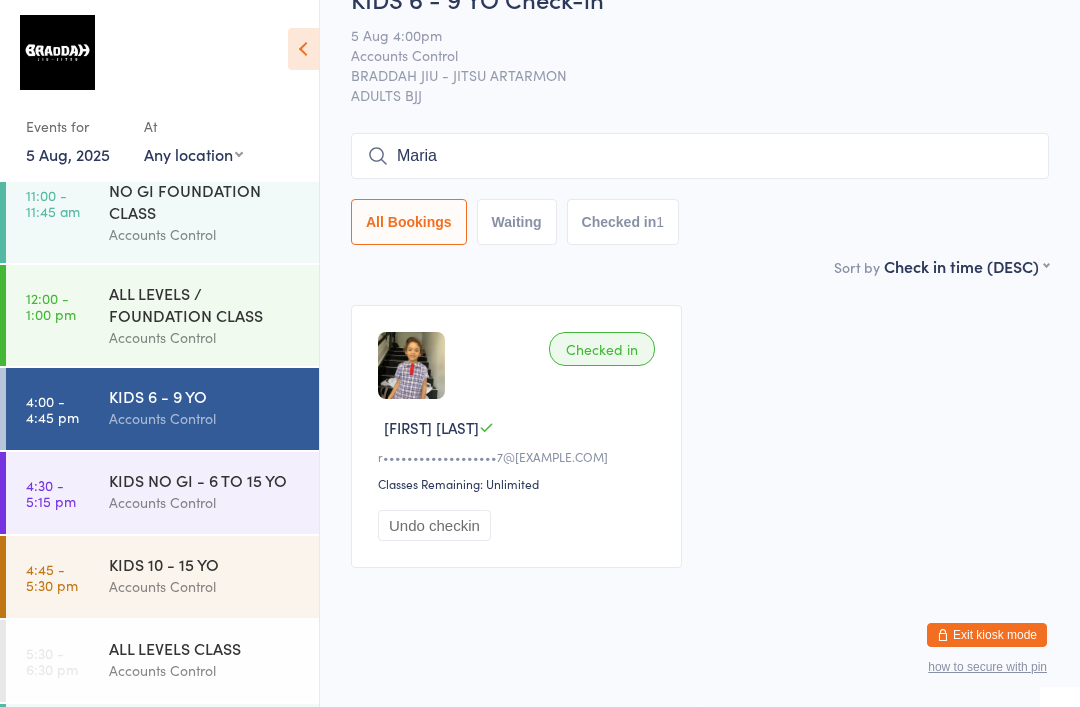 type 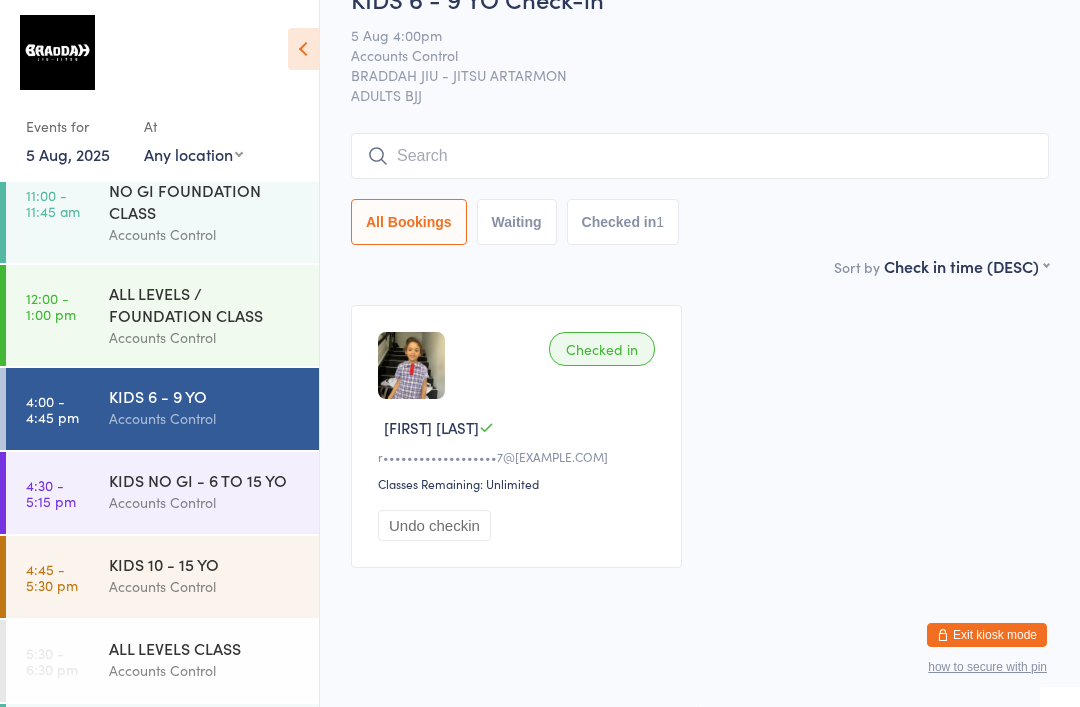scroll, scrollTop: 69, scrollLeft: 0, axis: vertical 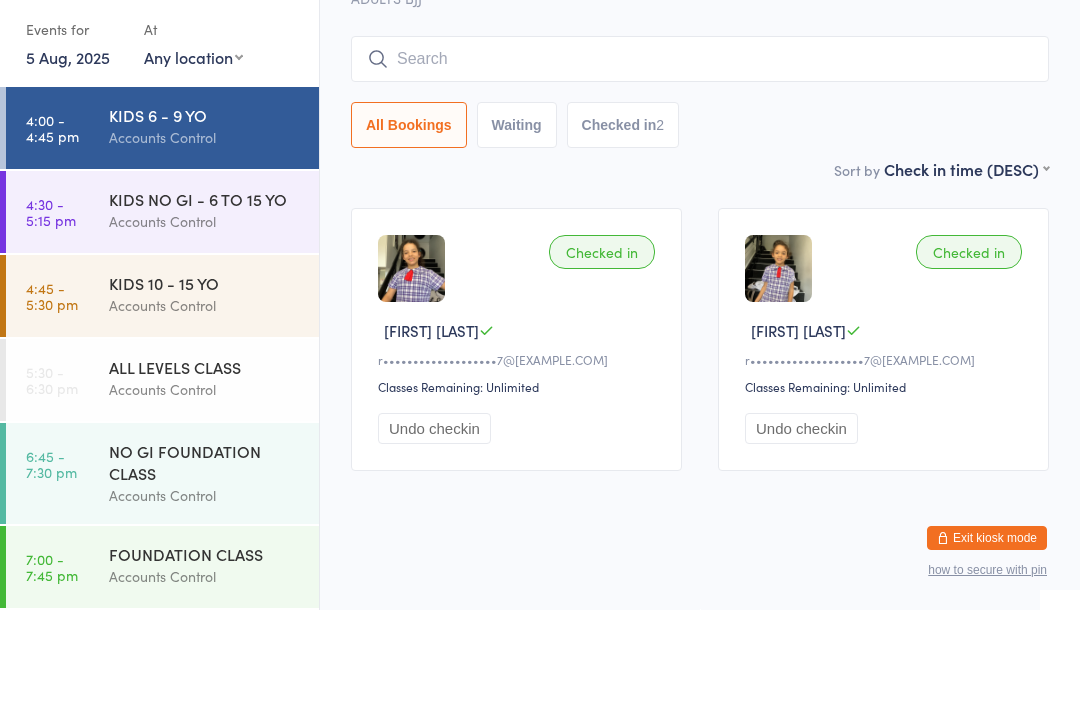 click on "KIDS NO GI - 6 TO 15 YO" at bounding box center [205, 296] 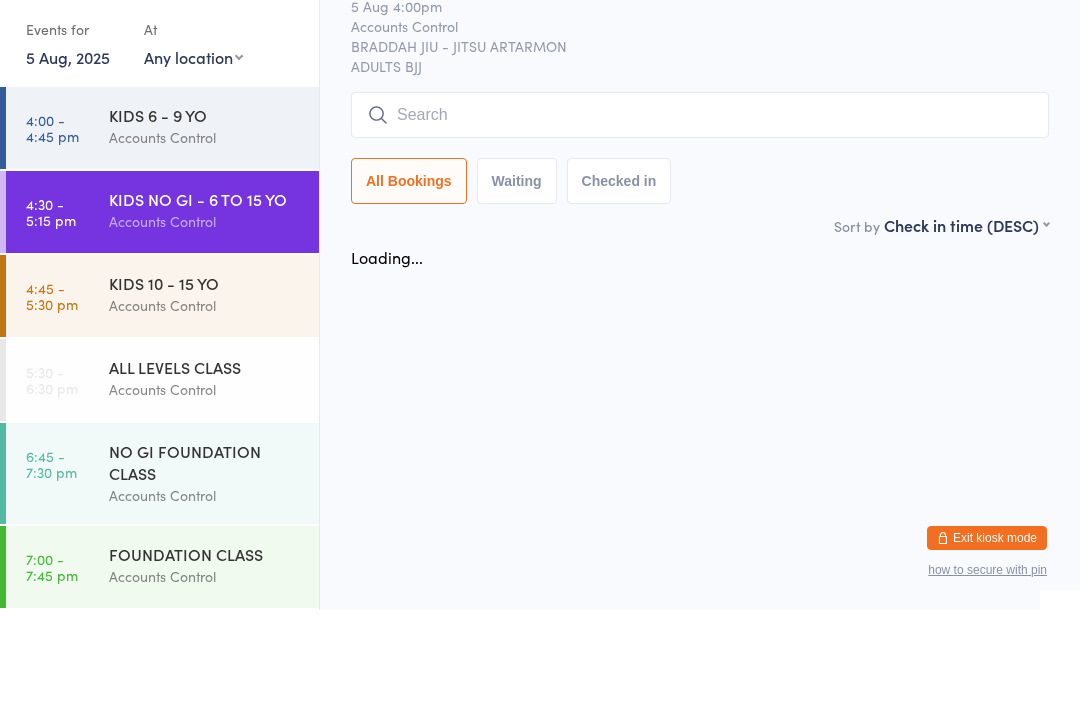 scroll, scrollTop: 0, scrollLeft: 0, axis: both 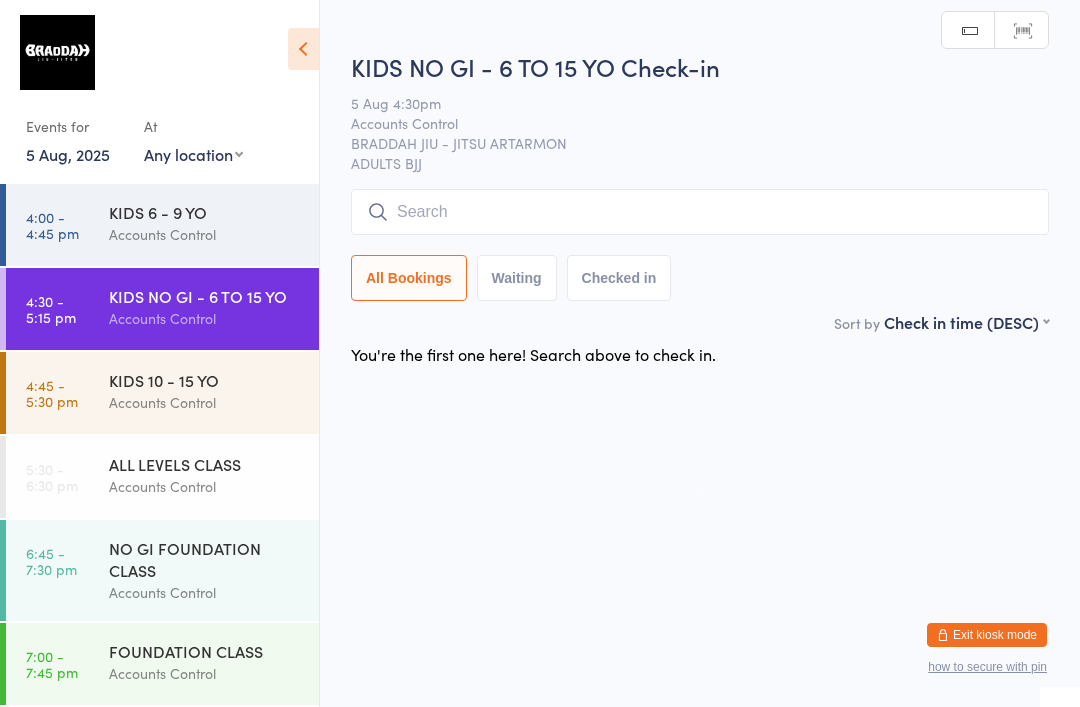 click at bounding box center [700, 212] 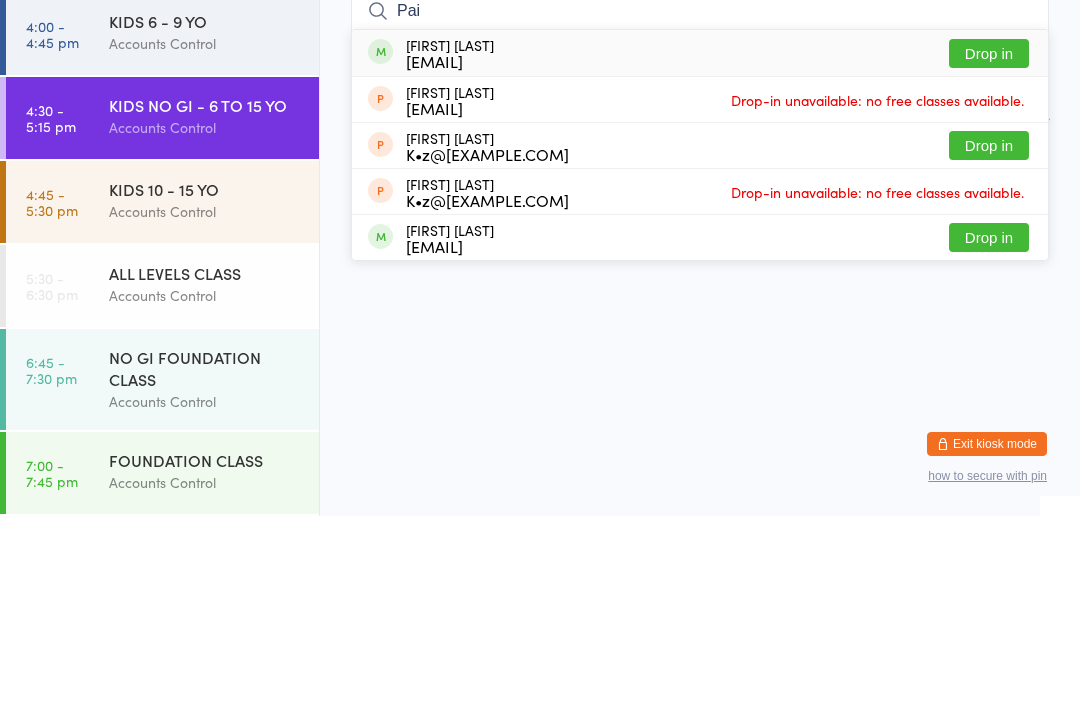 type on "Pai" 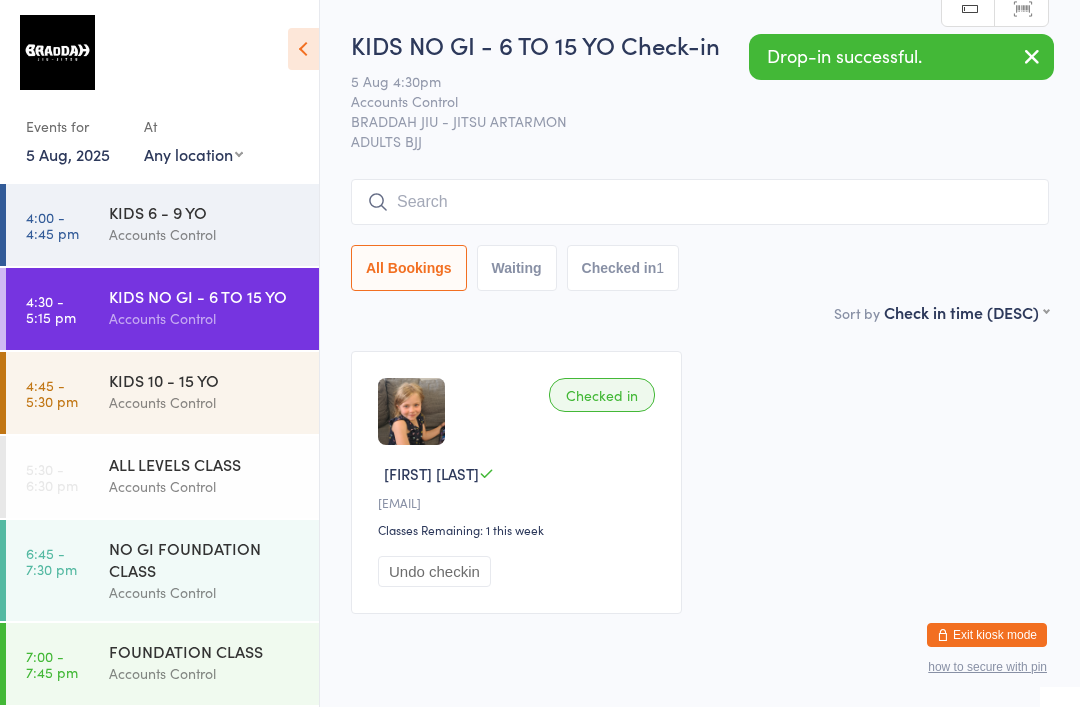 click at bounding box center (700, 202) 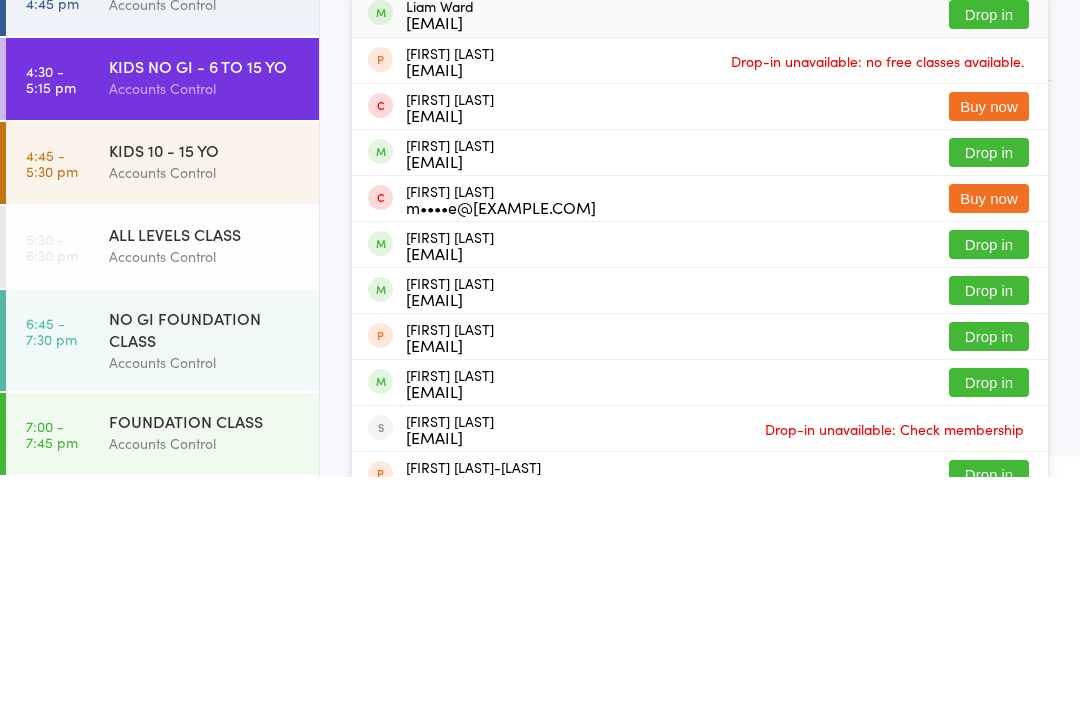type on "Liam" 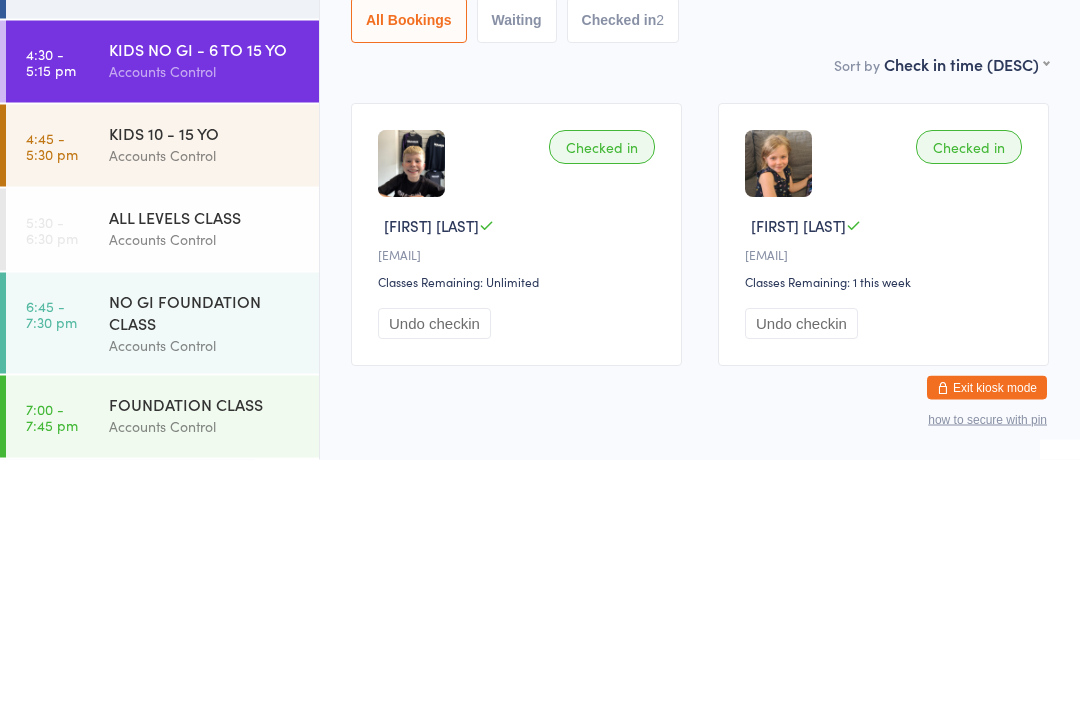click on "KIDS 10 - 15 YO Accounts Control" at bounding box center (214, 391) 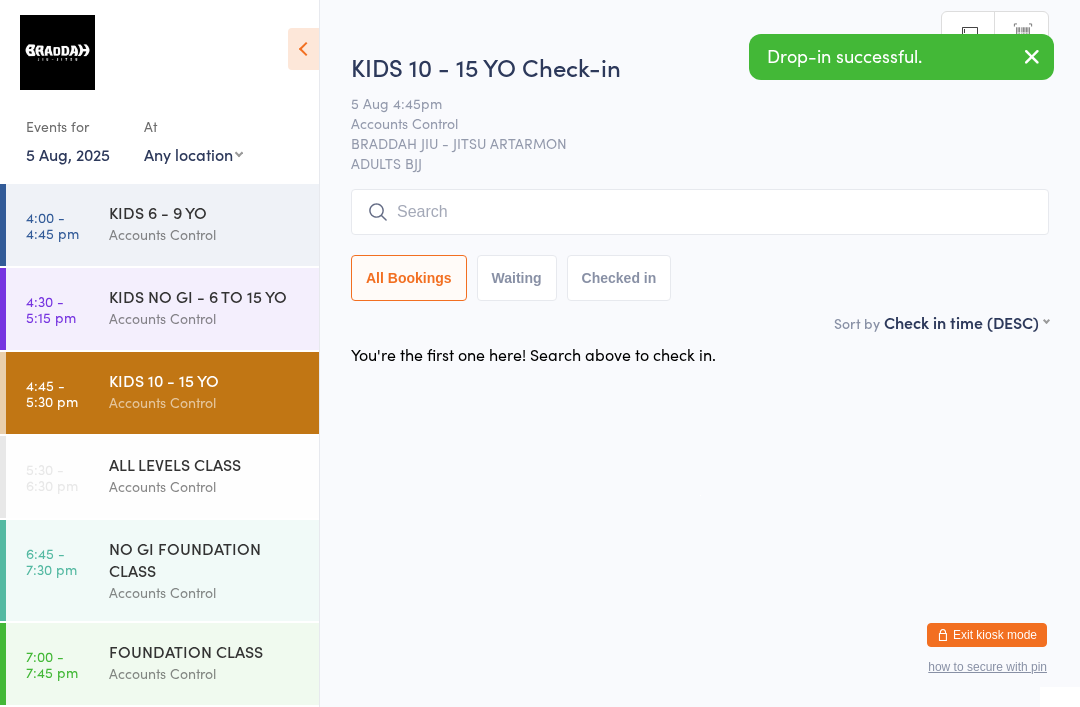 click at bounding box center (700, 212) 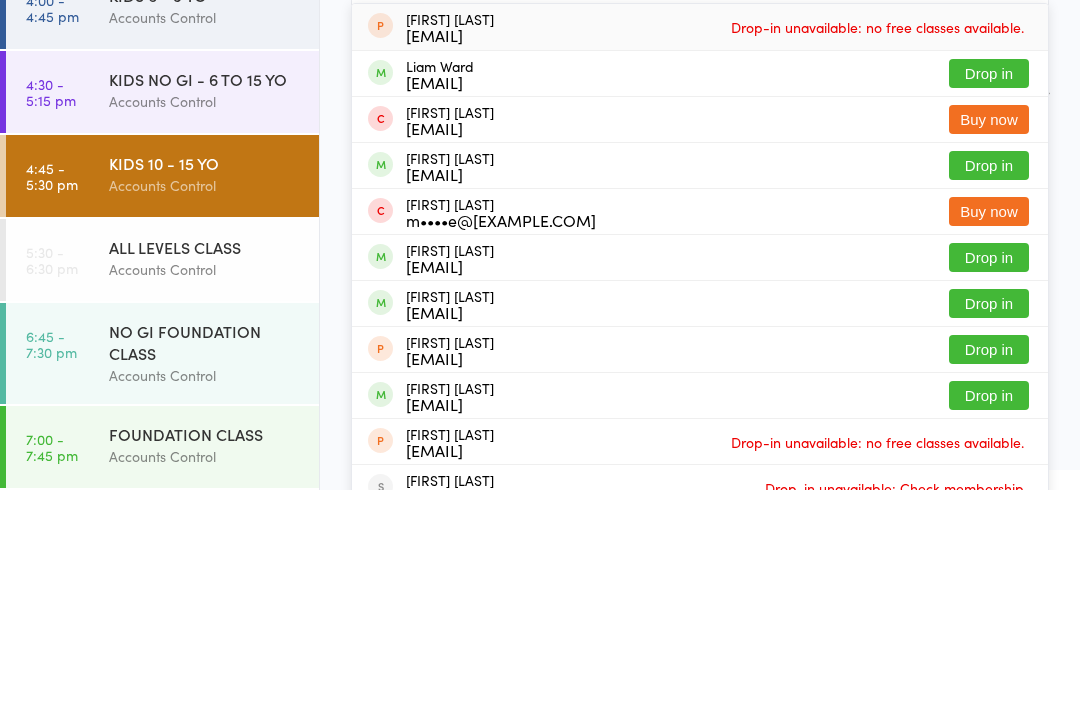 type on "[FIRST]" 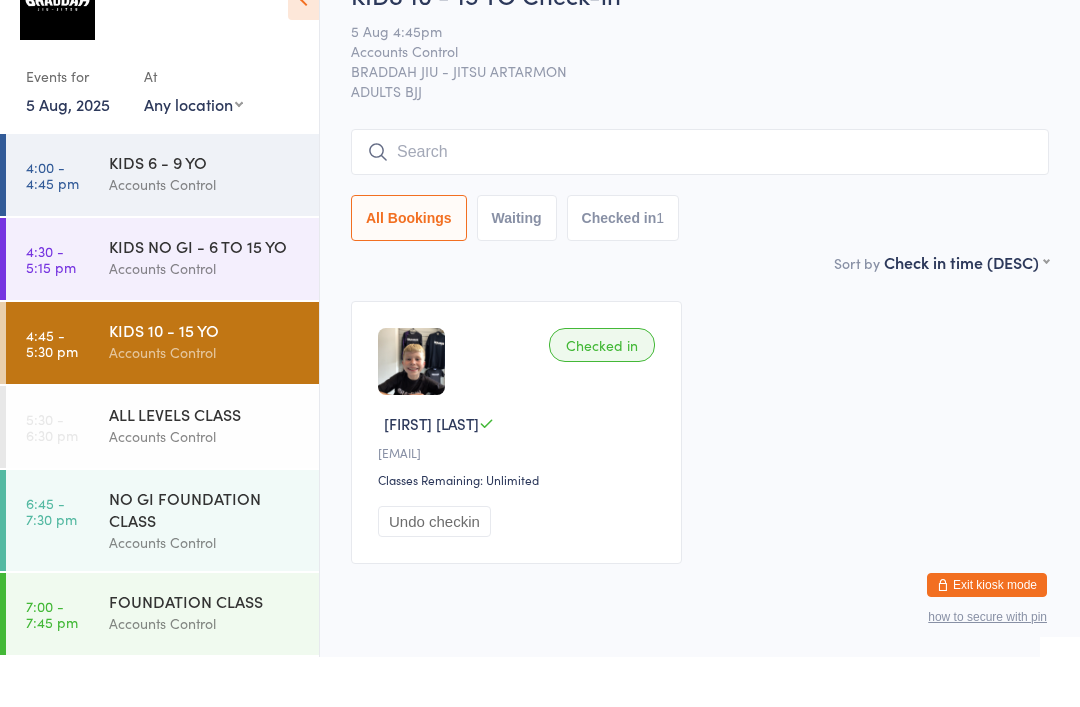 click on "KIDS 6 - 9 YO" at bounding box center [205, 212] 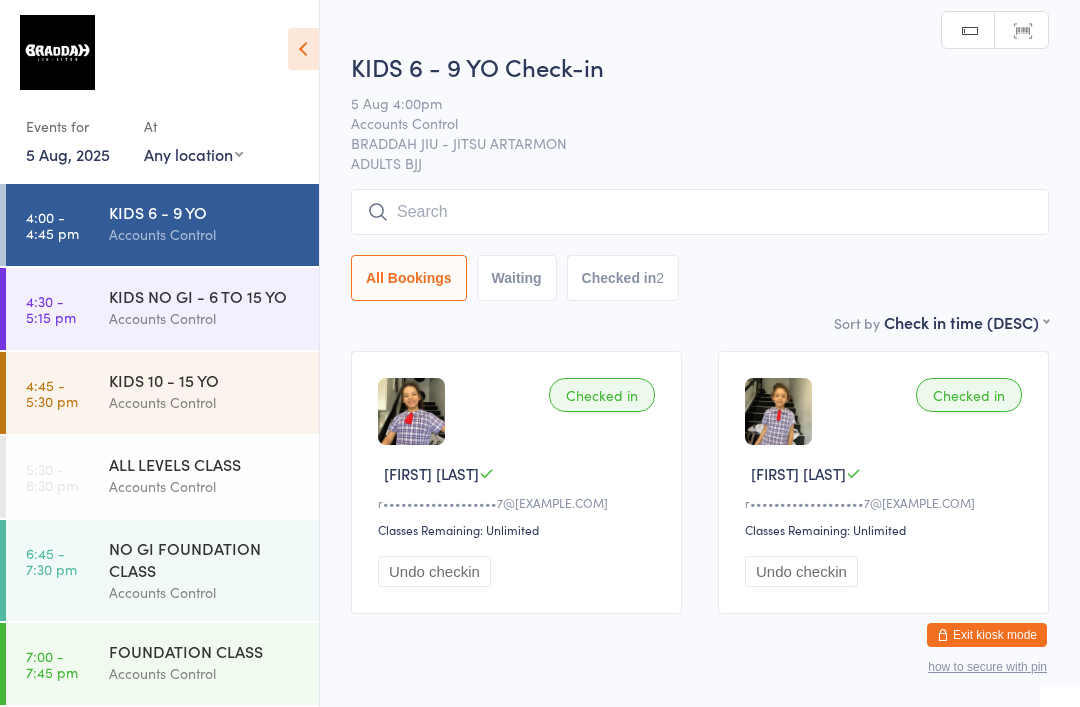 click at bounding box center (700, 212) 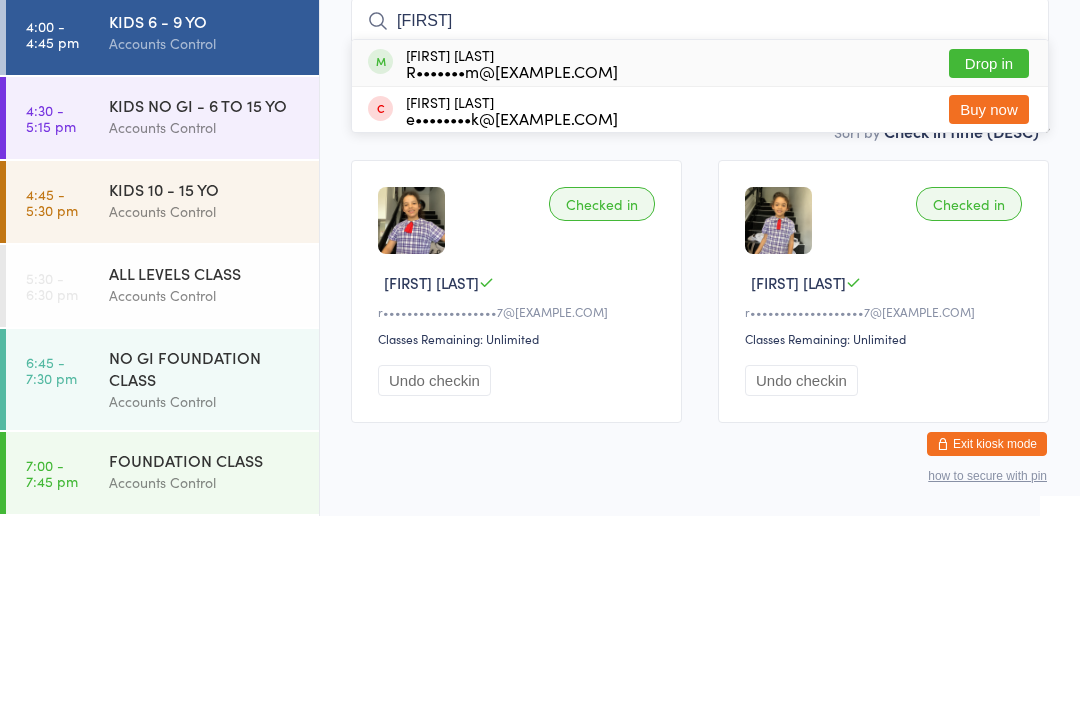 type on "[FIRST]" 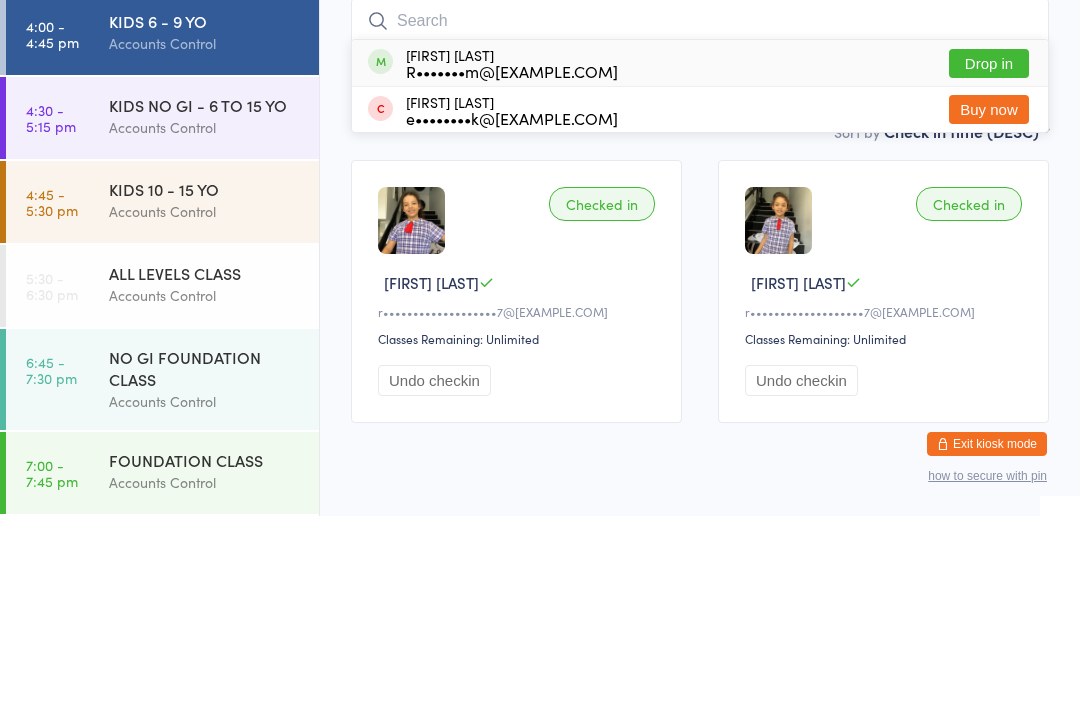 scroll, scrollTop: 69, scrollLeft: 0, axis: vertical 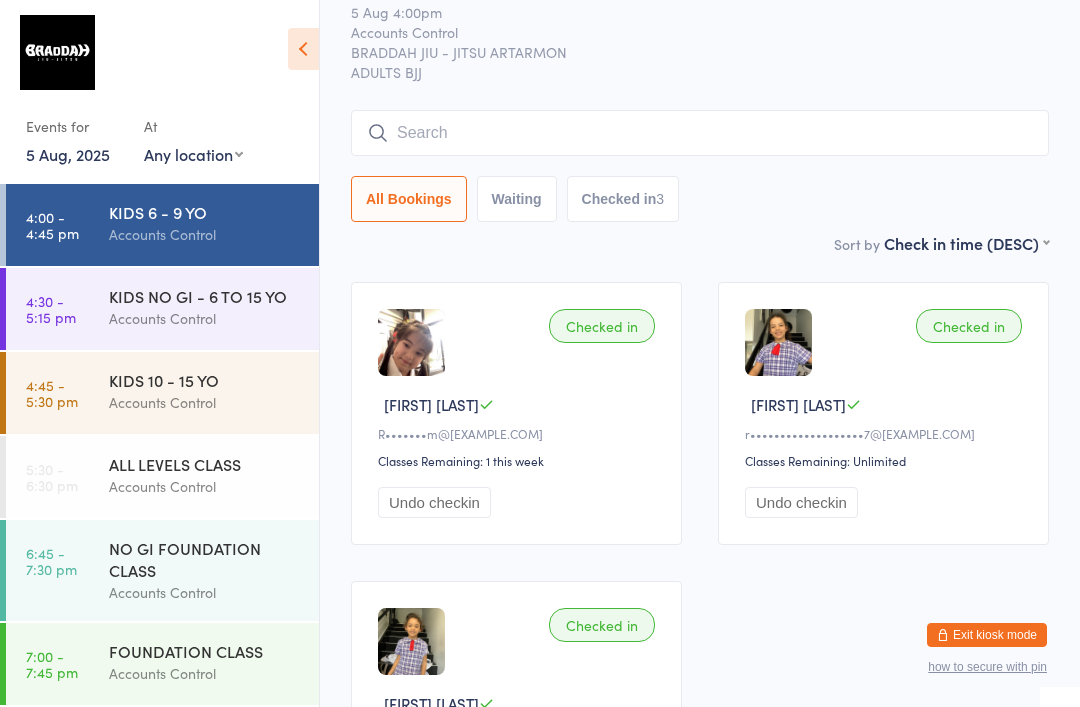 click on "Accounts Control" at bounding box center [205, 486] 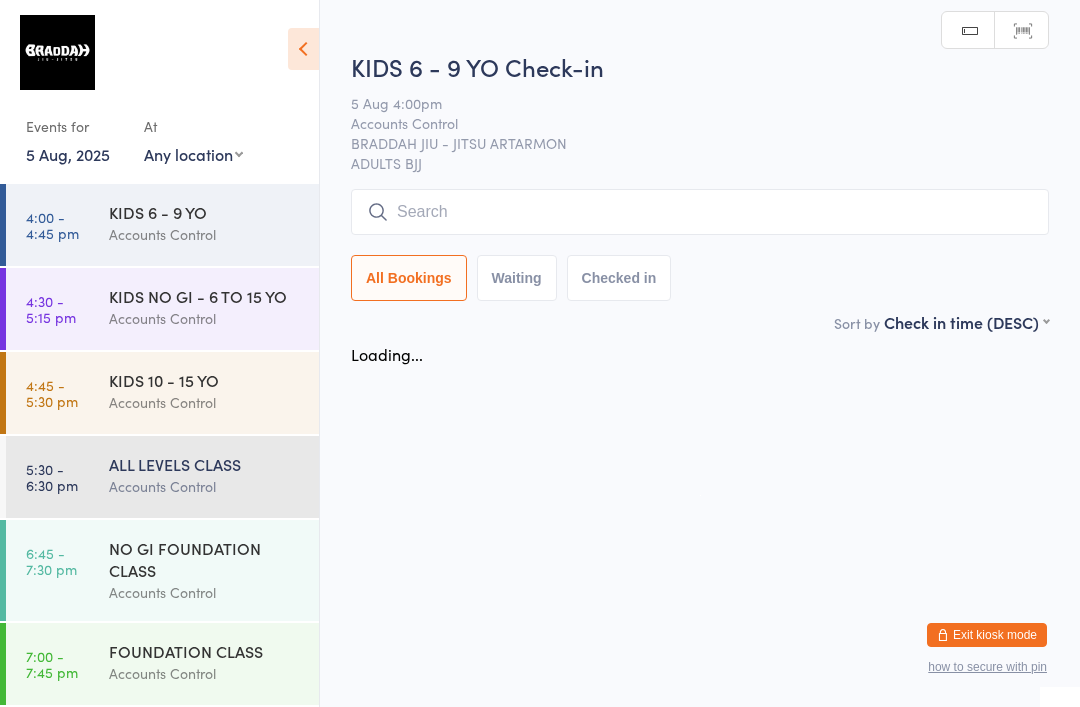 scroll, scrollTop: 0, scrollLeft: 0, axis: both 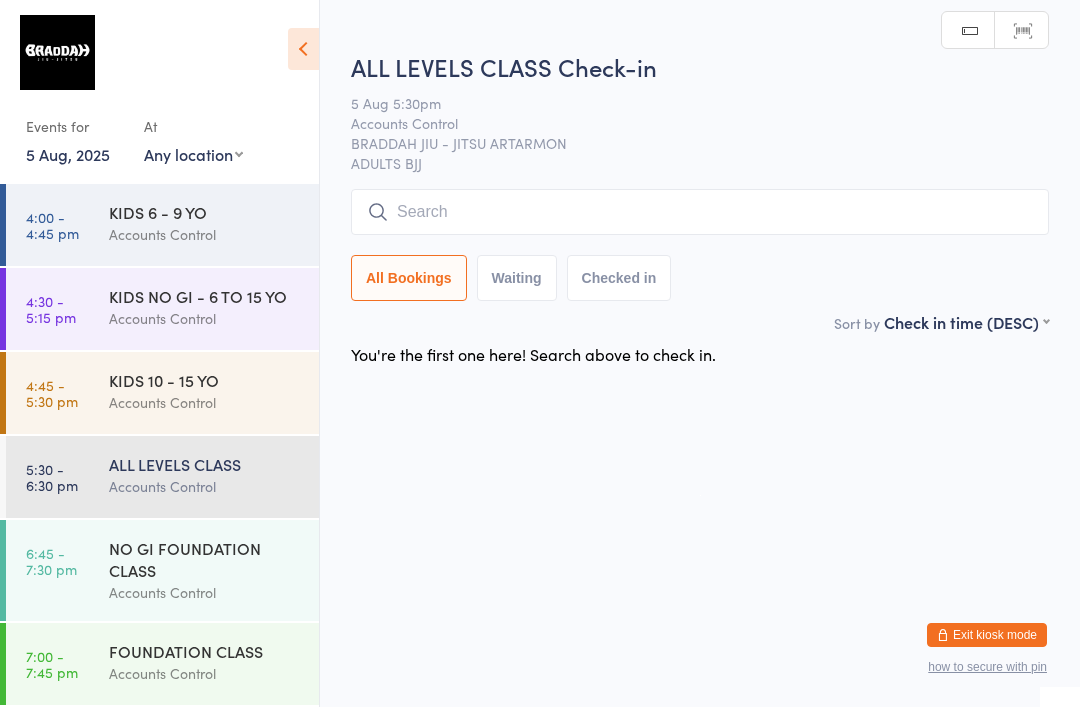 click at bounding box center (700, 212) 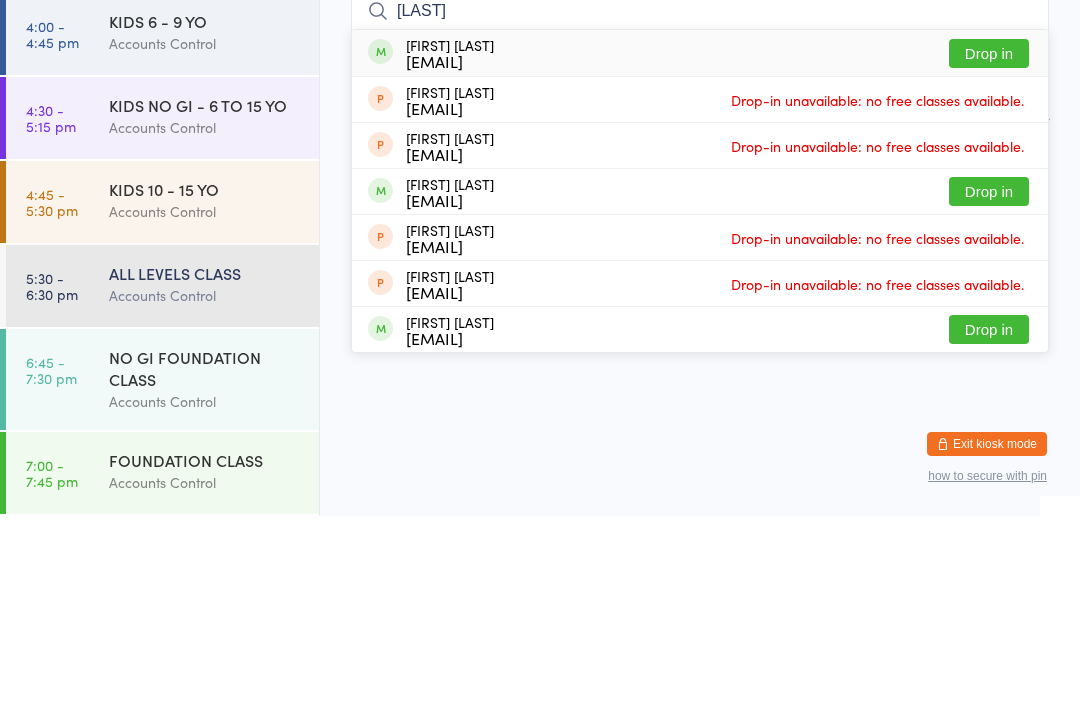 type on "[LAST]" 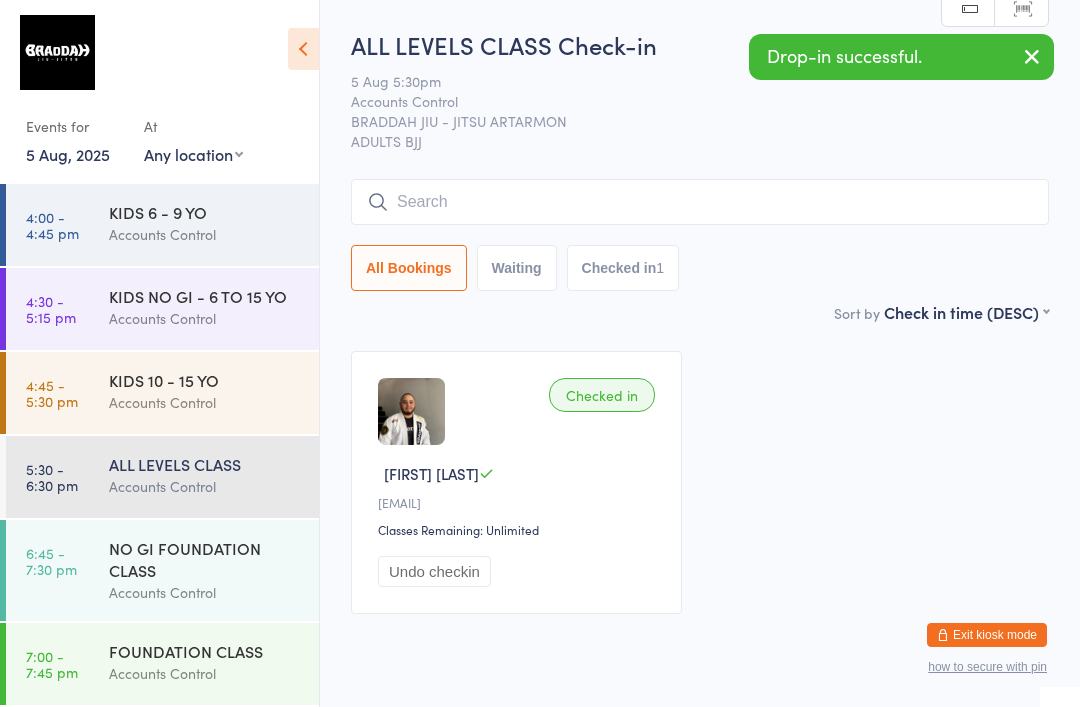 click on "Accounts Control" at bounding box center [205, 234] 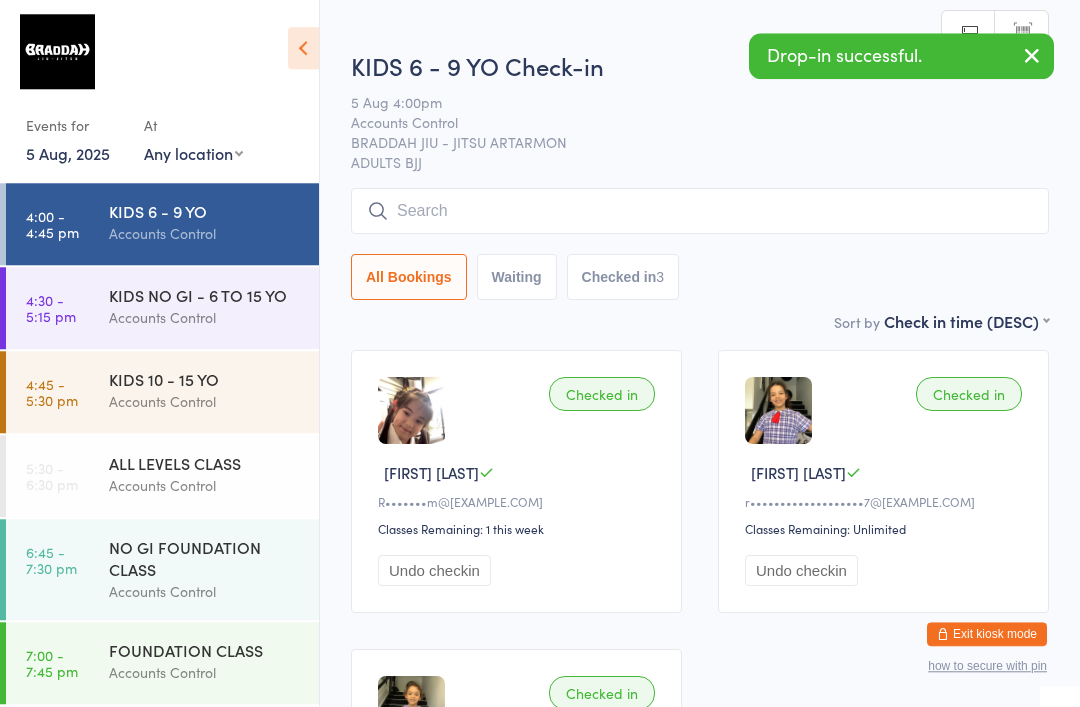 scroll, scrollTop: 71, scrollLeft: 0, axis: vertical 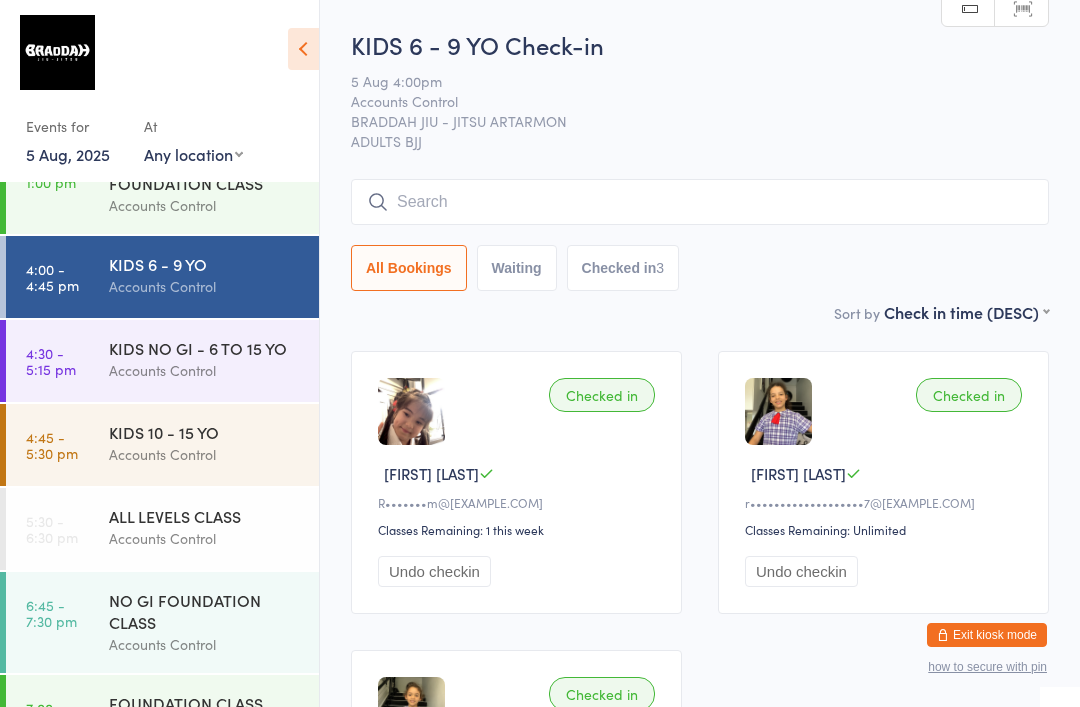 click at bounding box center [700, 202] 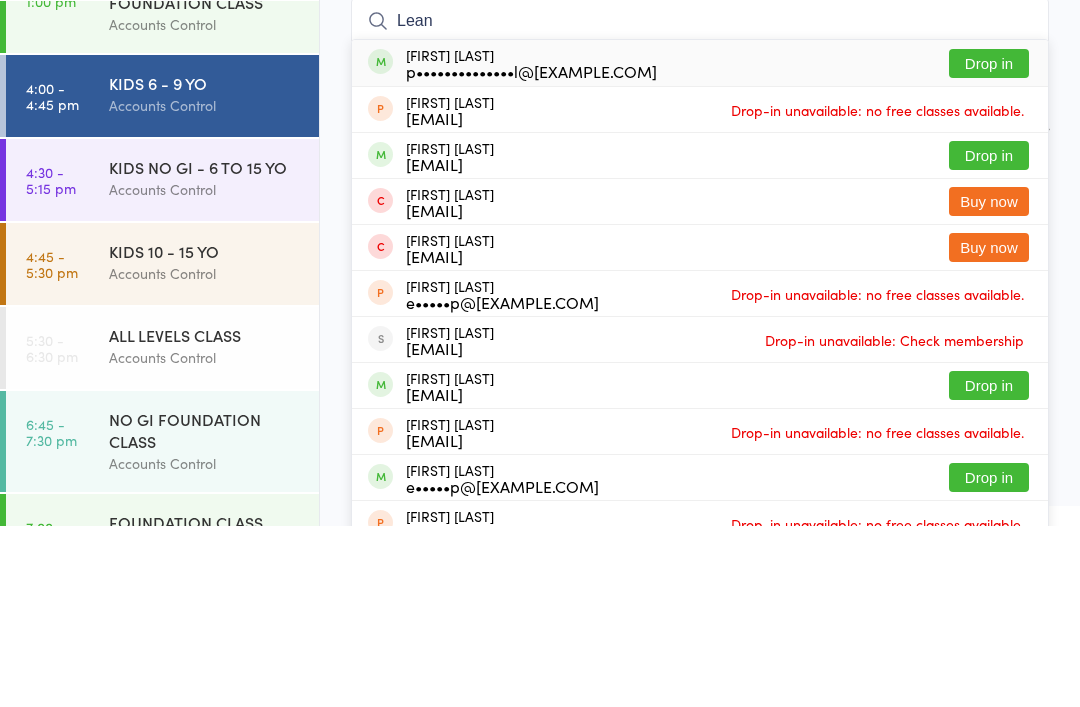 type on "Lean" 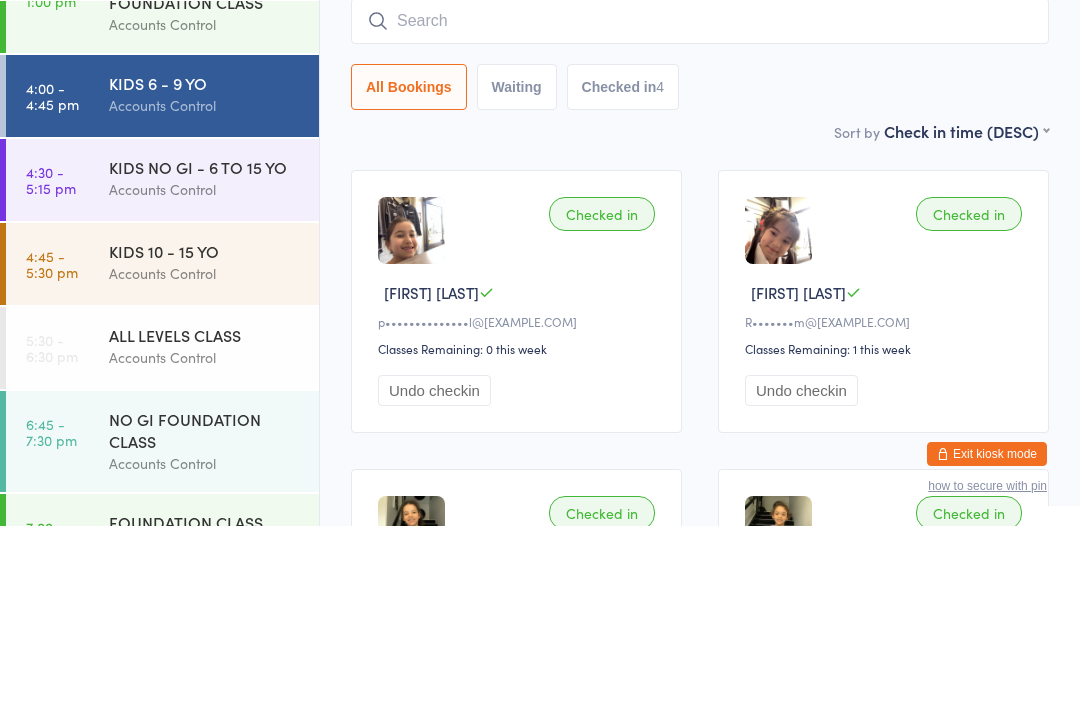 click on "Checked in" at bounding box center [602, 395] 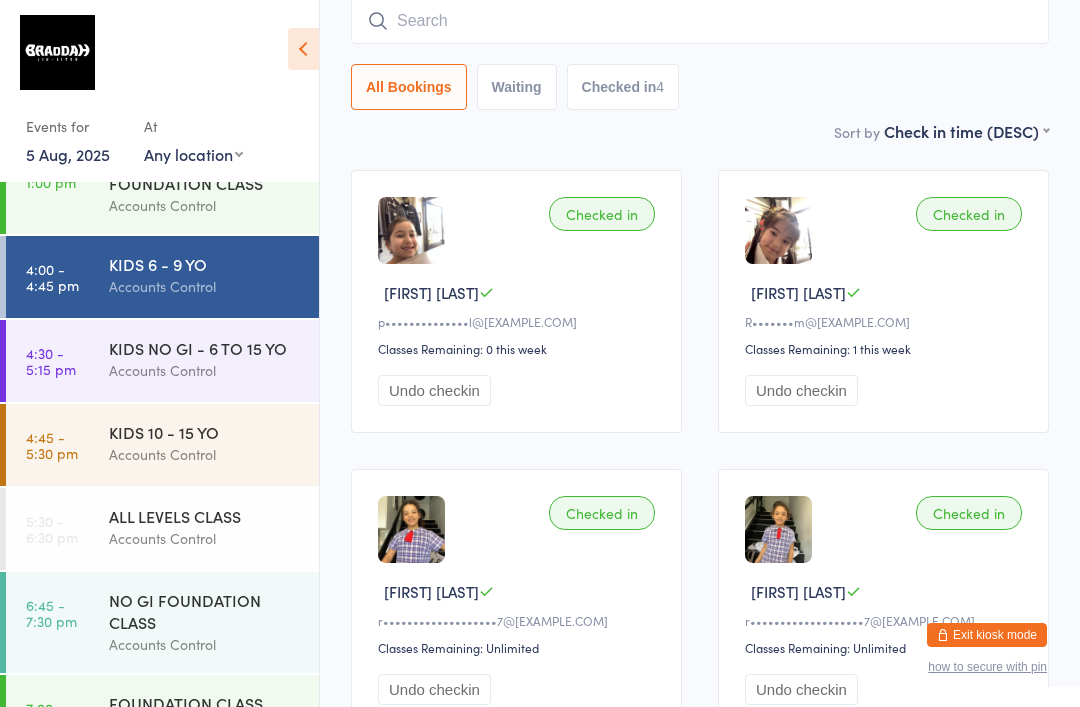 click on "KIDS NO GI - 6 TO 15 YO" at bounding box center [205, 348] 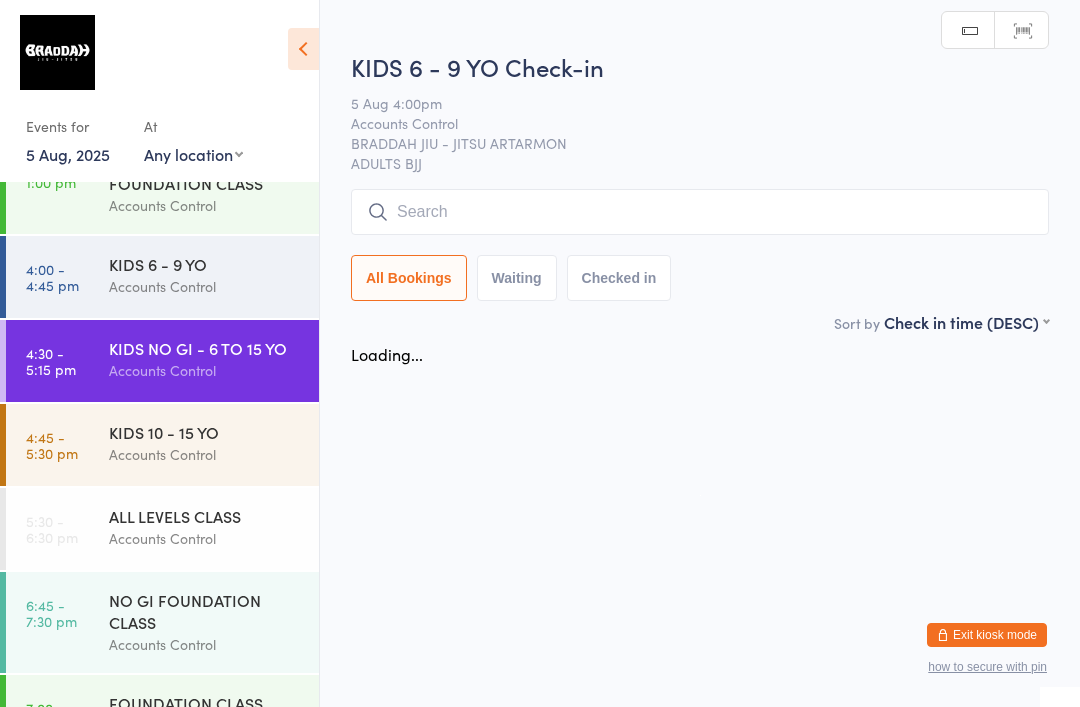 scroll, scrollTop: 0, scrollLeft: 0, axis: both 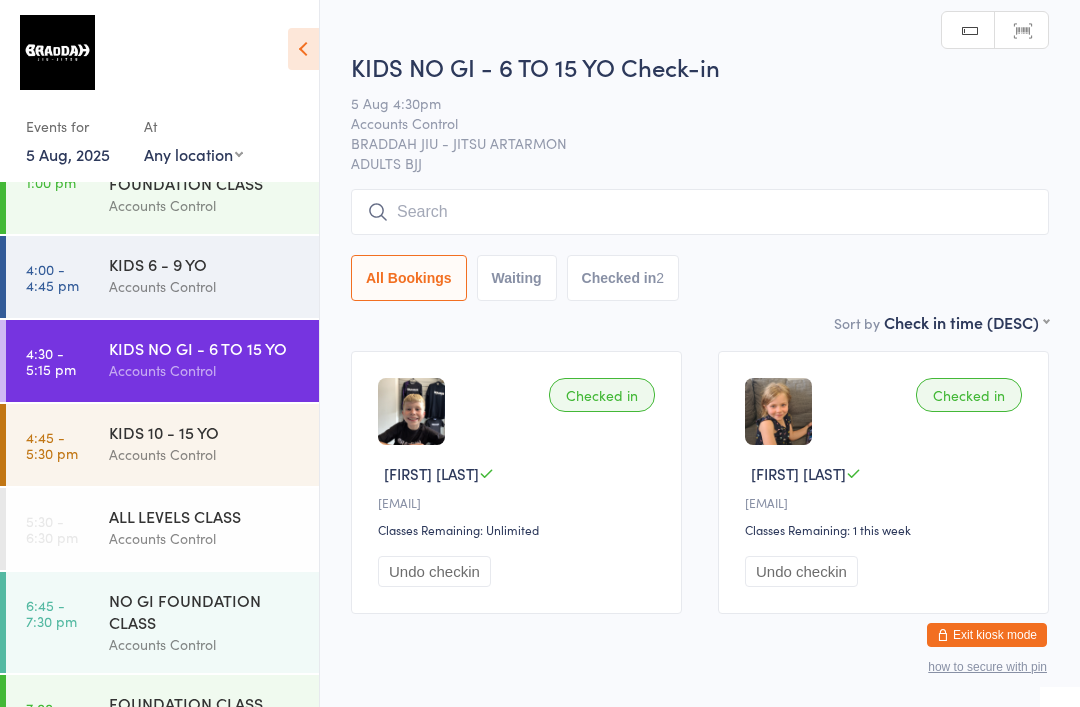 click at bounding box center (700, 212) 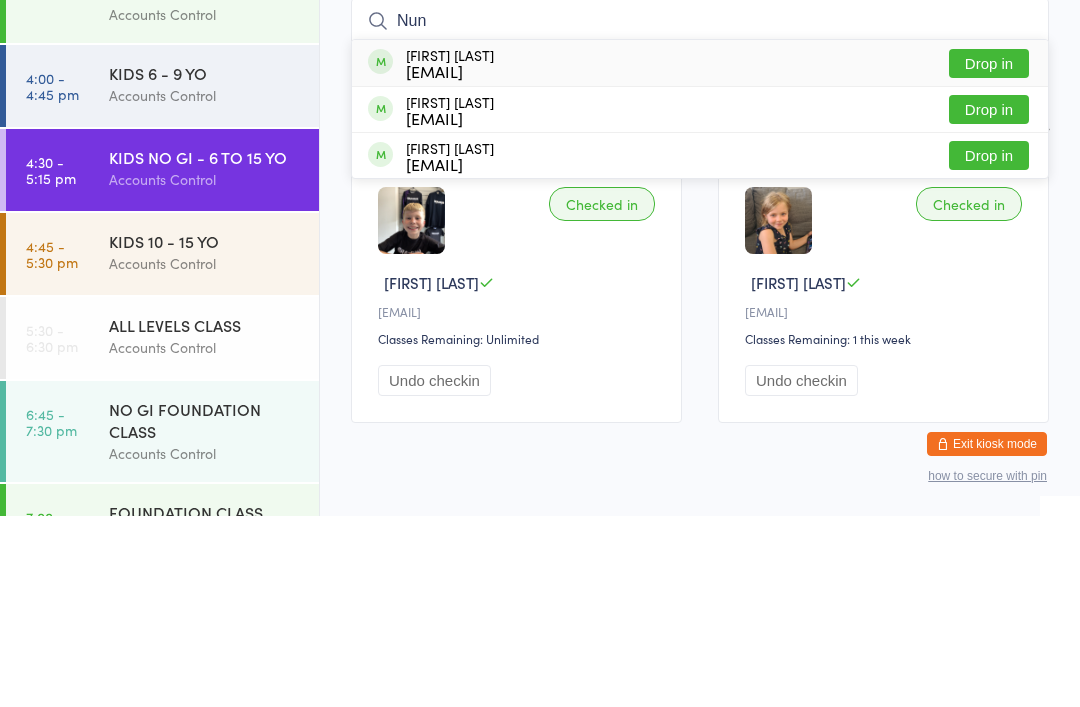 type on "Nun" 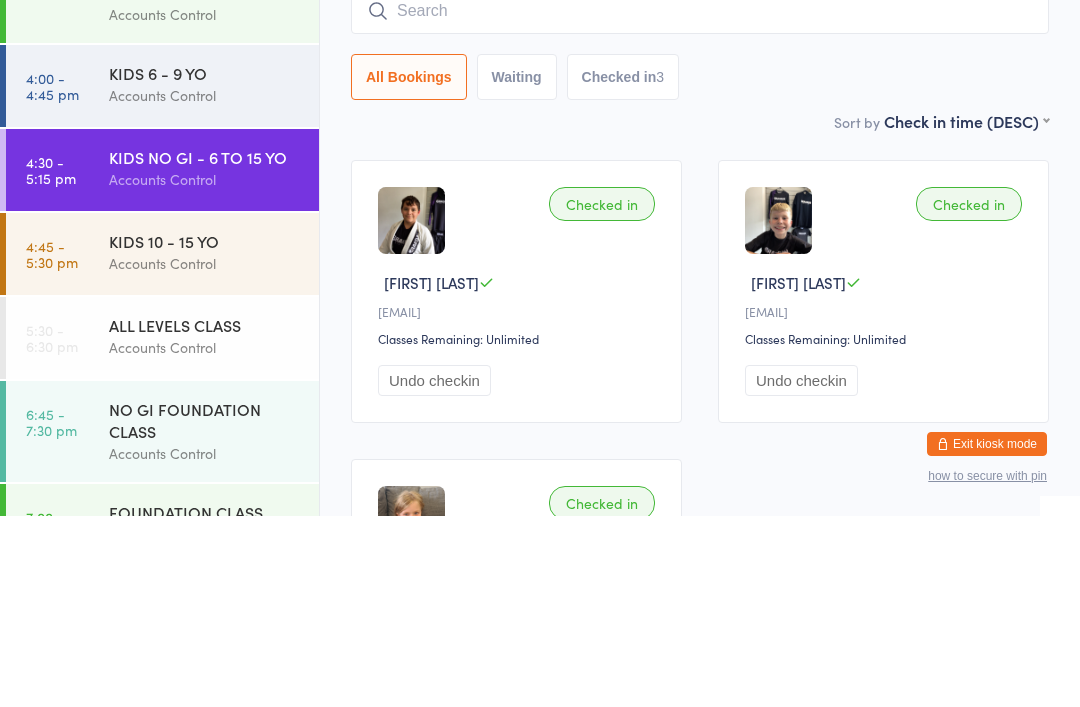 click on "KIDS 10 - 15 YO" at bounding box center [205, 432] 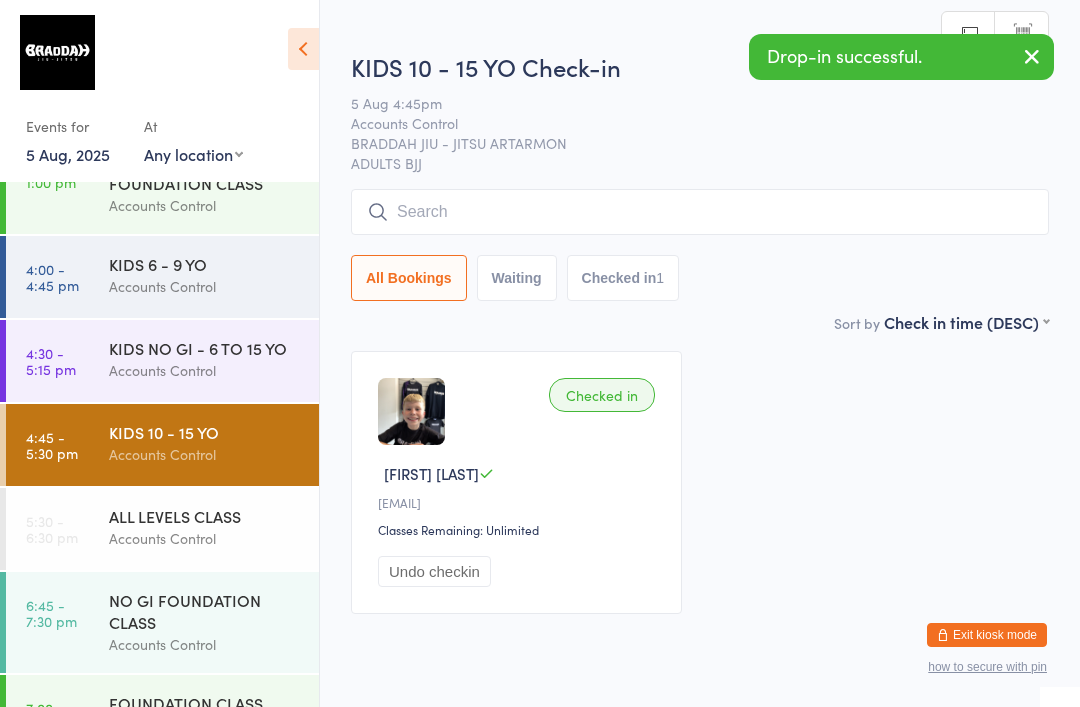 click at bounding box center (700, 212) 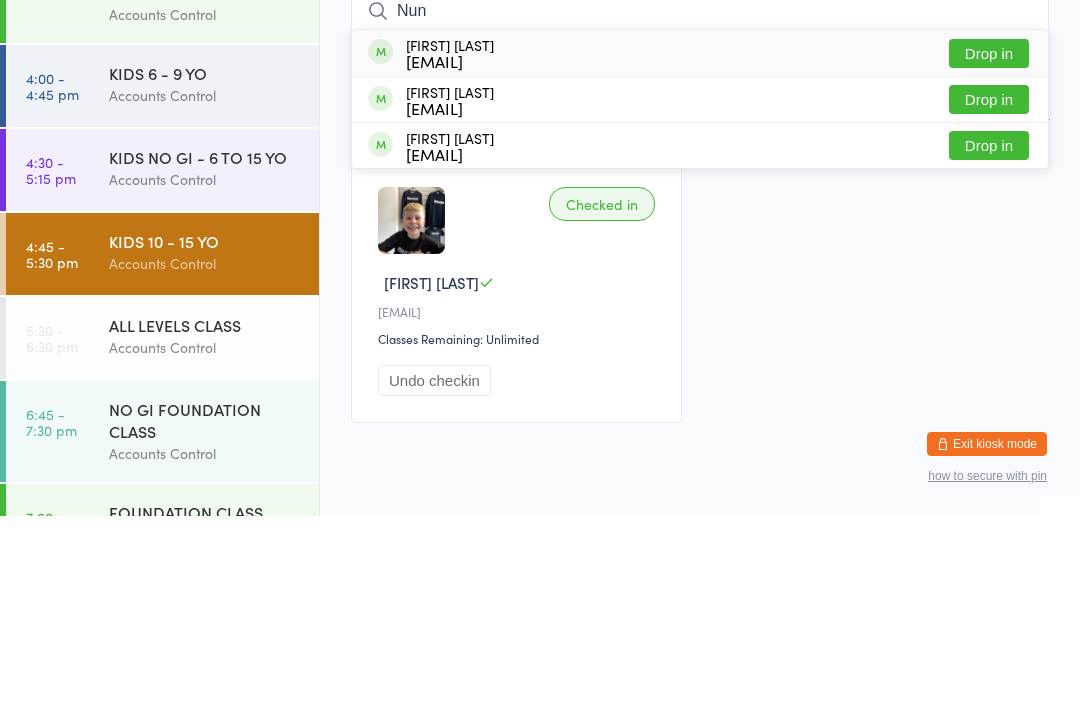 type on "Nun" 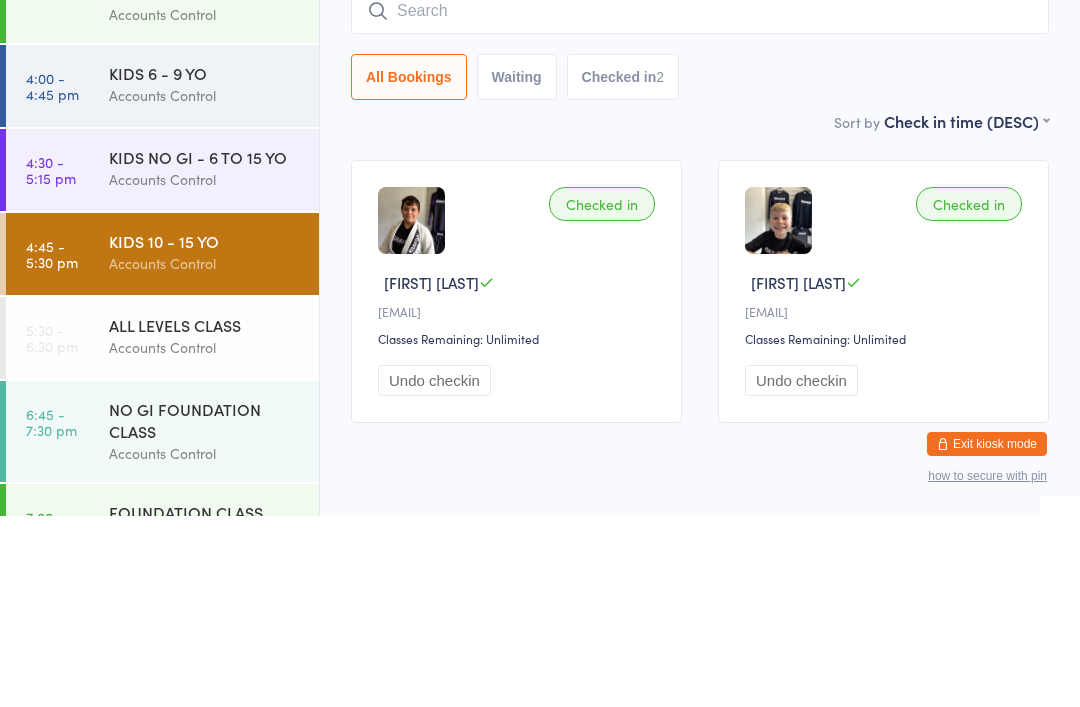 click on "KIDS NO GI - 6 TO 15 YO" at bounding box center [205, 348] 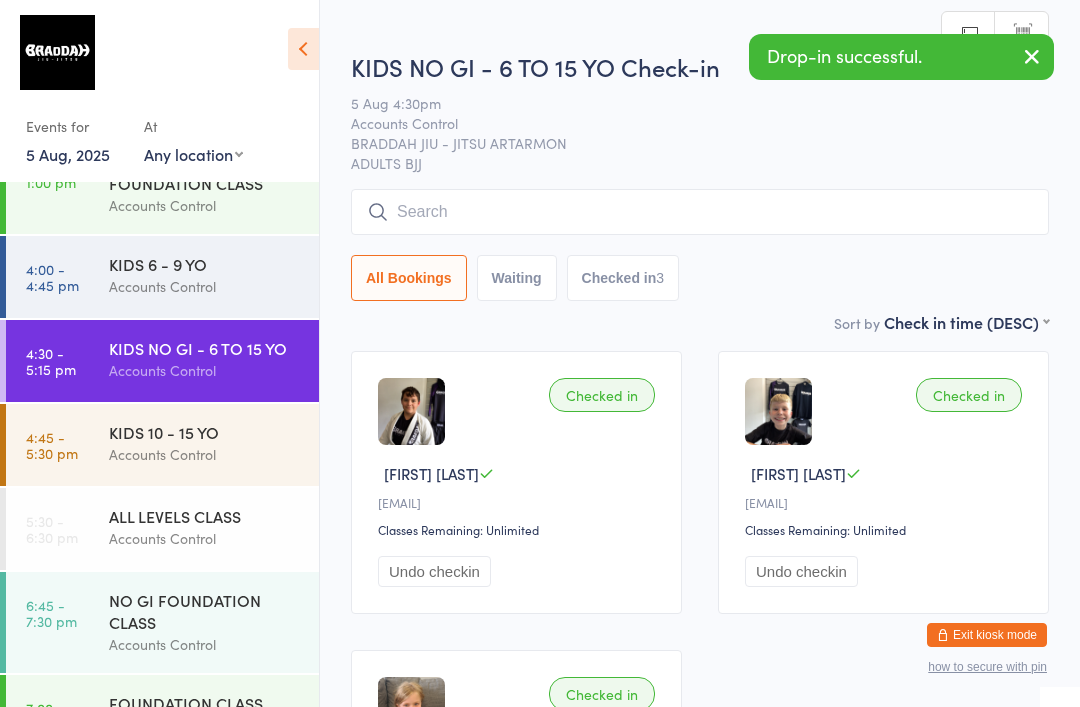 click at bounding box center (700, 212) 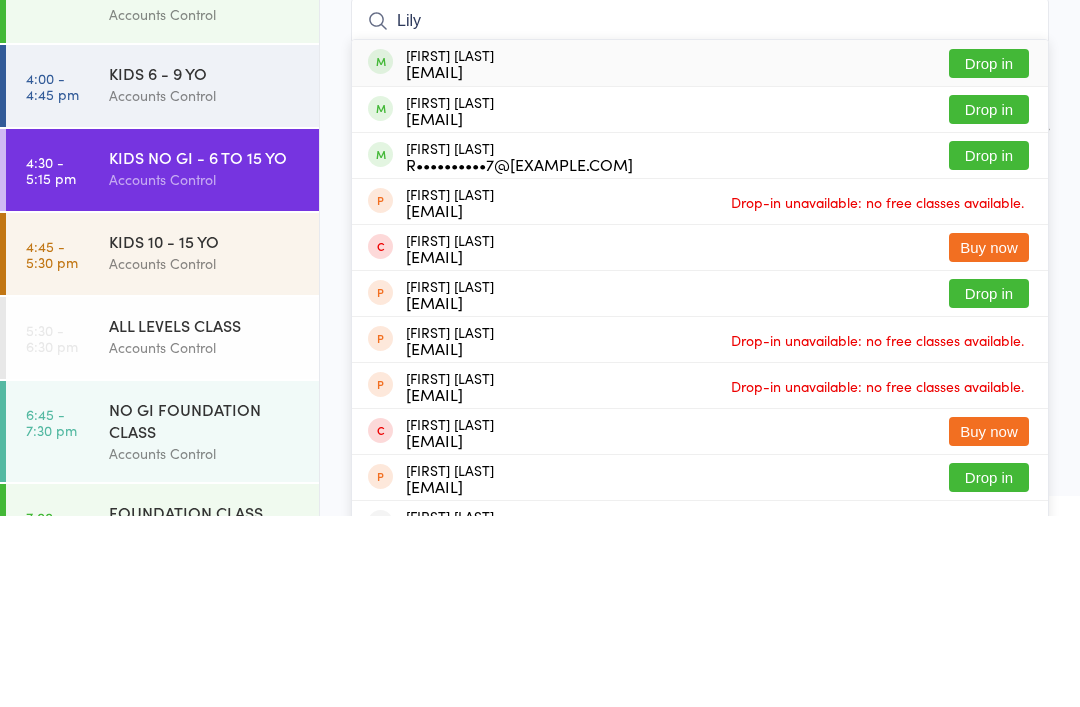 type on "Lily" 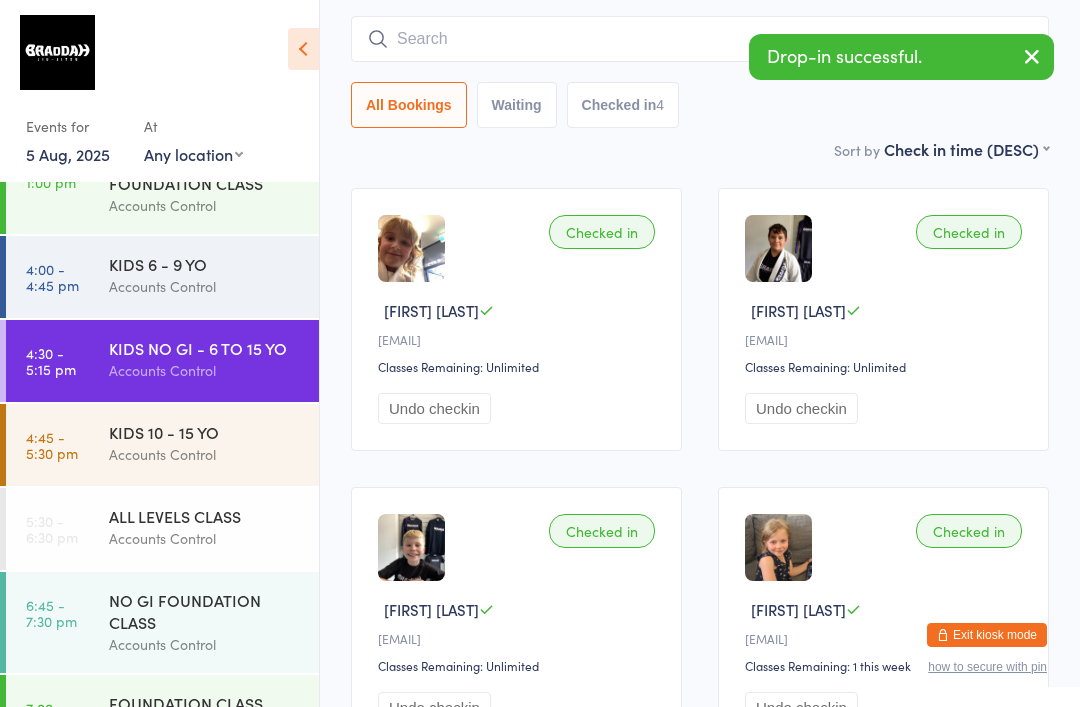 scroll, scrollTop: 0, scrollLeft: 0, axis: both 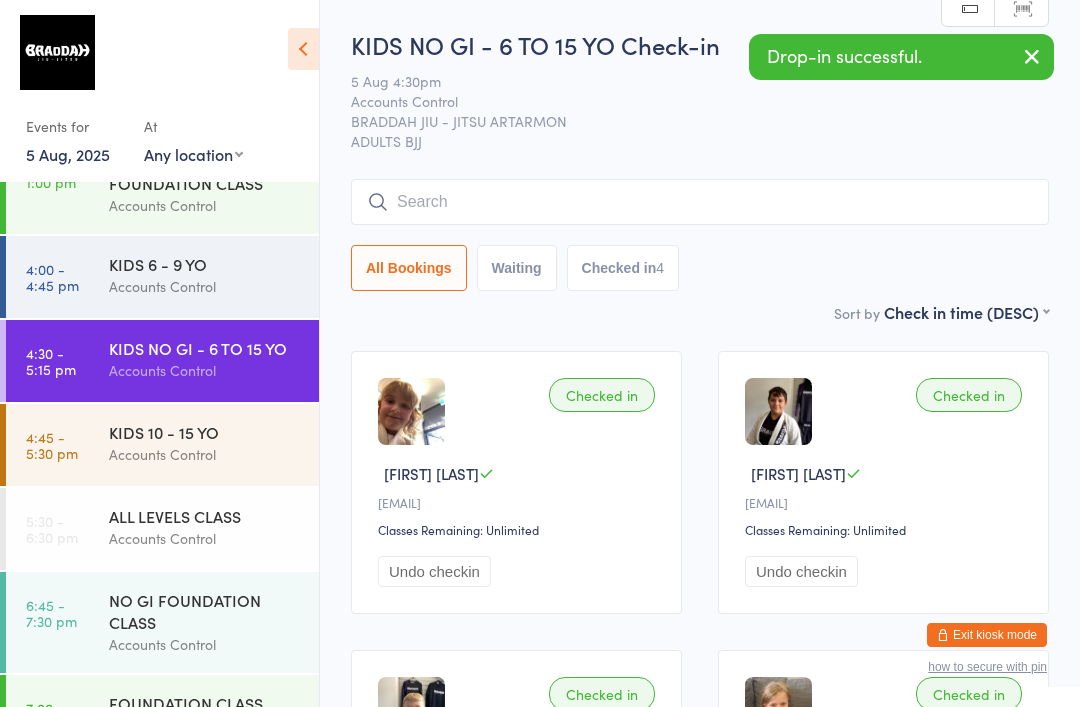 click at bounding box center (700, 202) 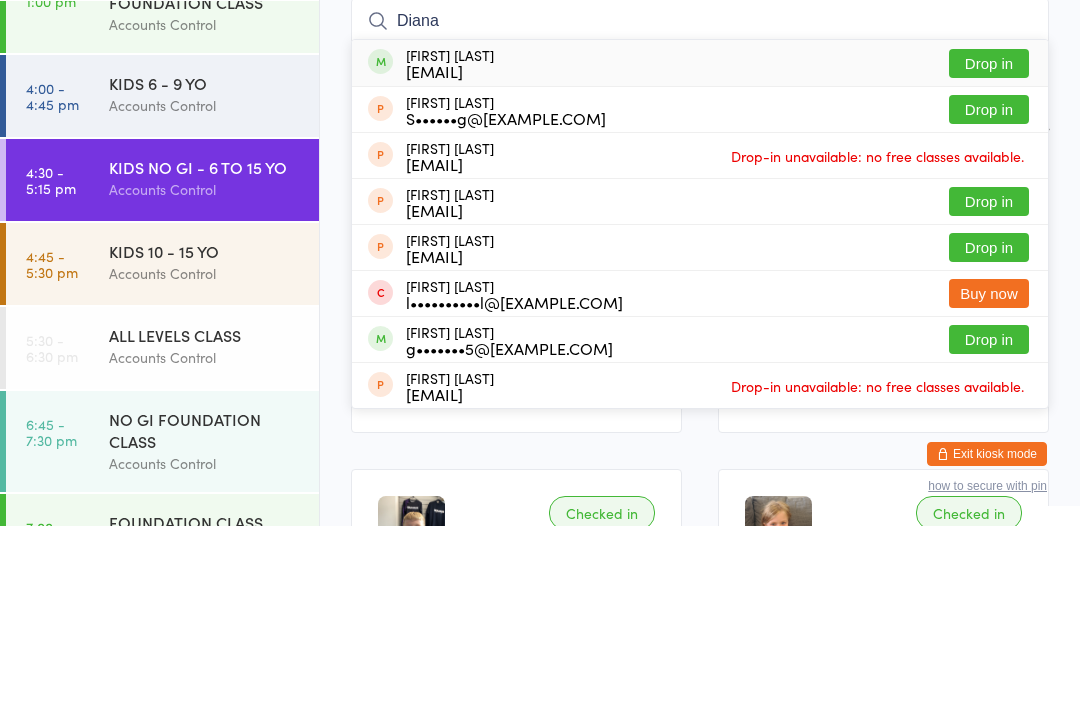 type on "Diana" 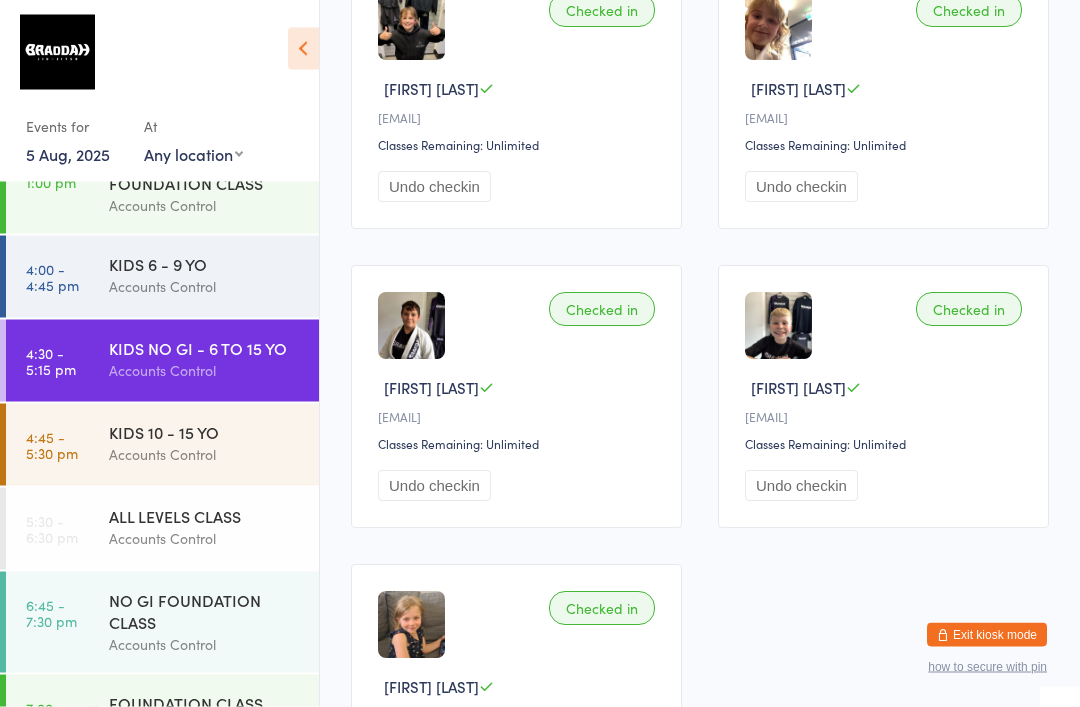 scroll, scrollTop: 385, scrollLeft: 0, axis: vertical 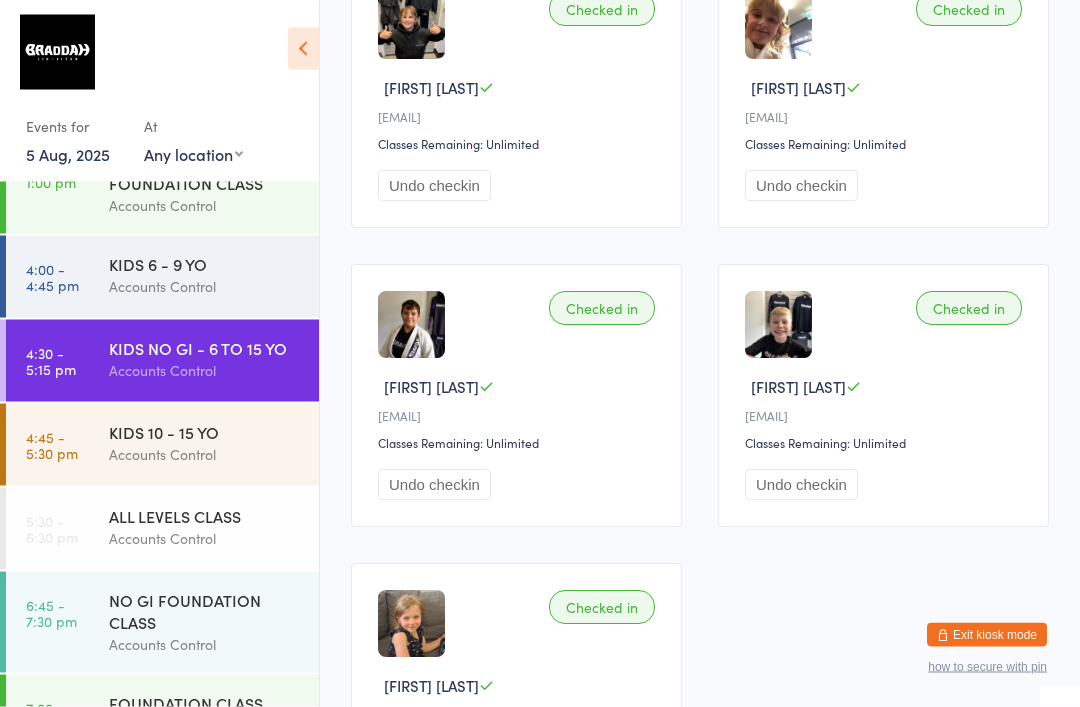 click on "KIDS 6 - 9 YO Accounts Control" at bounding box center (214, 275) 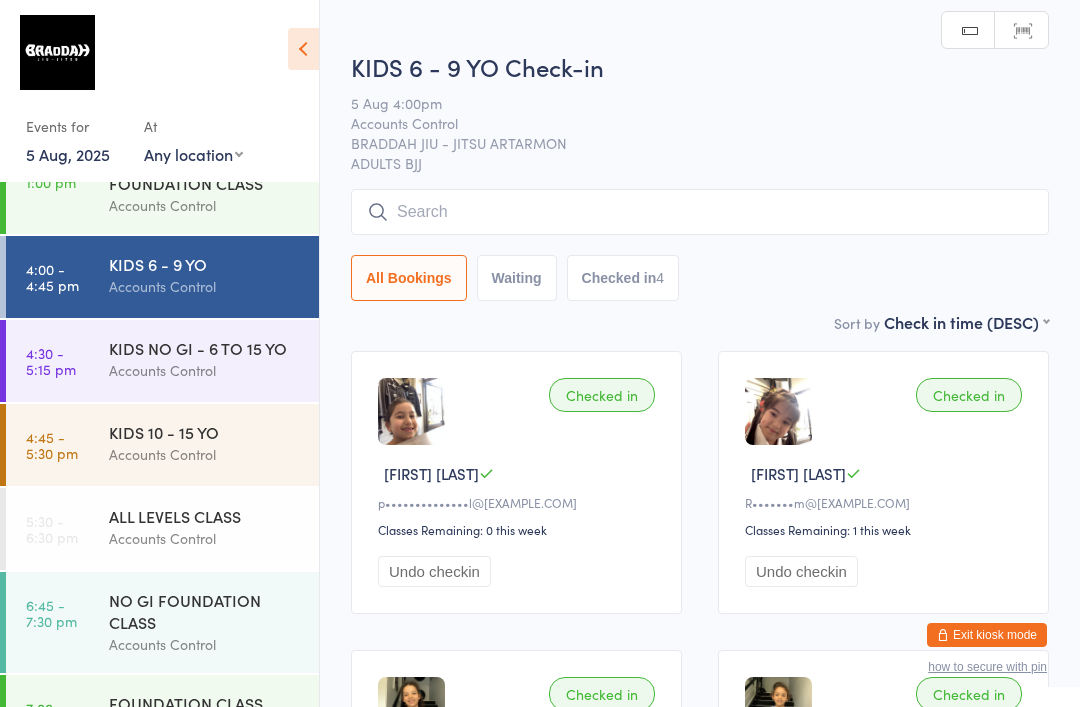 click at bounding box center [700, 212] 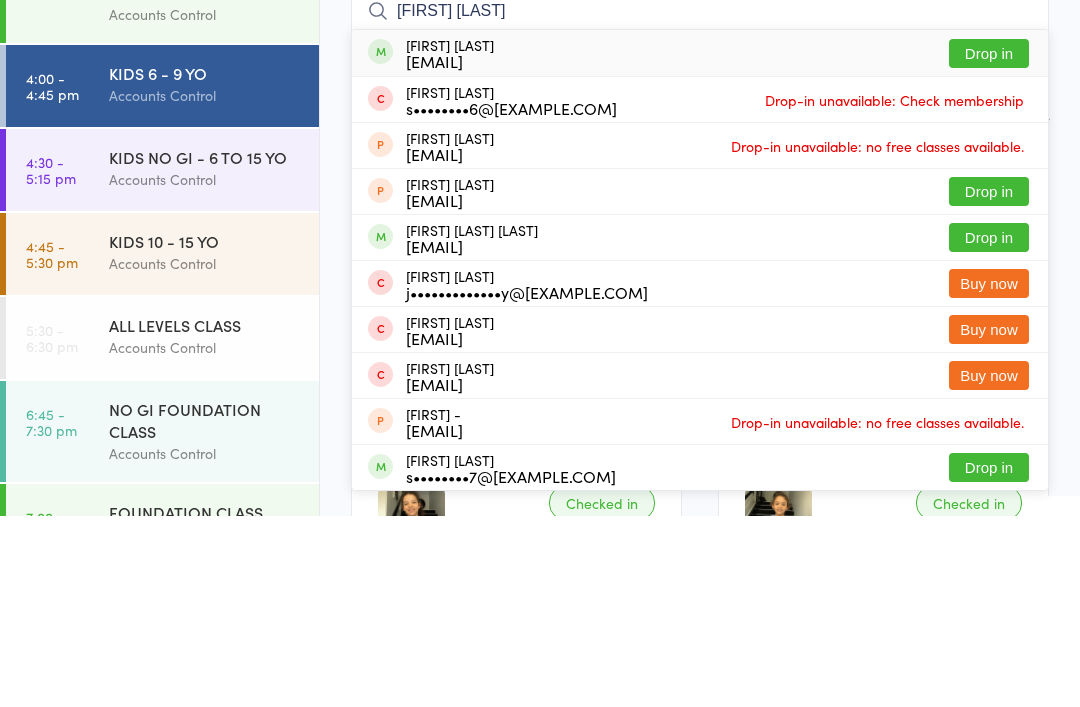 click on "[FIRST] [LAST]" at bounding box center [700, 202] 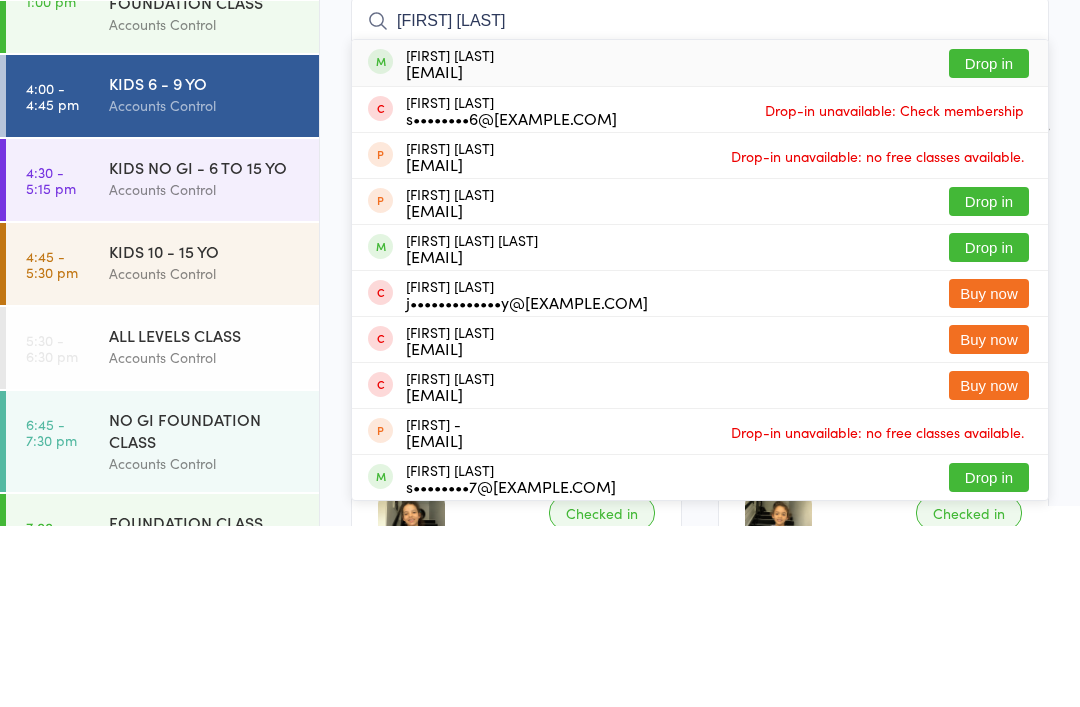 click on "[FIRST] [LAST]" at bounding box center [700, 202] 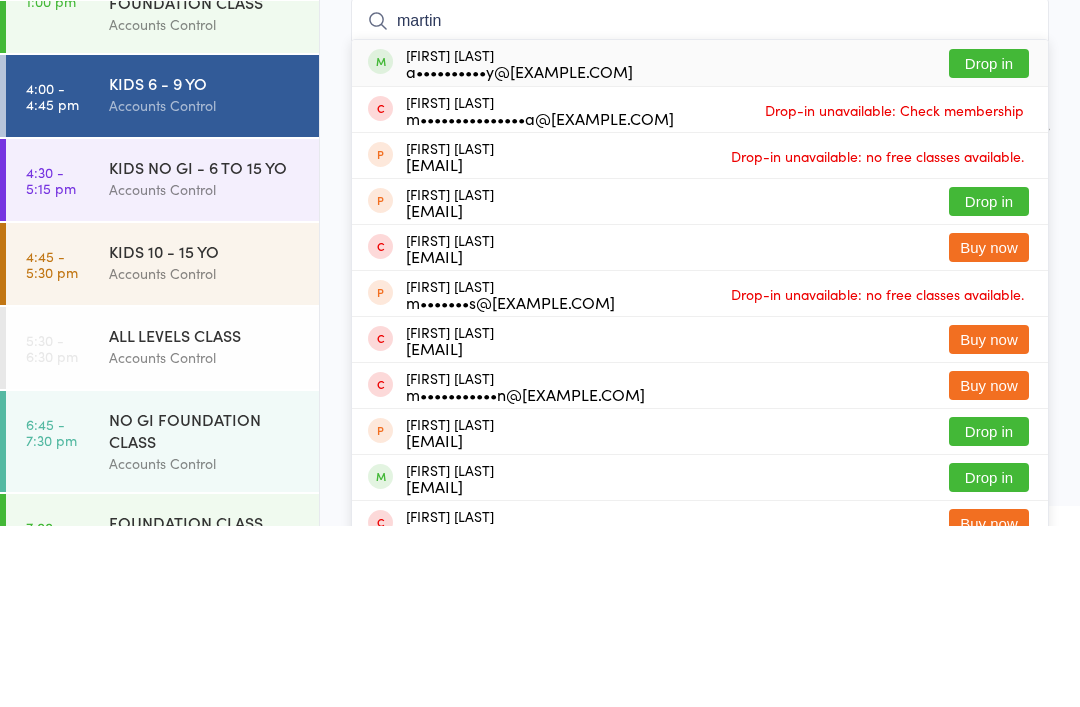type on "martin" 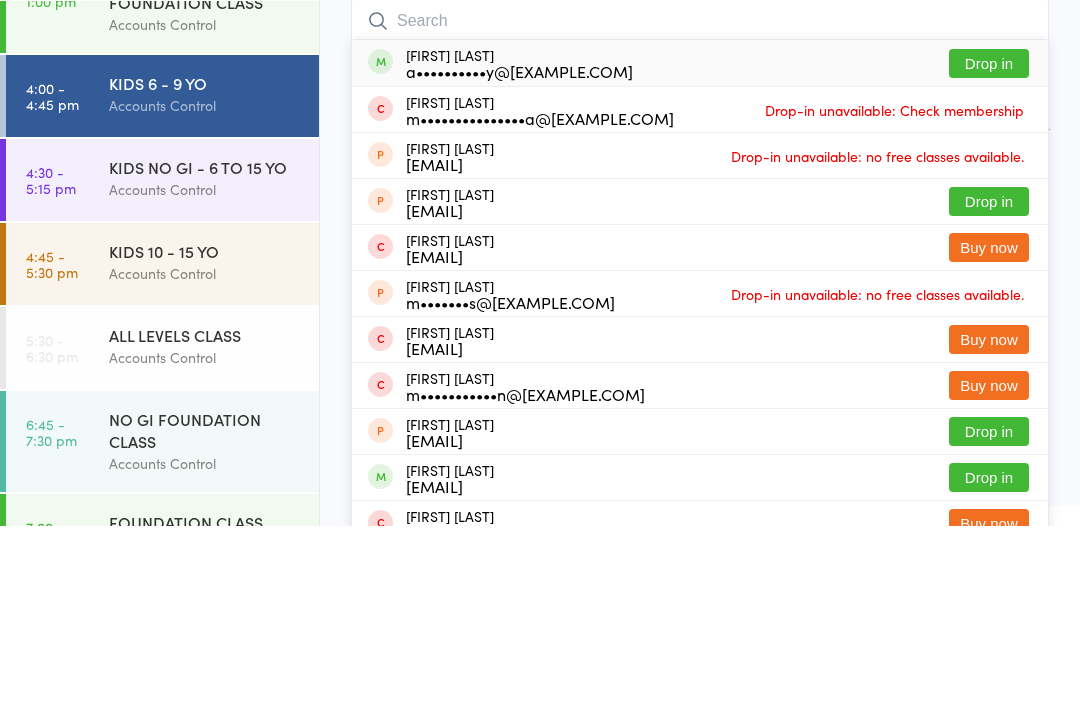 scroll, scrollTop: 181, scrollLeft: 0, axis: vertical 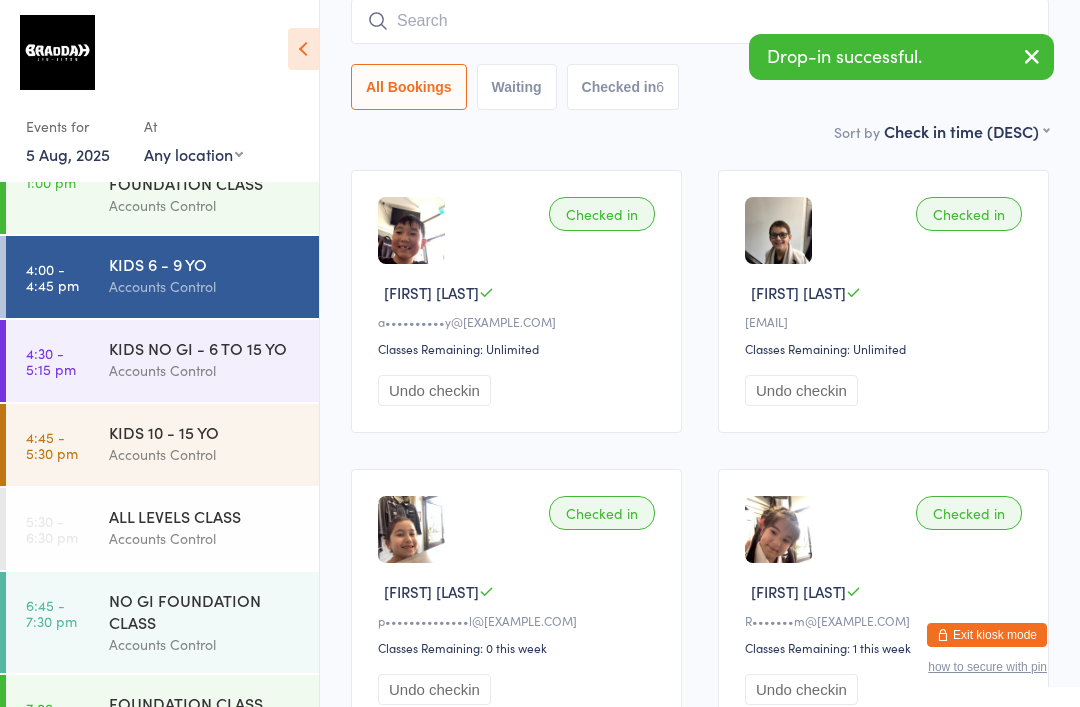 click at bounding box center (700, 21) 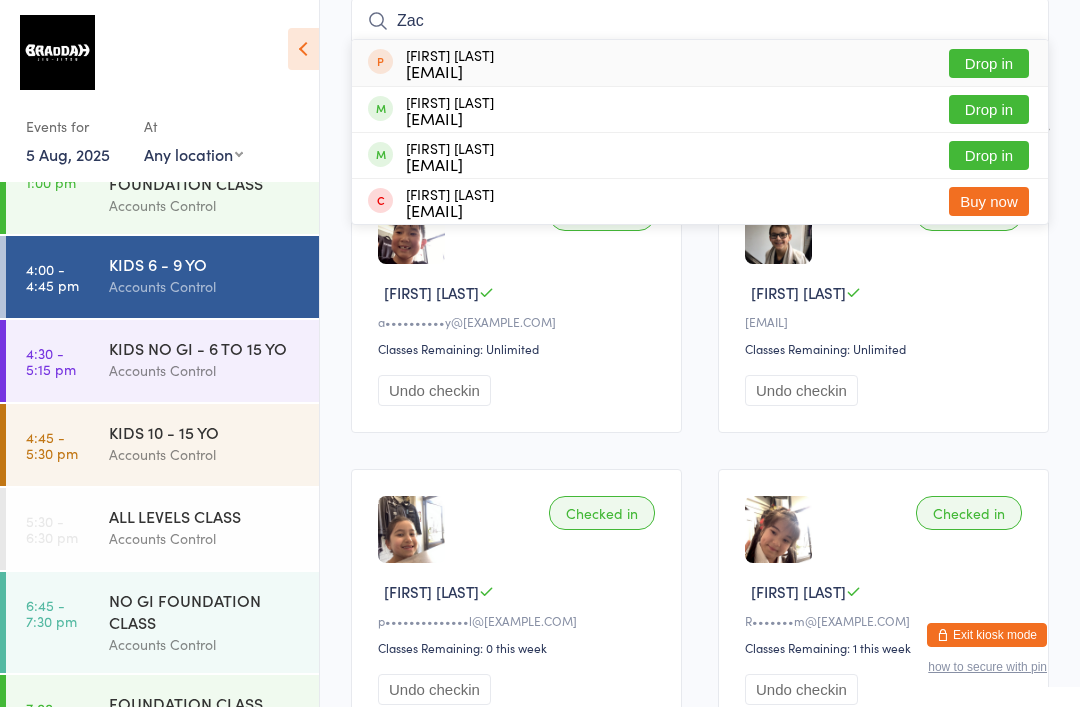 type on "Zac" 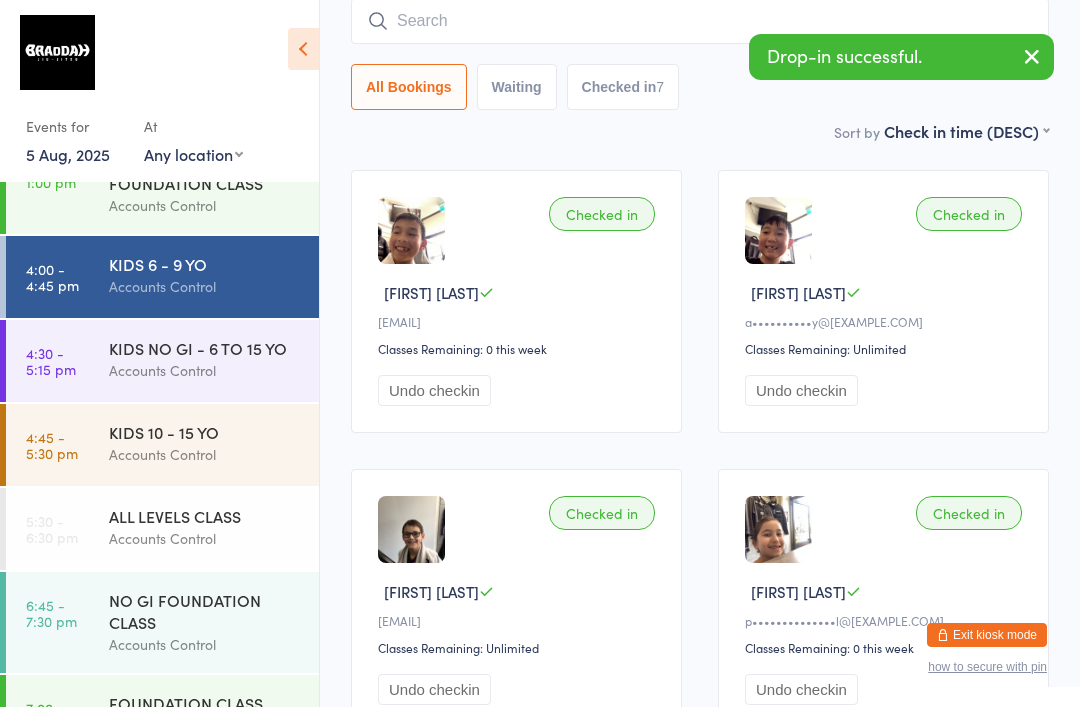 click on "4:00 - 4:45 pm" at bounding box center [52, 277] 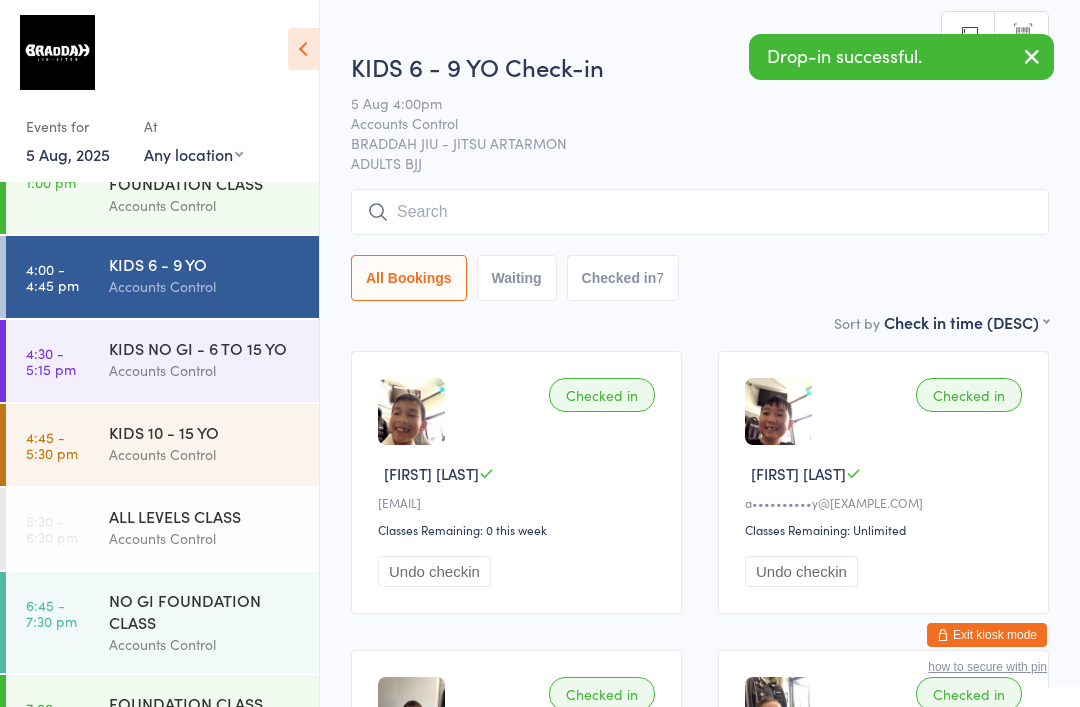 click on "4:30 - 5:15 pm KIDS NO GI - 6 TO 15 YO Accounts Control" at bounding box center (162, 361) 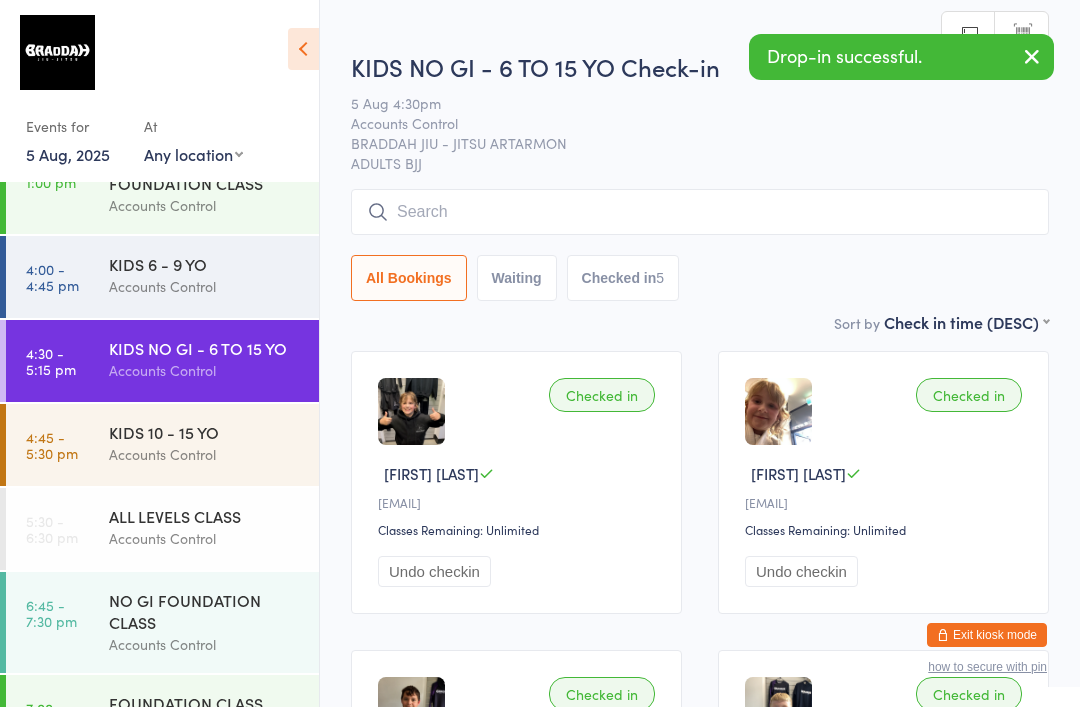 click at bounding box center (700, 212) 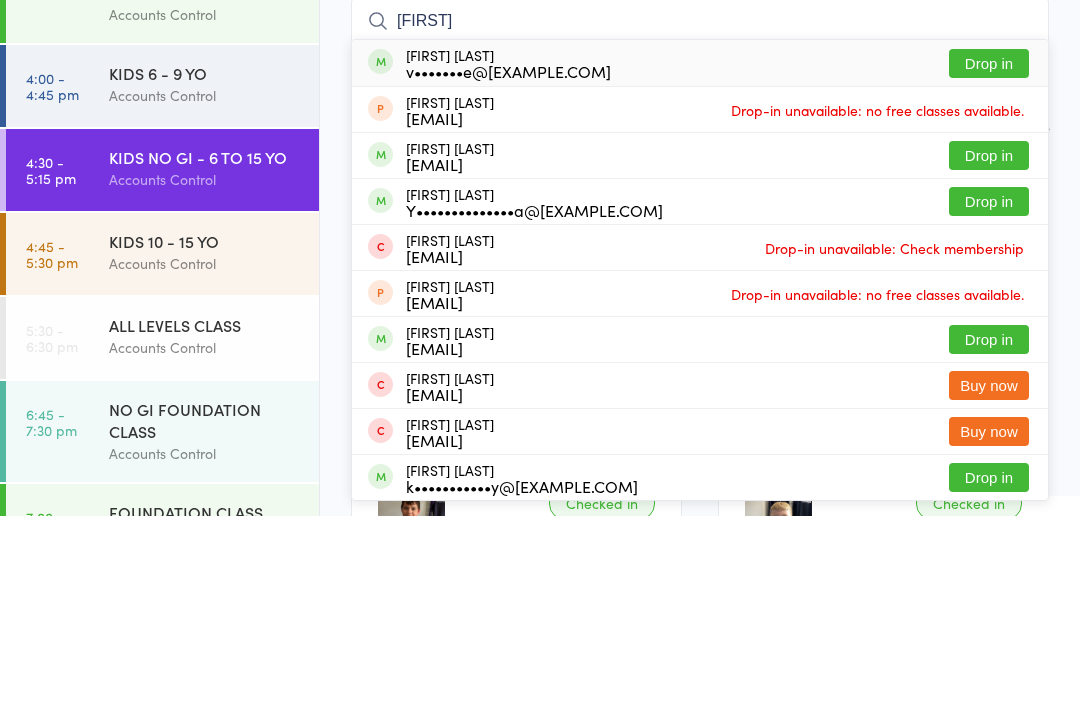 type on "[FIRST]" 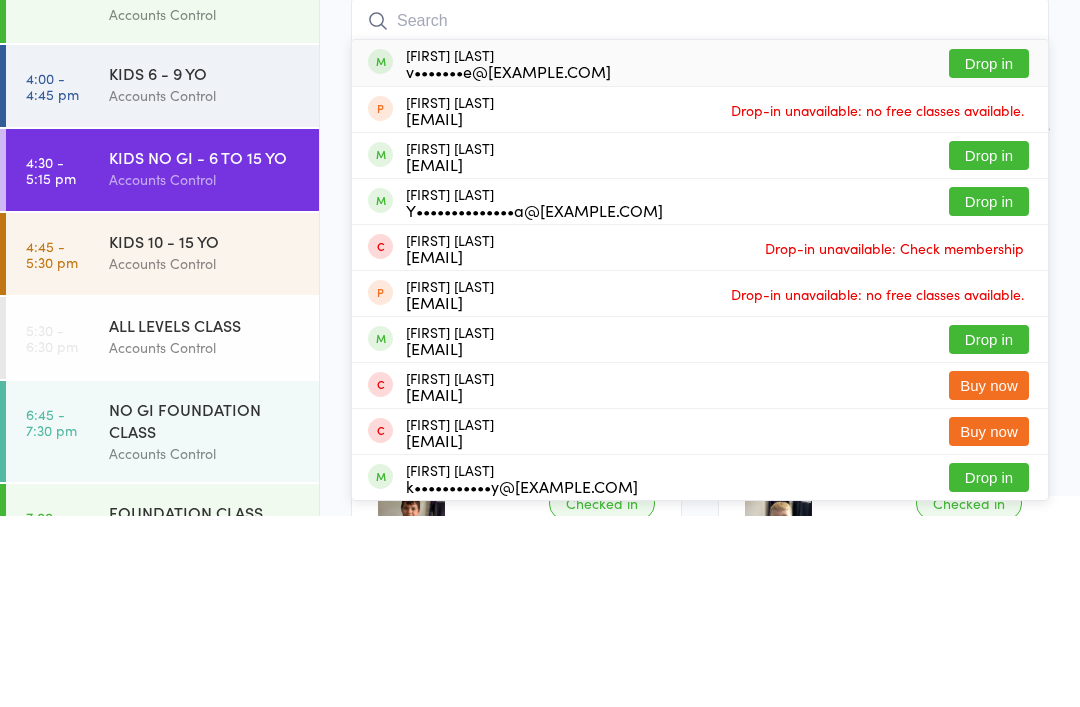 scroll, scrollTop: 191, scrollLeft: 0, axis: vertical 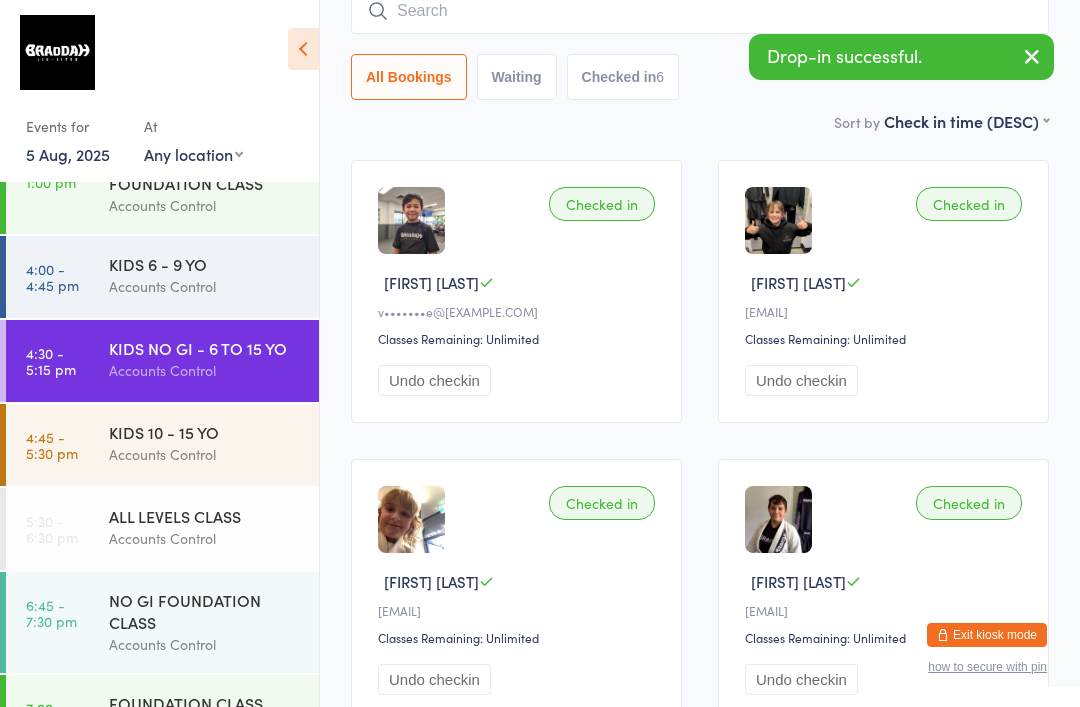 click on "4:45 - 5:30 pm" at bounding box center (52, 445) 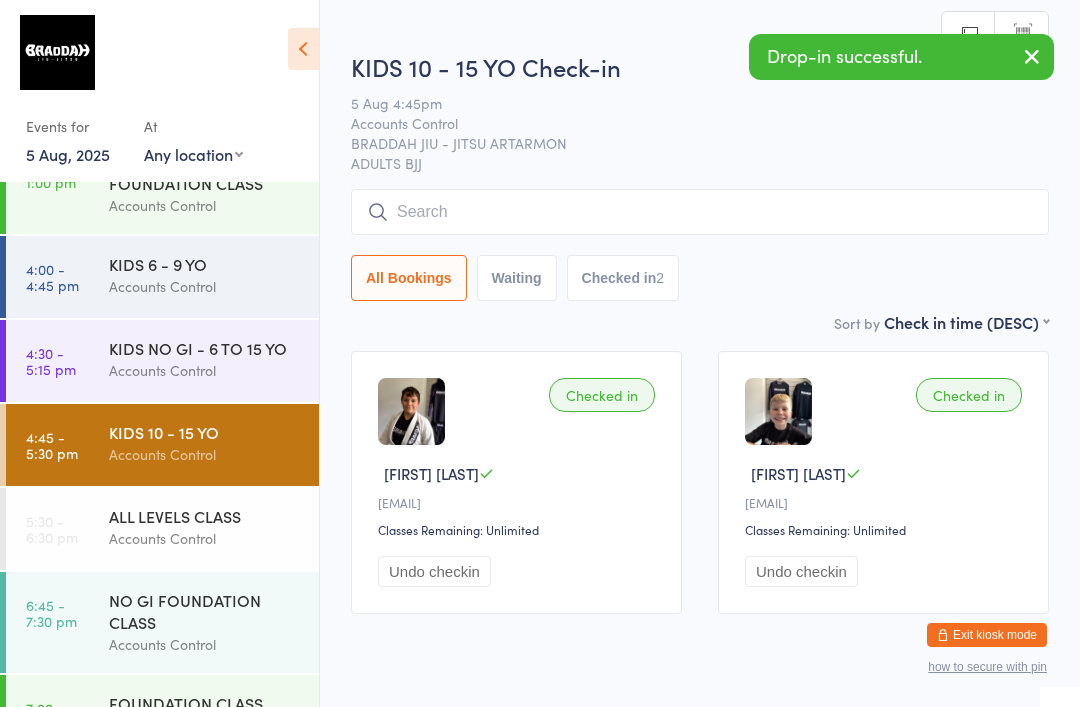 click at bounding box center [700, 212] 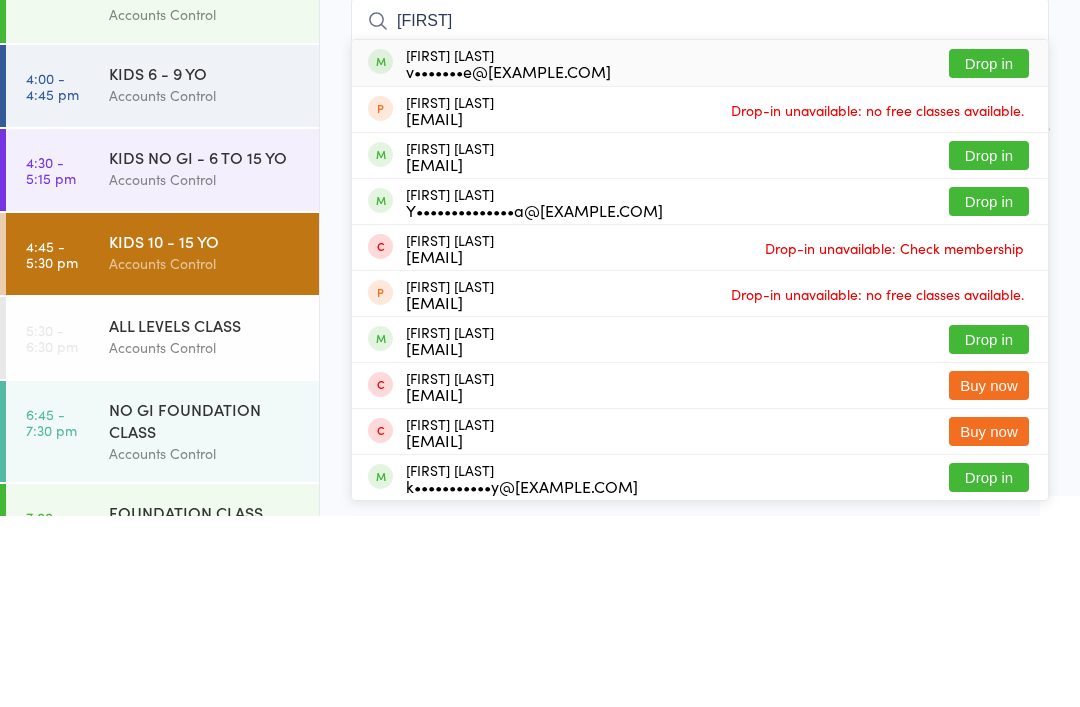 type on "[FIRST]" 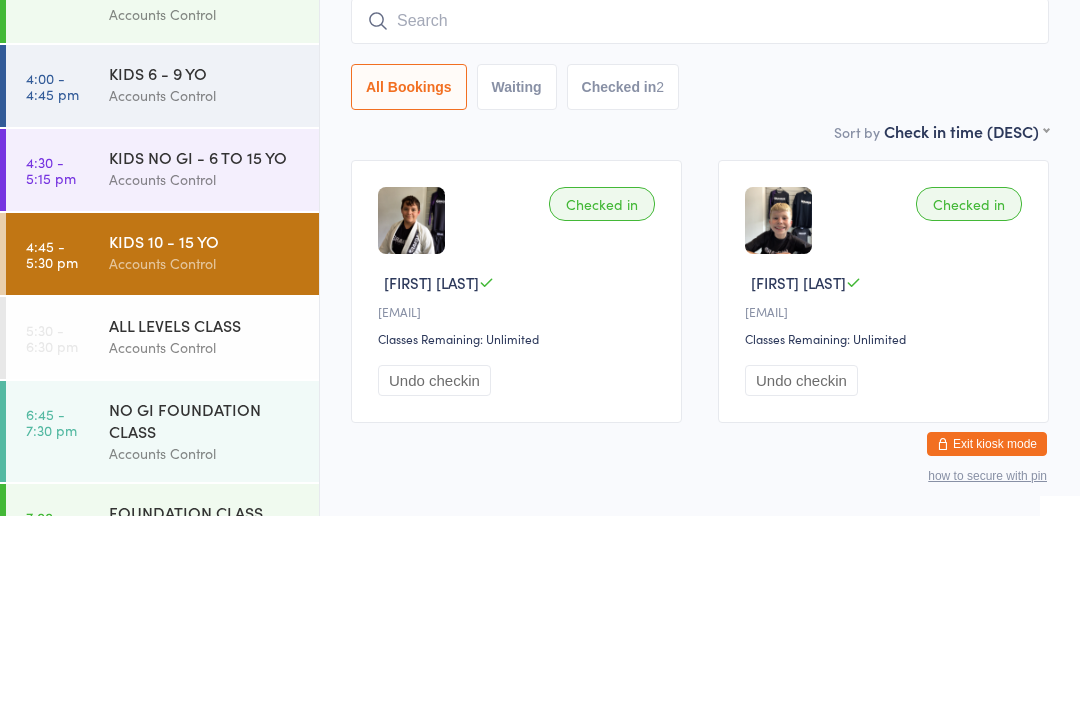 scroll, scrollTop: 69, scrollLeft: 0, axis: vertical 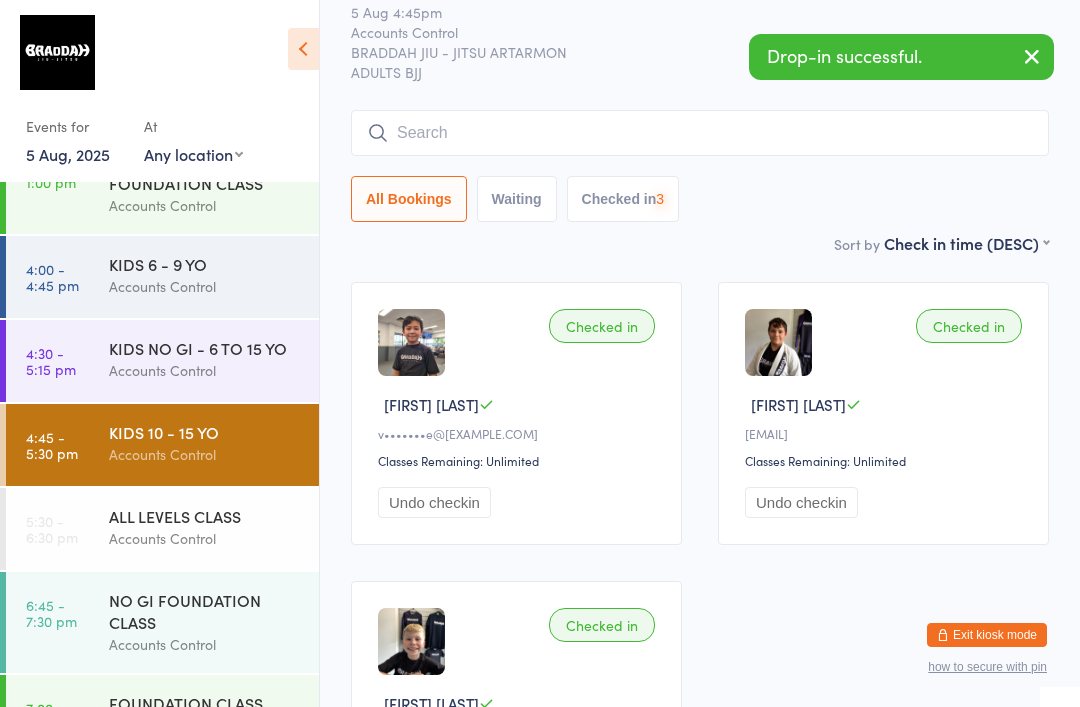 click on "4:00 - 4:45 pm KIDS 6 - 9 YO Accounts Control" at bounding box center (162, 277) 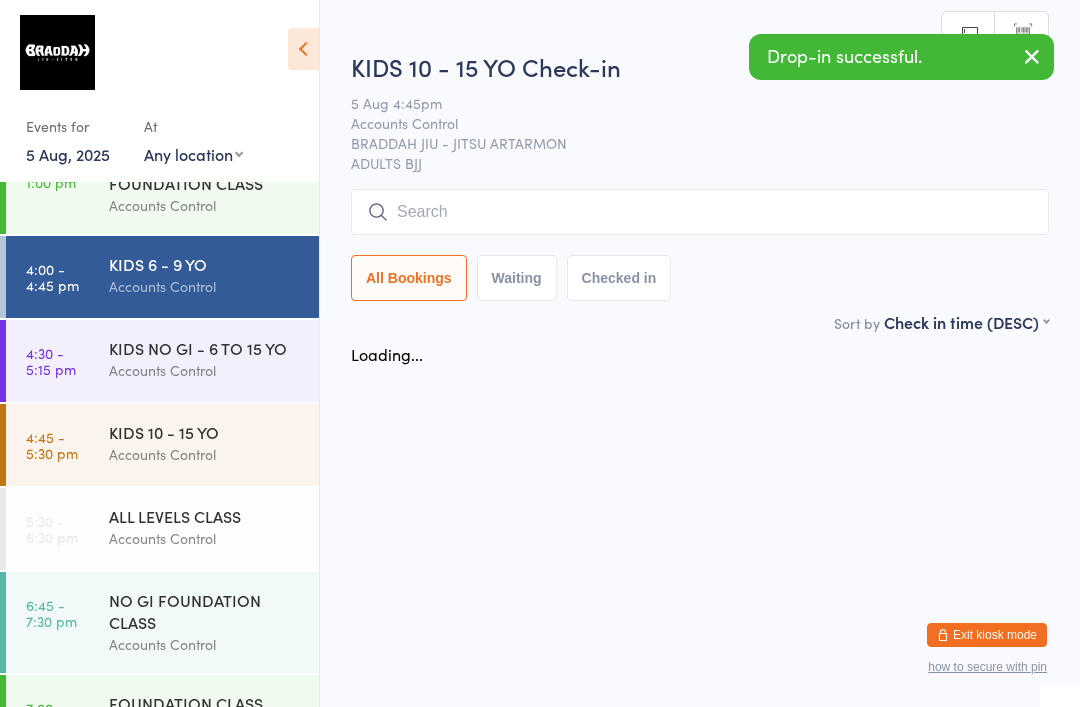 scroll, scrollTop: 0, scrollLeft: 0, axis: both 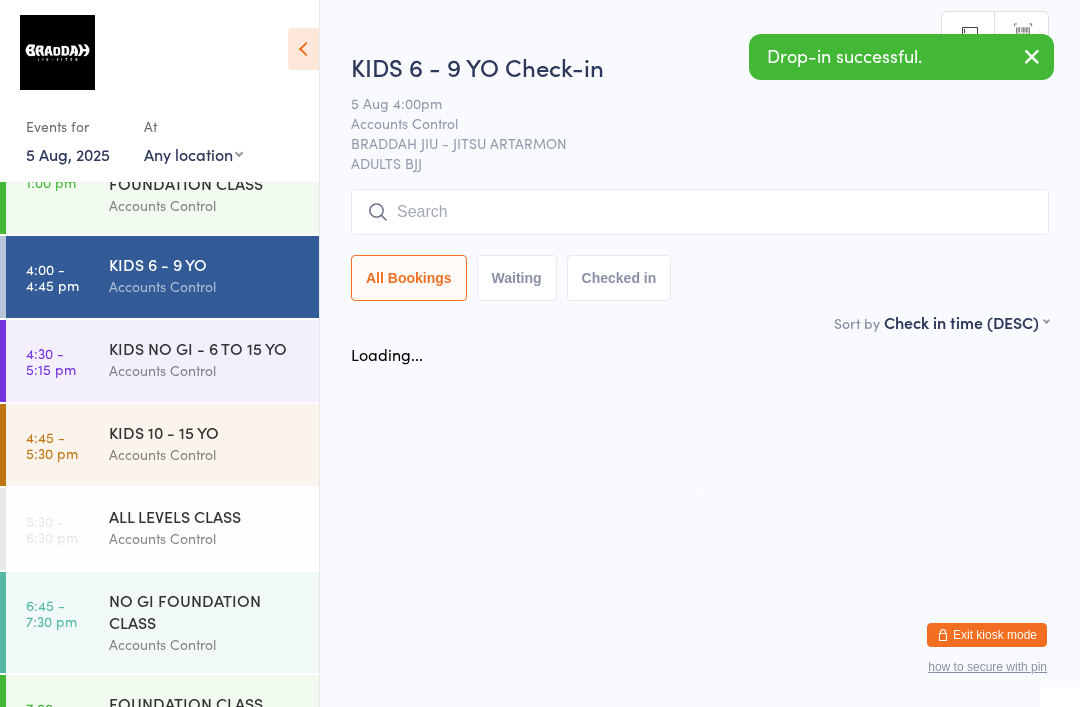 click at bounding box center [700, 212] 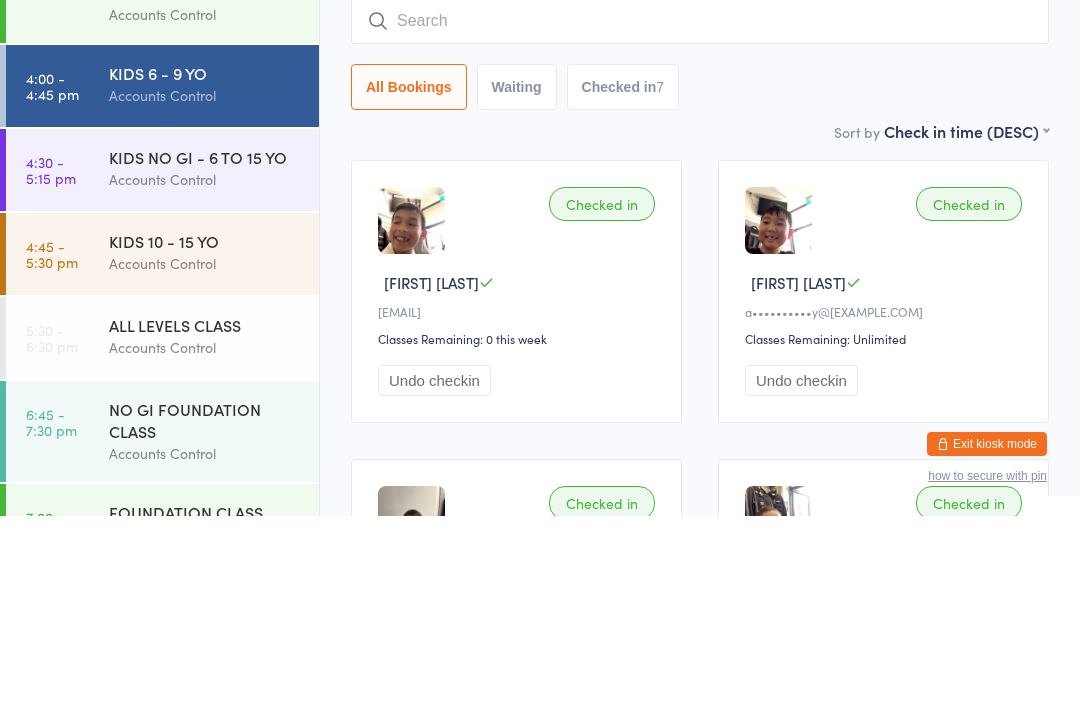 click on "4:45 - 5:30 pm KIDS 10 - 15 YO Accounts Control" at bounding box center [162, 445] 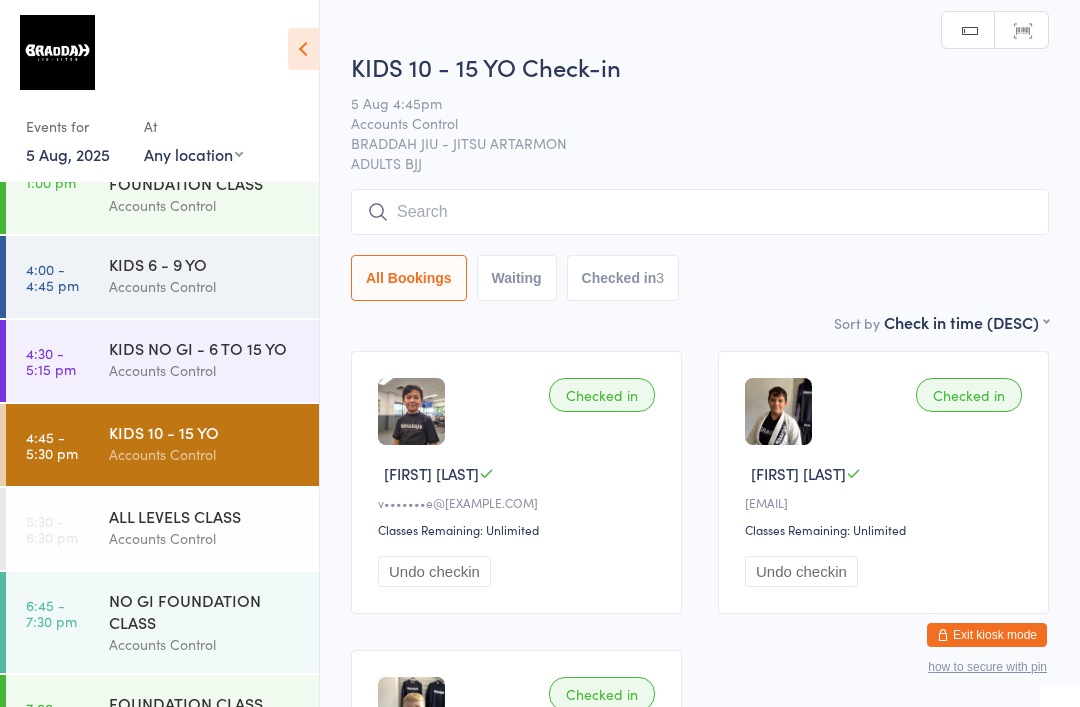 click on "KIDS NO GI - 6 TO 15 YO" at bounding box center [205, 348] 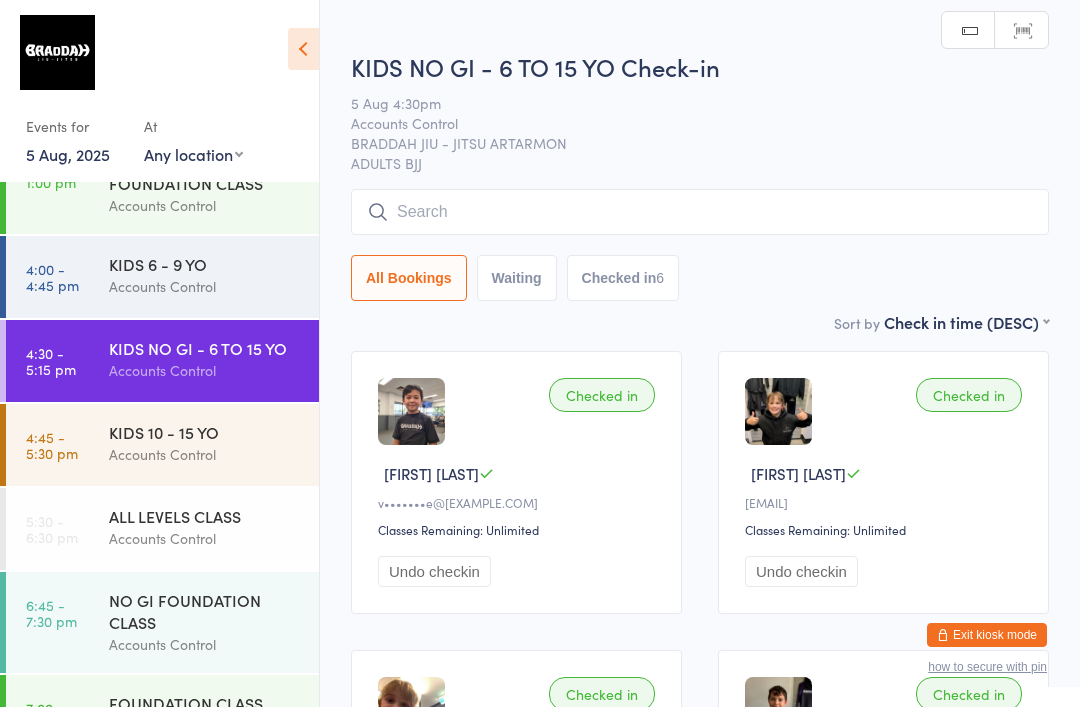 click on "KIDS 6 - 9 YO Accounts Control" at bounding box center (214, 275) 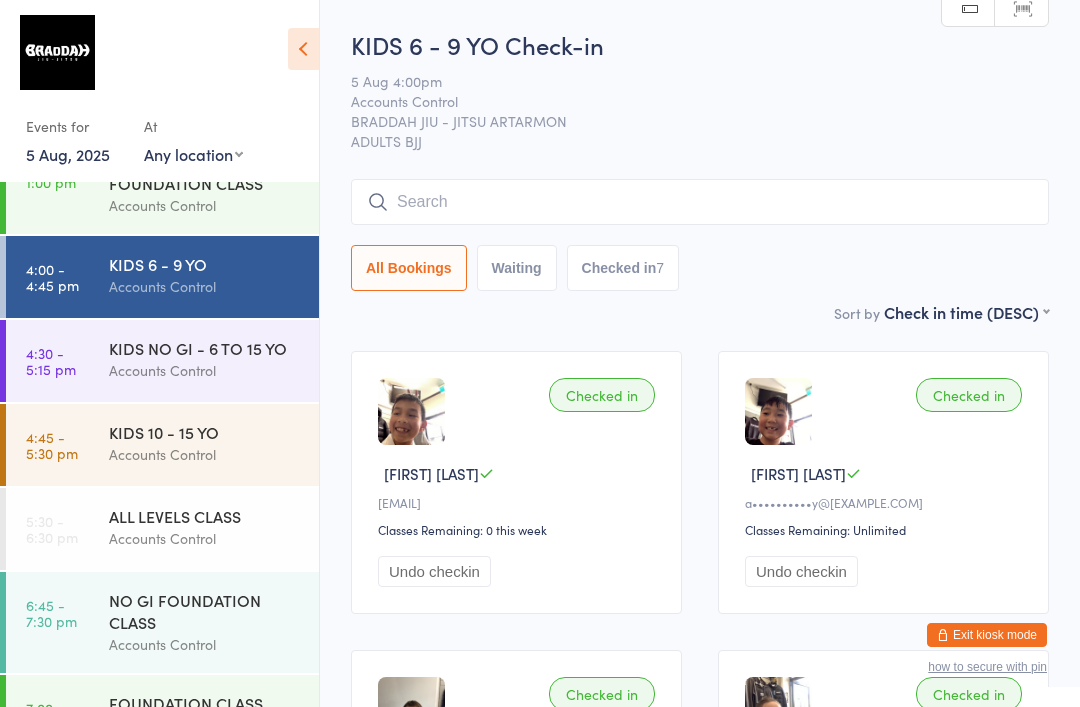 click on "KIDS NO GI - 6 TO 15 YO" at bounding box center [205, 348] 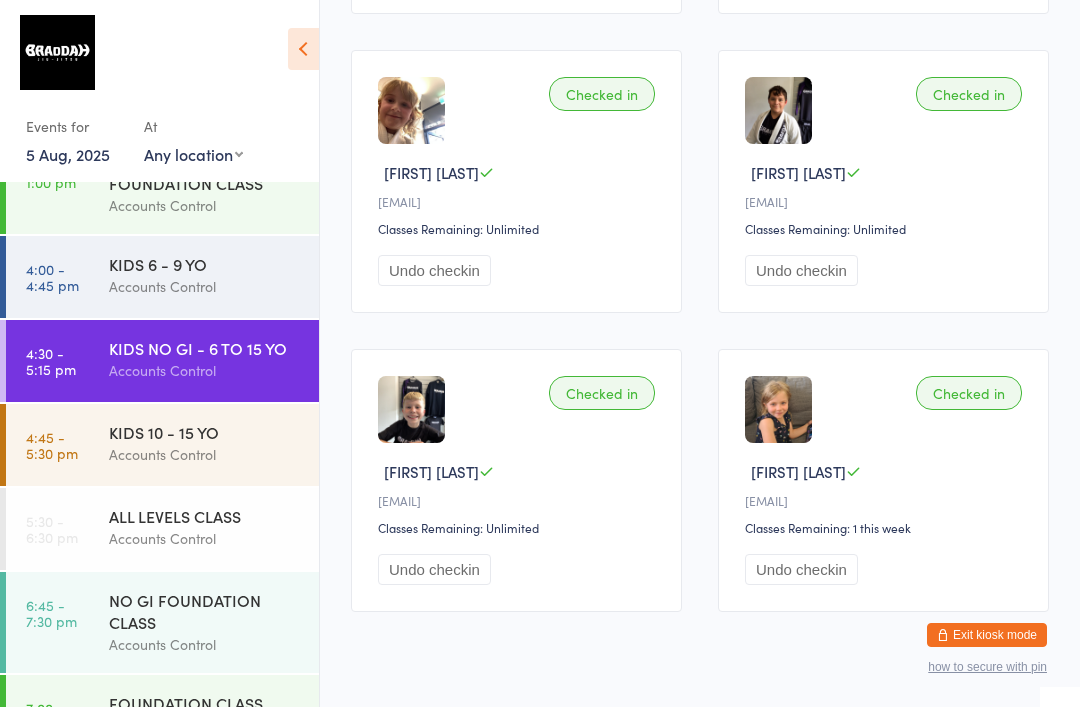 scroll, scrollTop: 595, scrollLeft: 0, axis: vertical 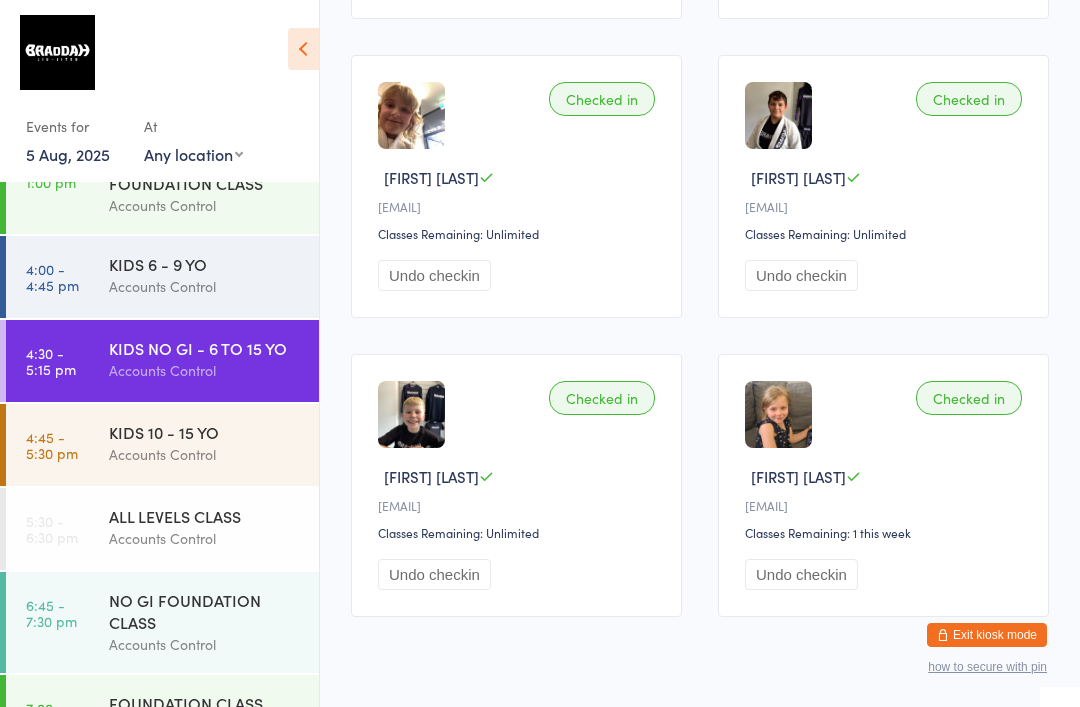 click on "KIDS 10 - 15 YO" at bounding box center [205, 432] 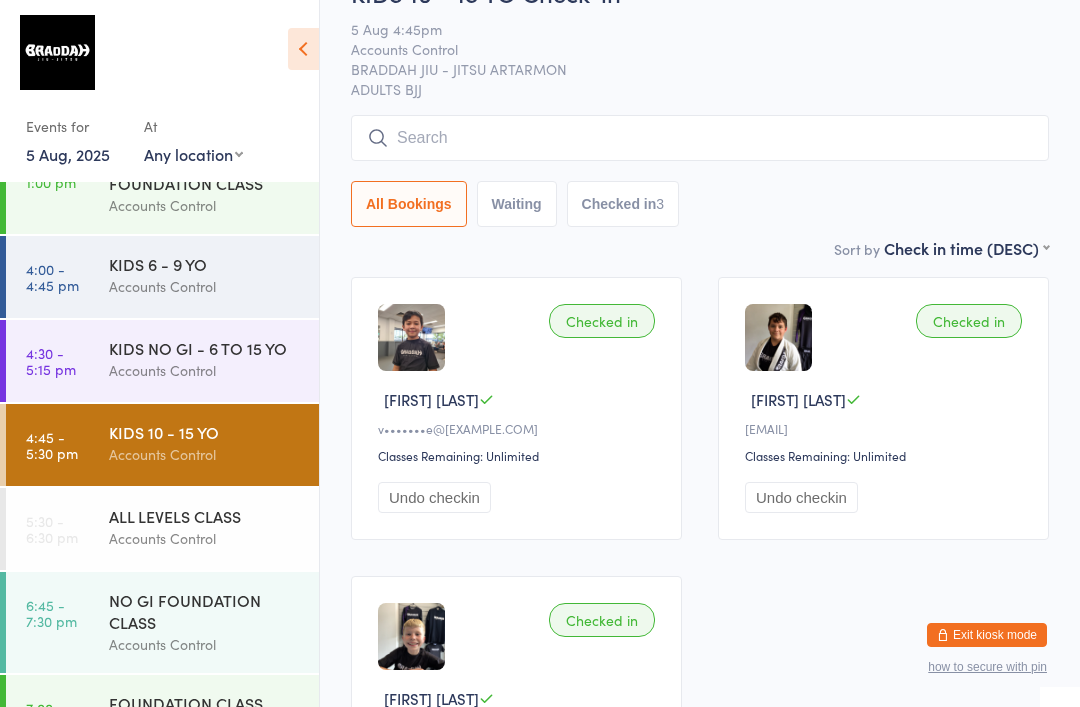 click at bounding box center (700, 138) 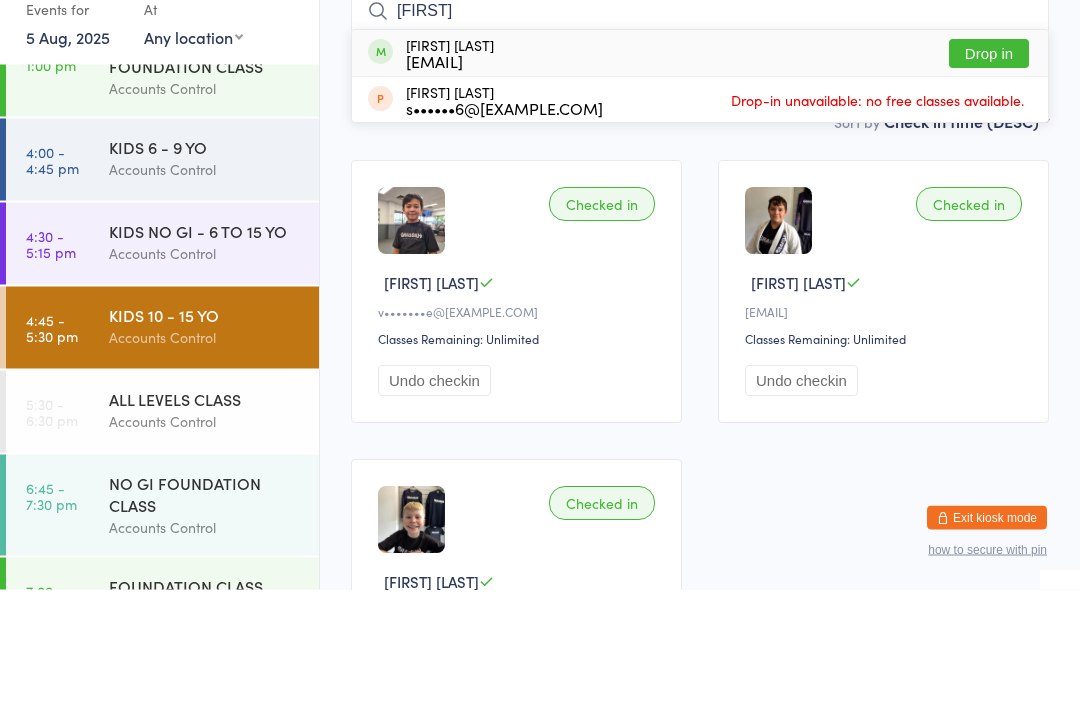 type on "[FIRST]" 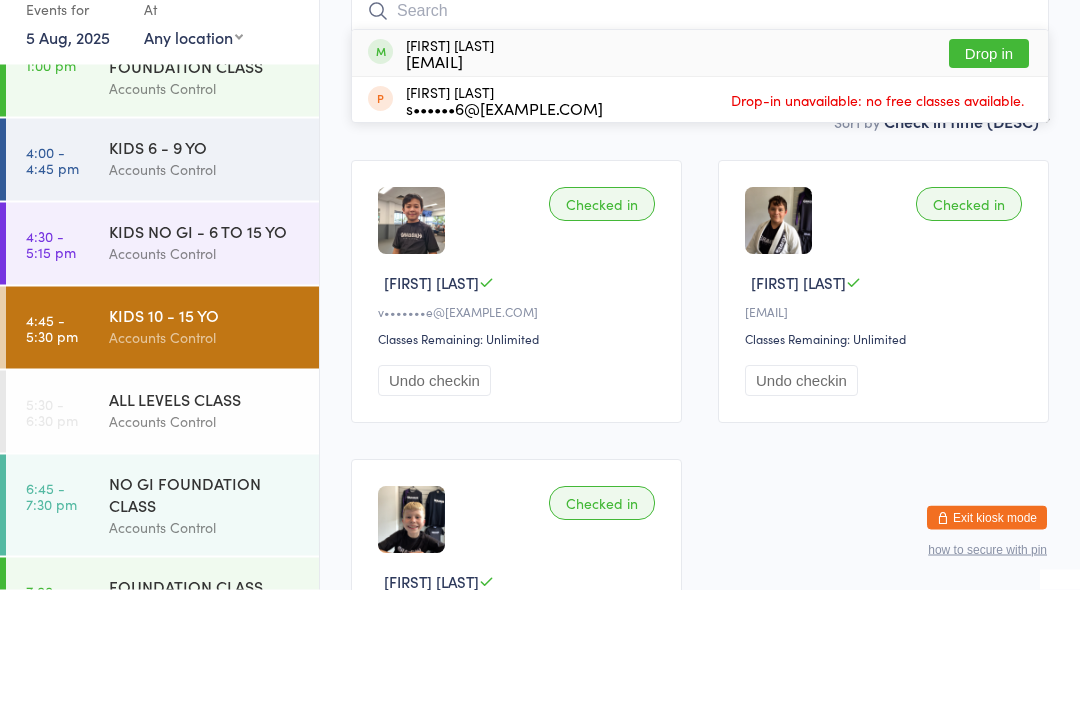 scroll, scrollTop: 191, scrollLeft: 0, axis: vertical 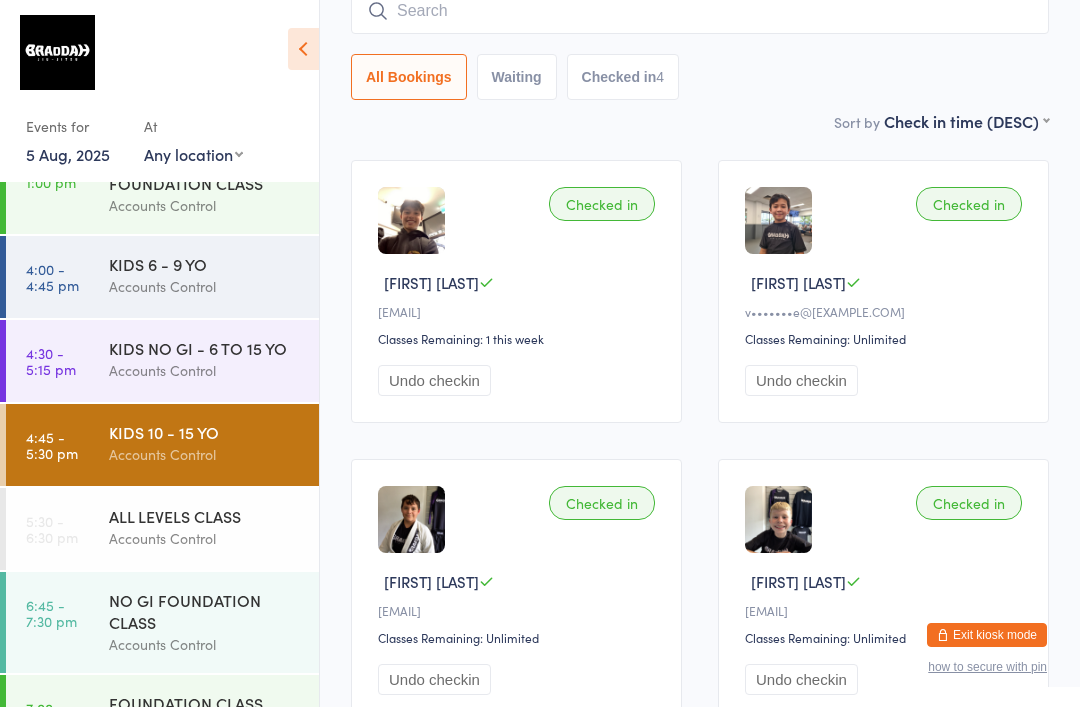 click at bounding box center [700, 11] 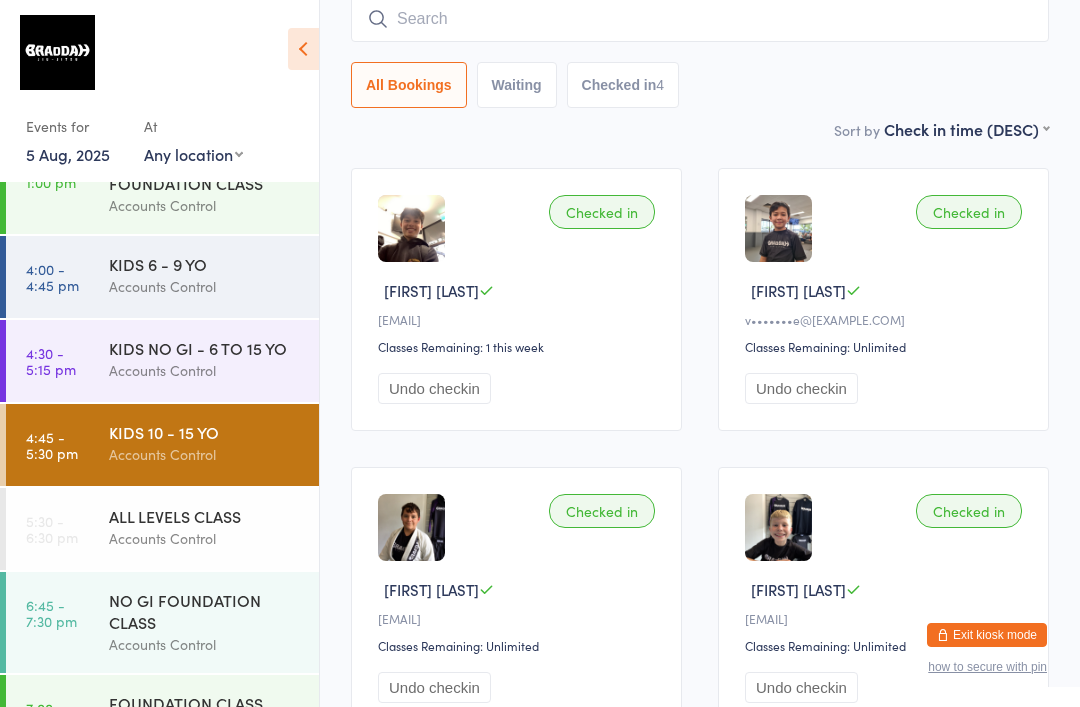 scroll, scrollTop: 181, scrollLeft: 0, axis: vertical 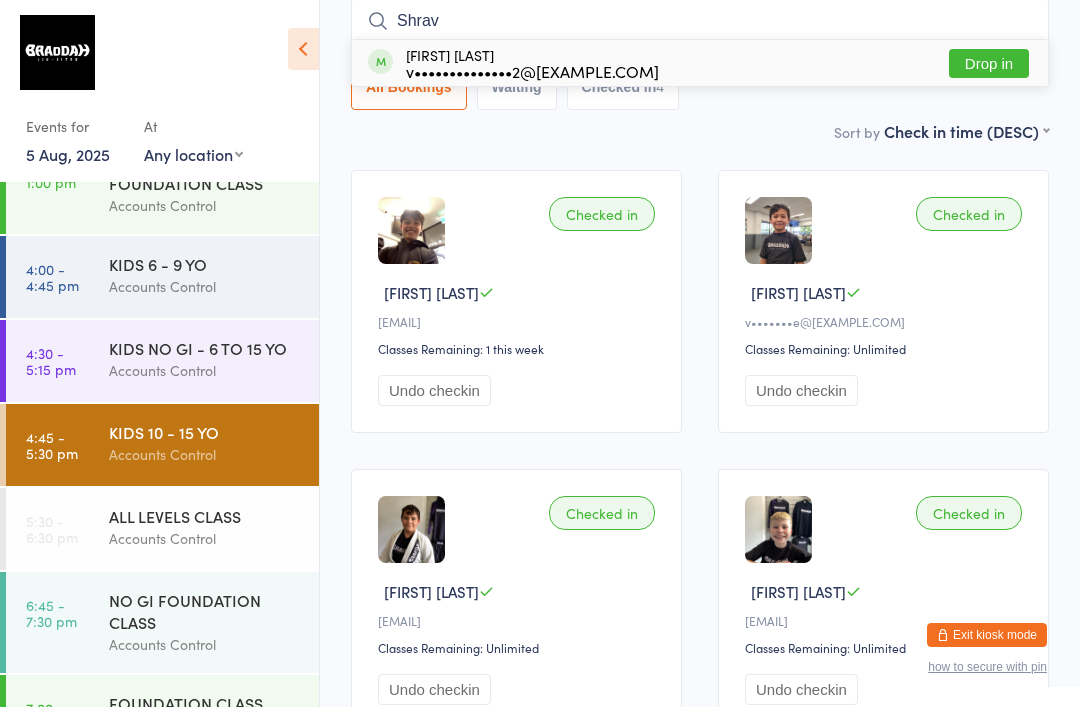 type on "Shrav" 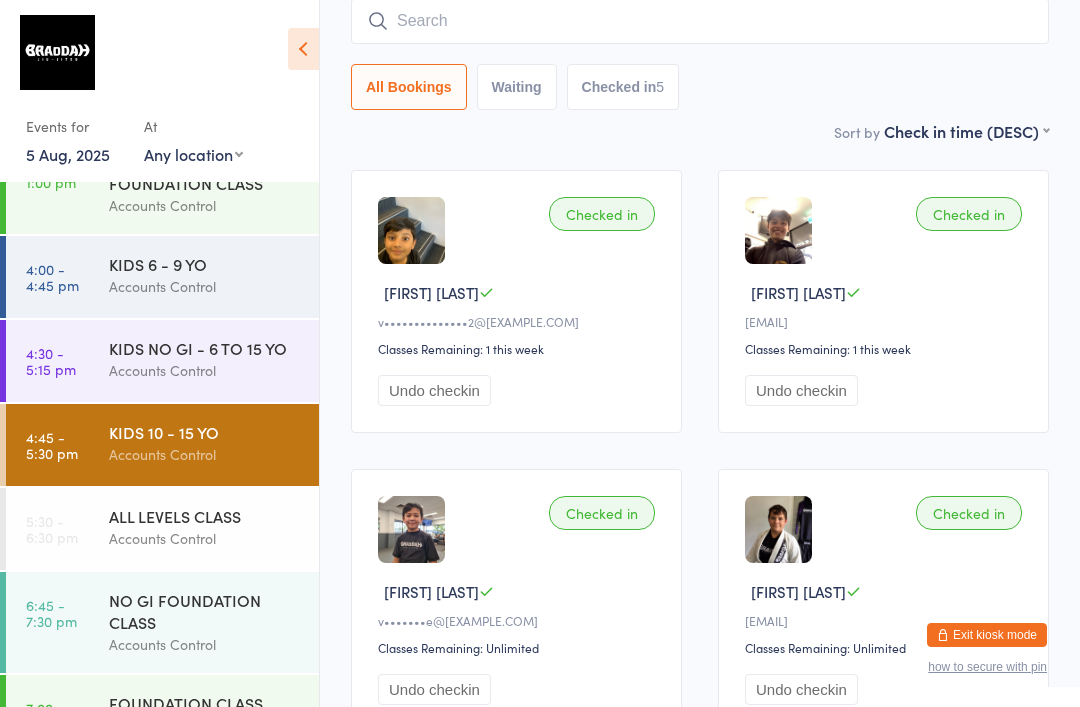 click on "ALL LEVELS CLASS" at bounding box center (205, 516) 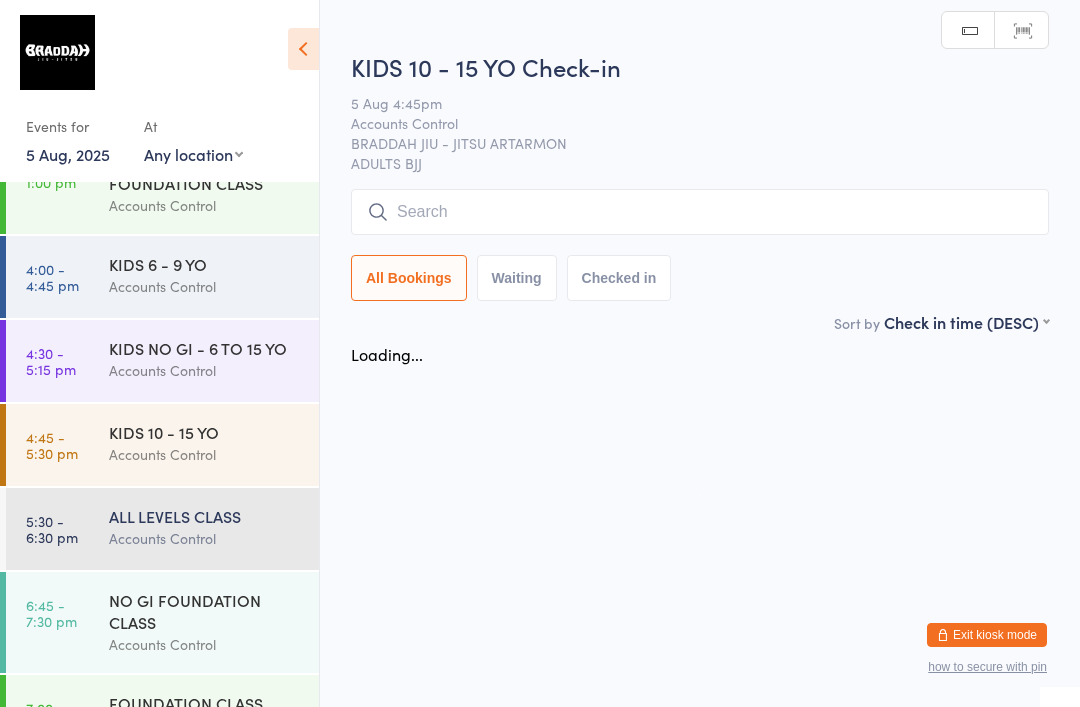 scroll, scrollTop: 0, scrollLeft: 0, axis: both 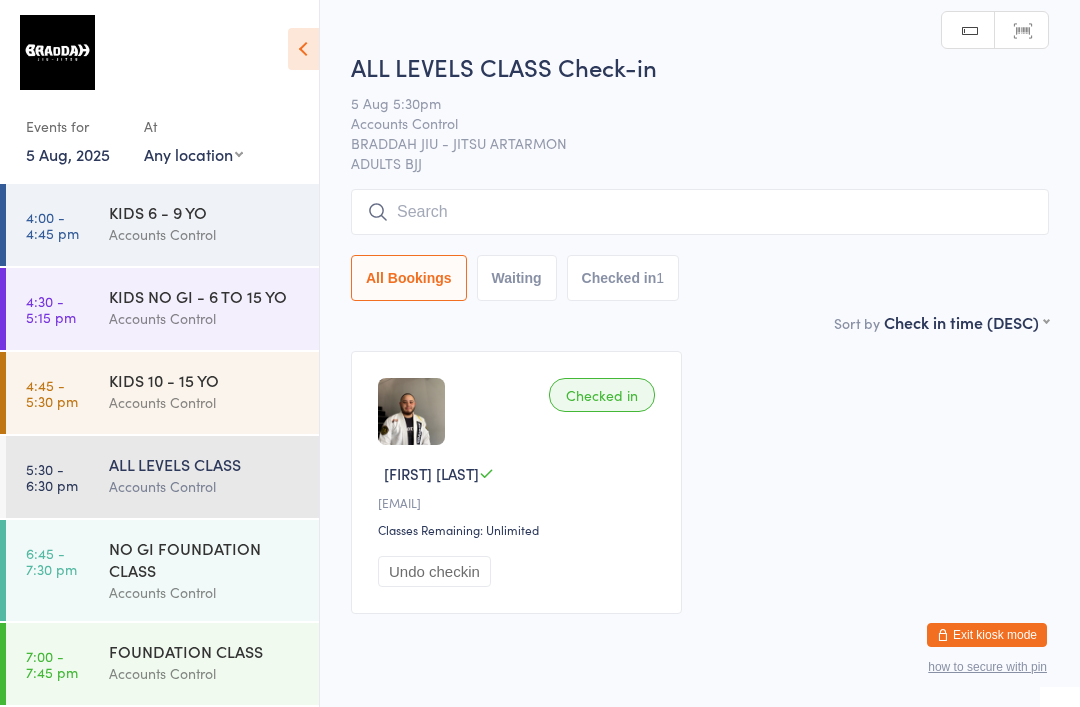 click at bounding box center [700, 212] 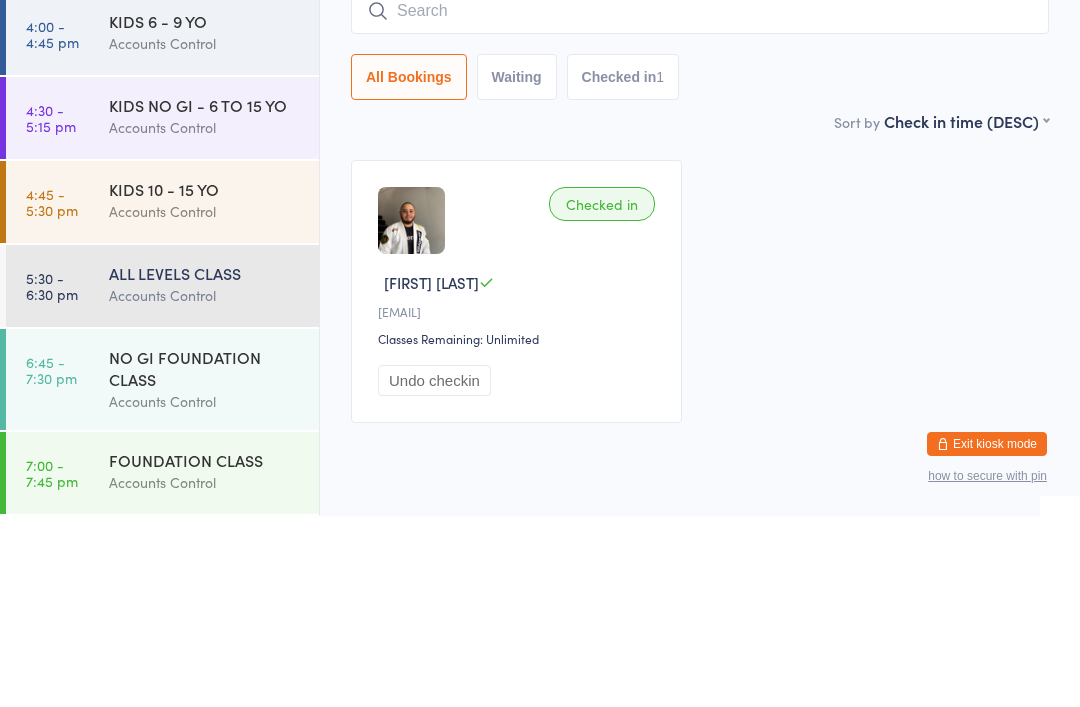 scroll, scrollTop: 216, scrollLeft: 0, axis: vertical 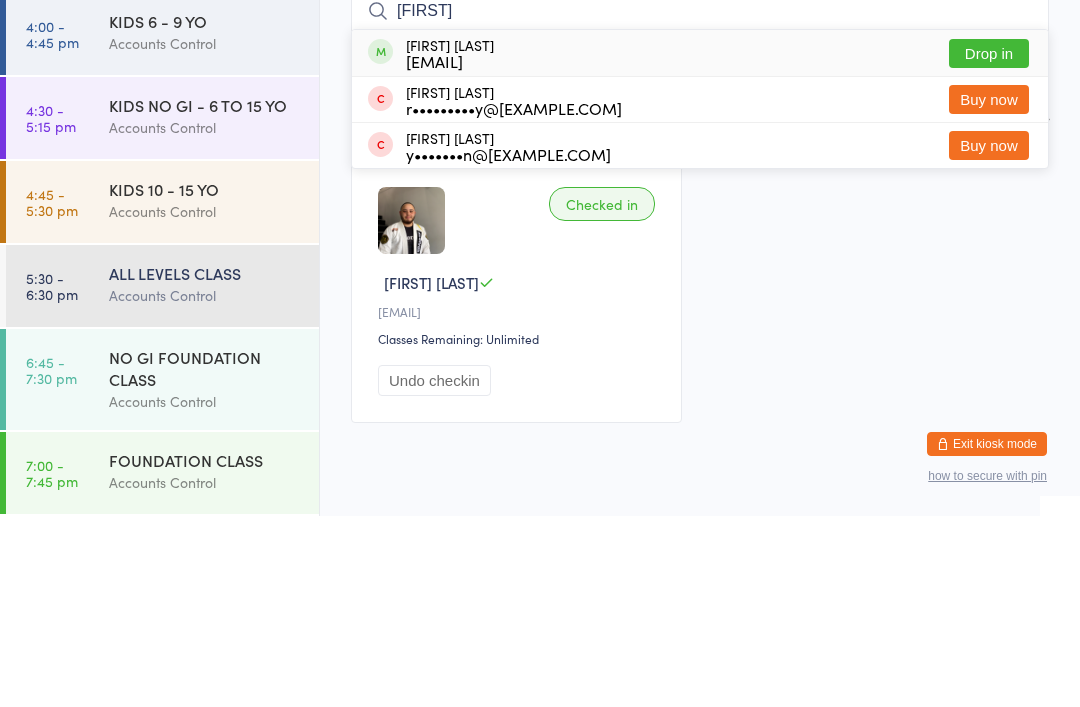 type on "[FIRST]" 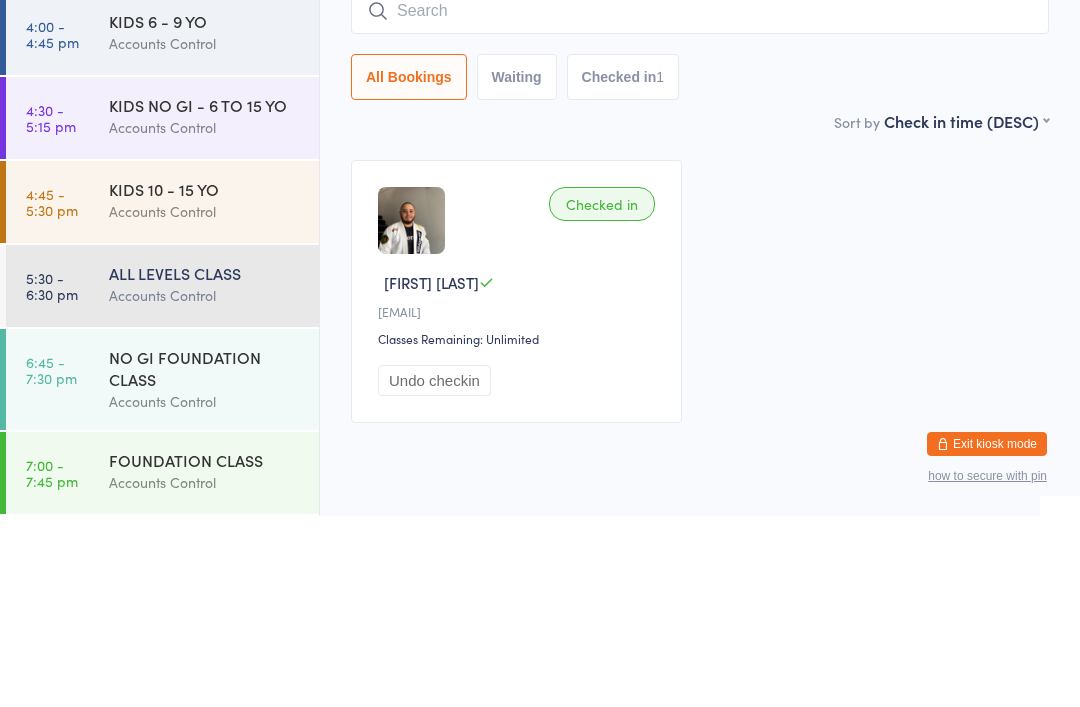 scroll, scrollTop: 69, scrollLeft: 0, axis: vertical 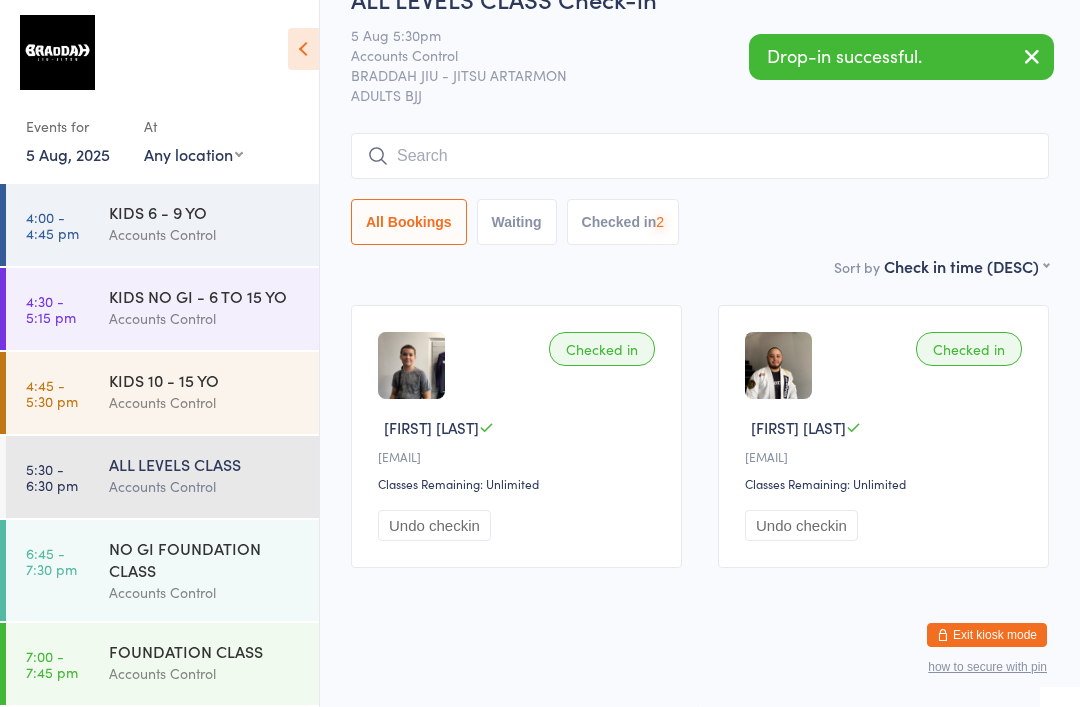 click at bounding box center (700, 156) 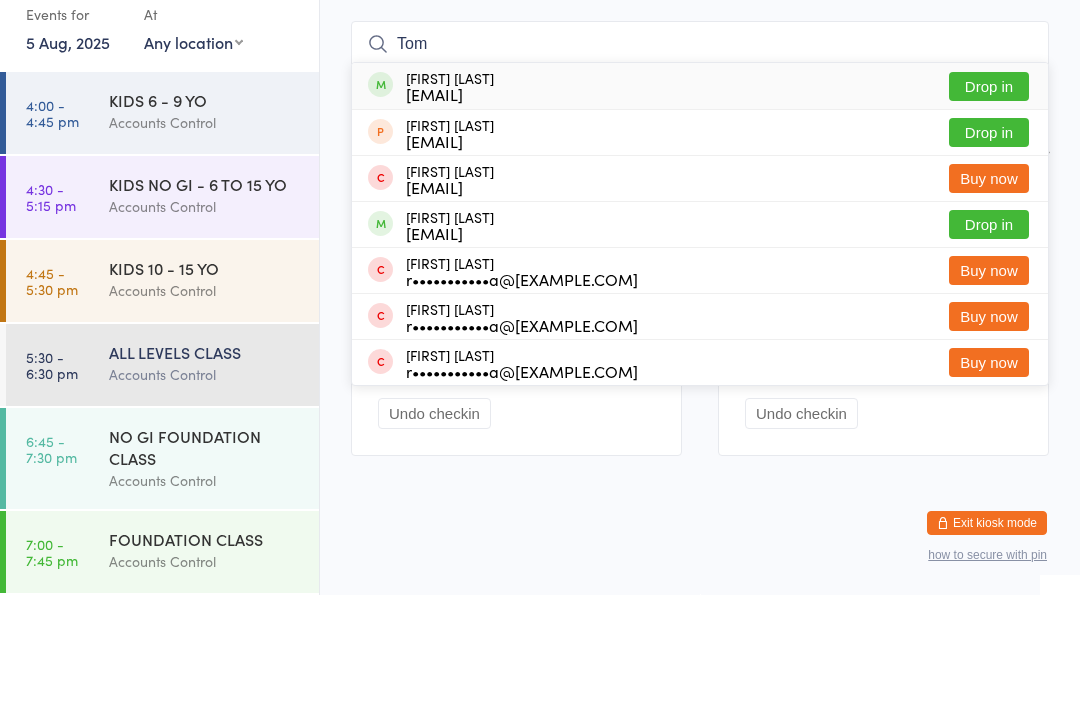 type on "Tom" 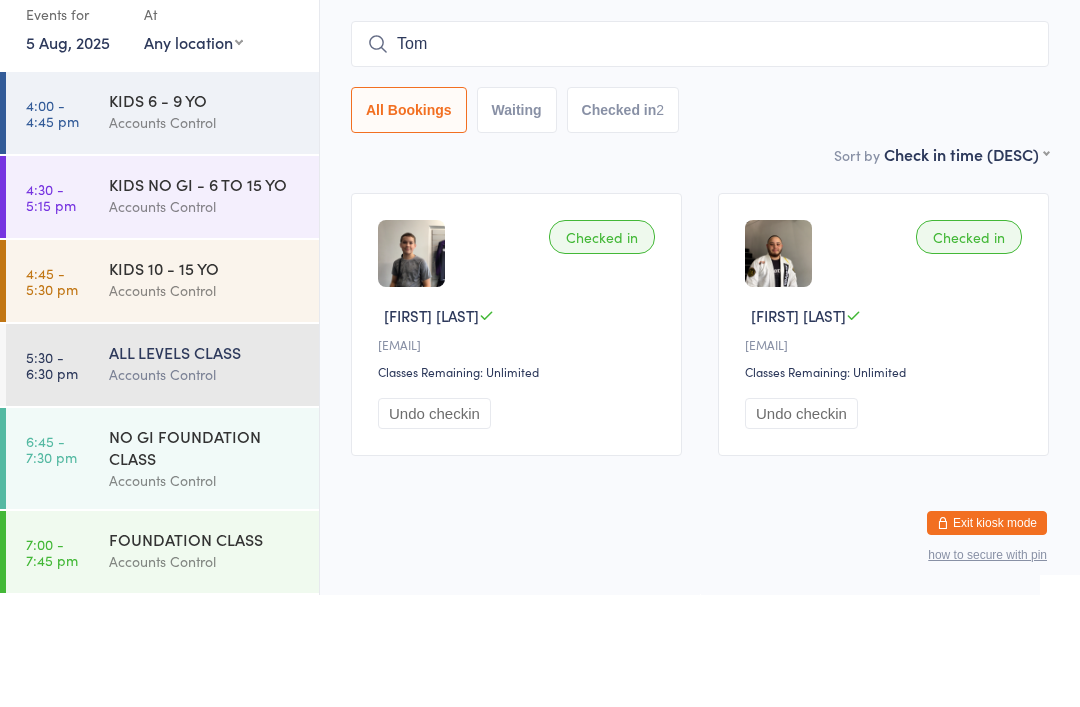 type 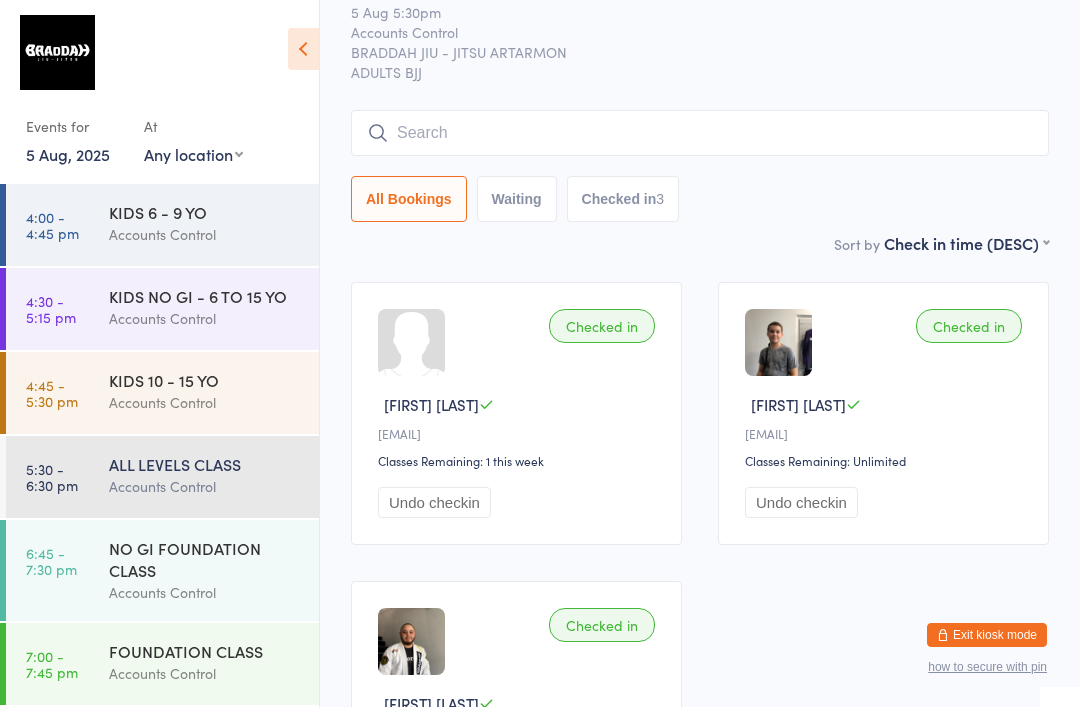 click on "Accounts Control" at bounding box center [205, 318] 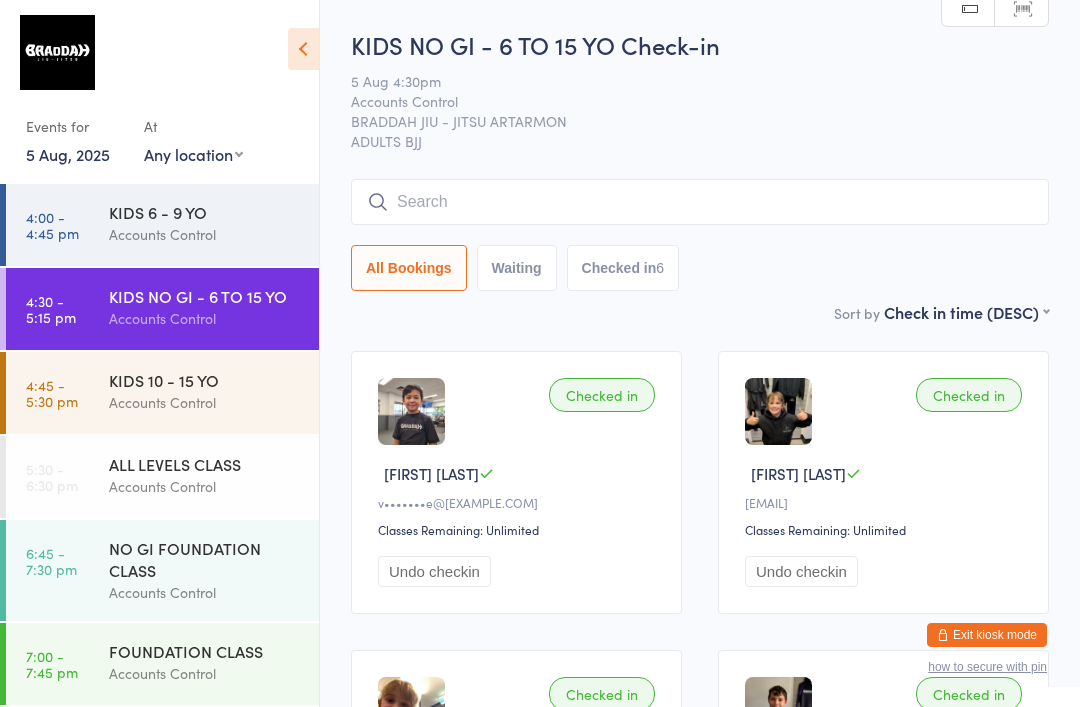 scroll, scrollTop: 26, scrollLeft: 0, axis: vertical 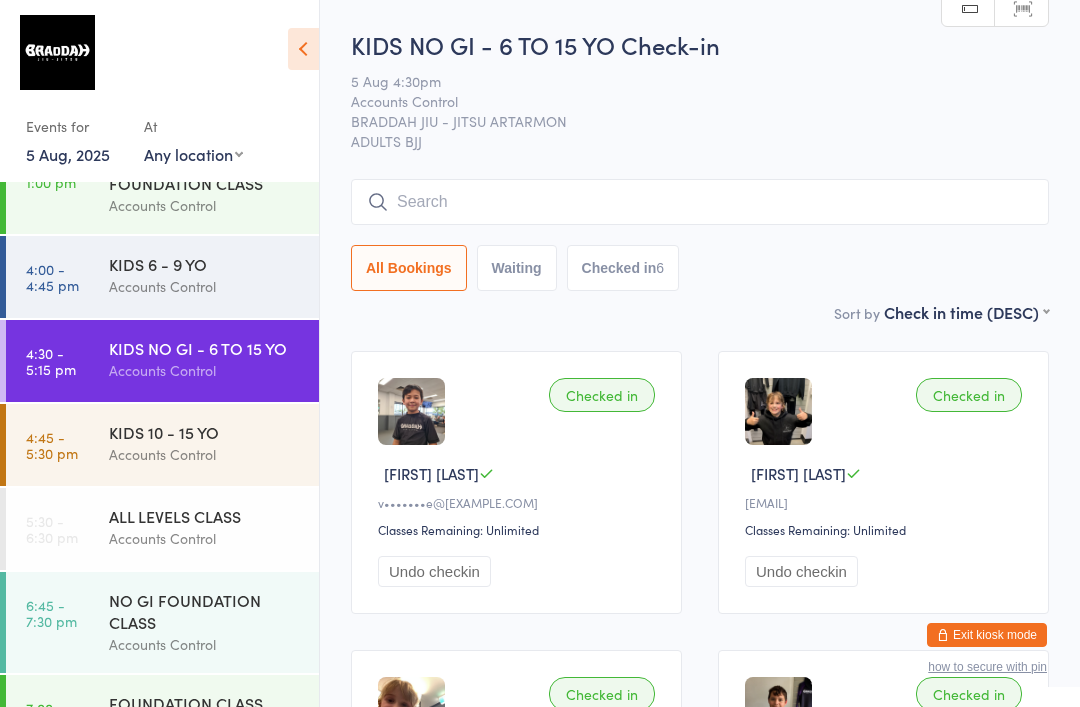 click at bounding box center [700, 202] 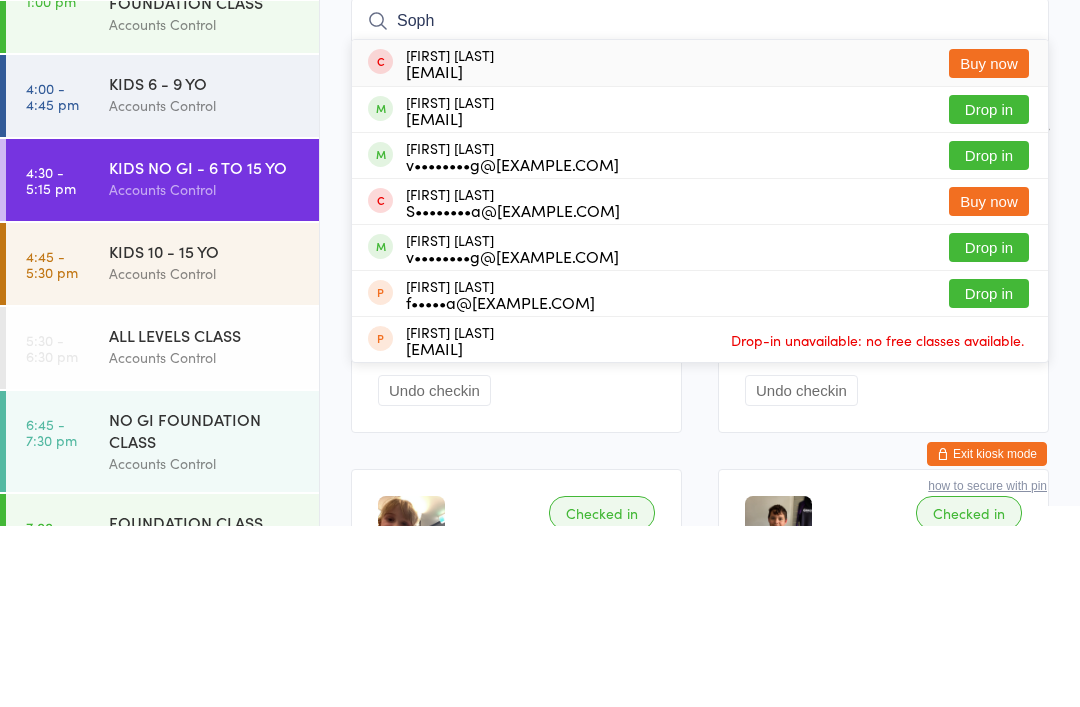 type on "Sophi" 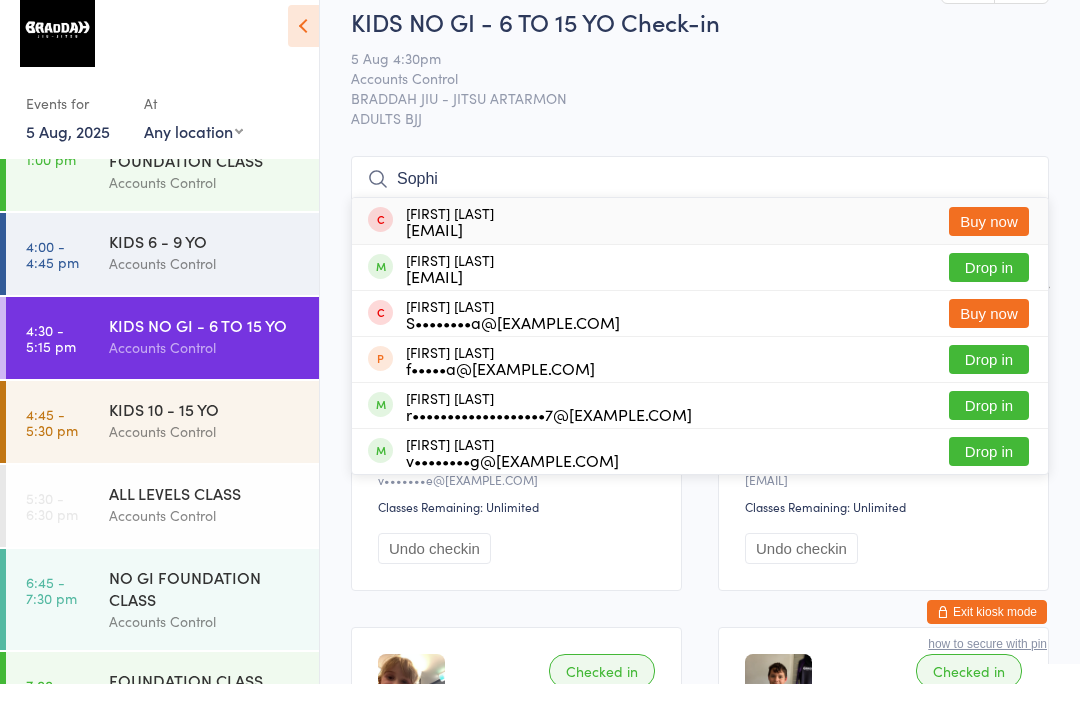 click on "KIDS 6 - 9 YO" at bounding box center (205, 264) 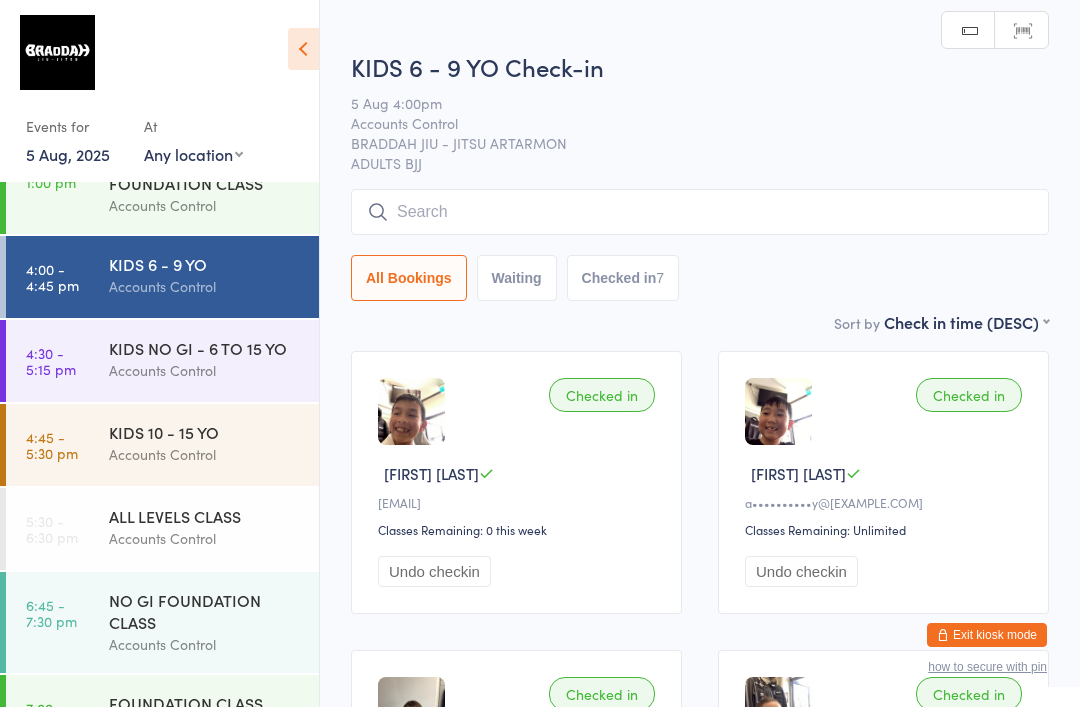 click on "Accounts Control" at bounding box center [205, 454] 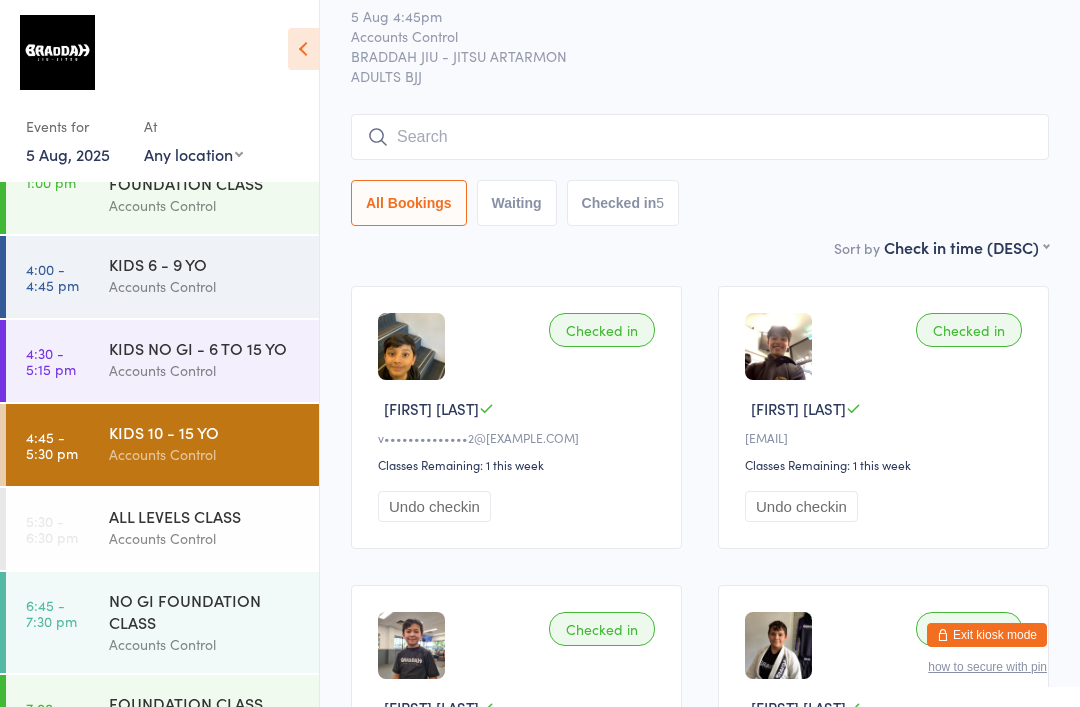scroll, scrollTop: 64, scrollLeft: 0, axis: vertical 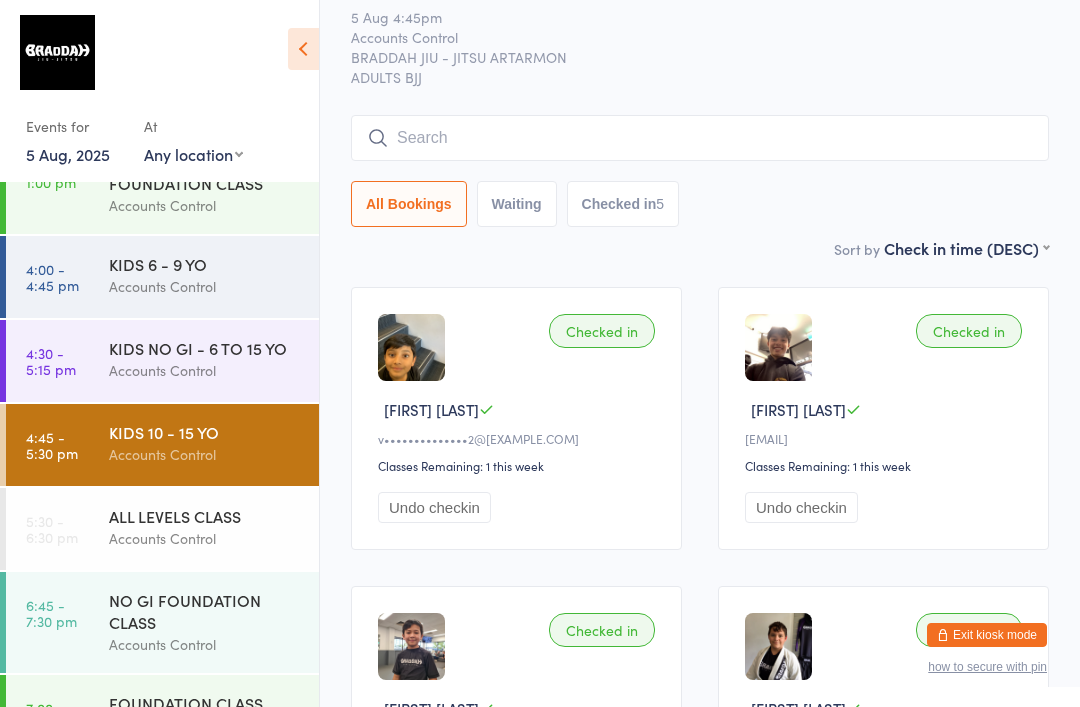 click on "KIDS NO GI - 6 TO 15 YO" at bounding box center [205, 348] 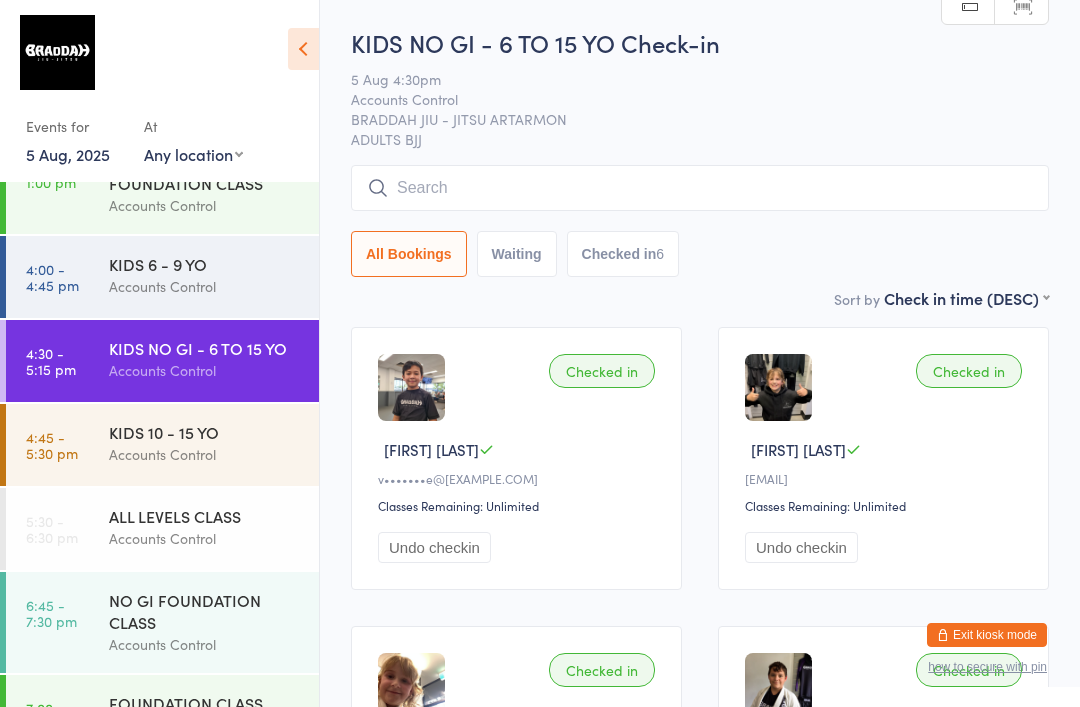 scroll, scrollTop: 0, scrollLeft: 0, axis: both 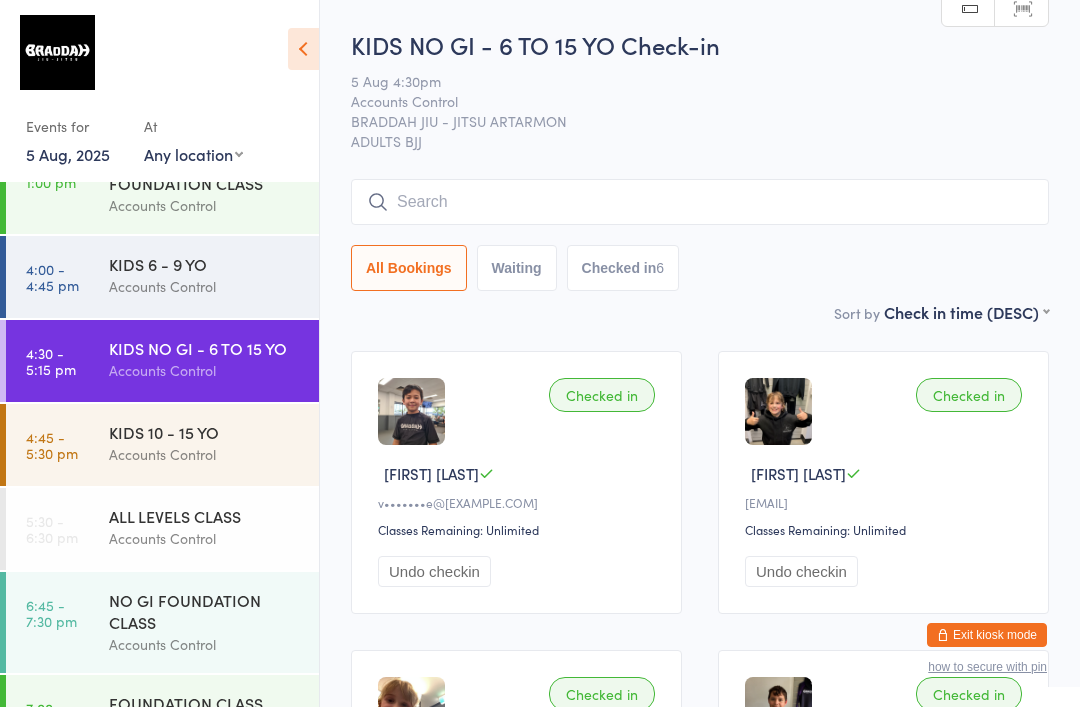 click on "KIDS 6 - 9 YO" at bounding box center (205, 264) 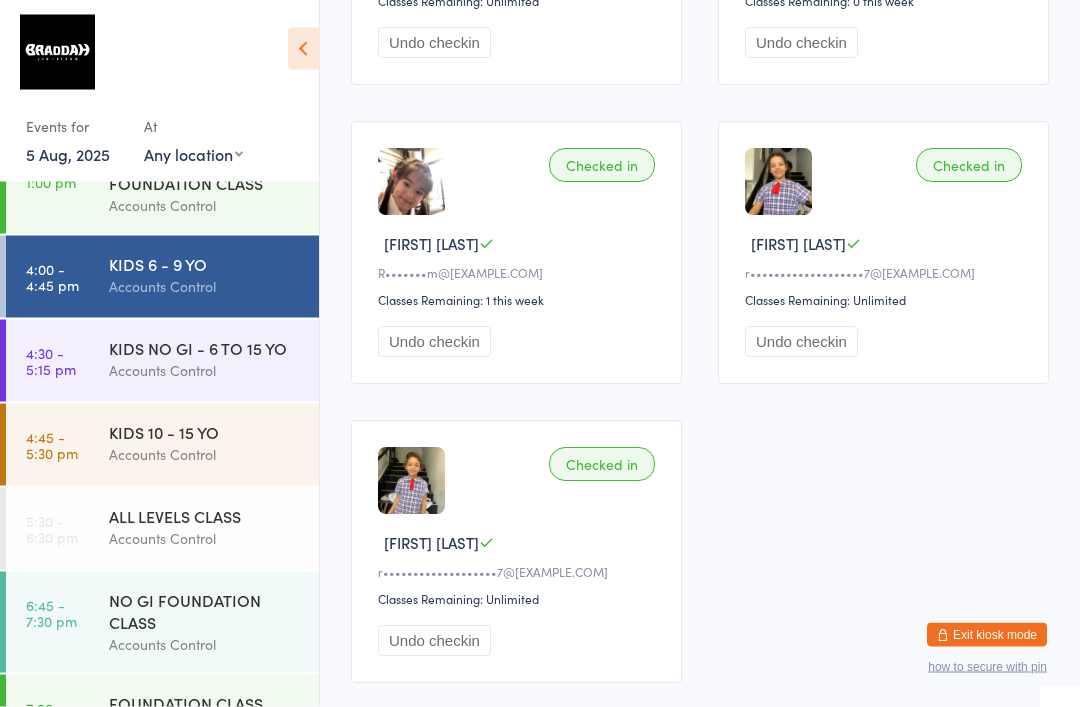 scroll, scrollTop: 829, scrollLeft: 0, axis: vertical 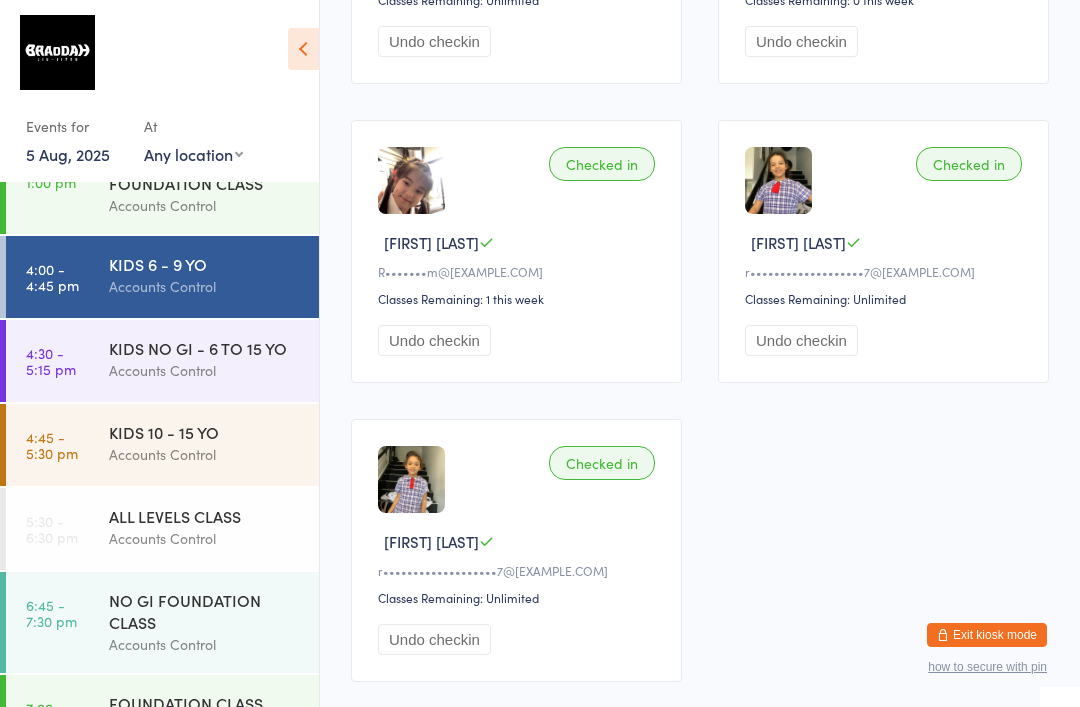click on "Accounts Control" at bounding box center (205, 370) 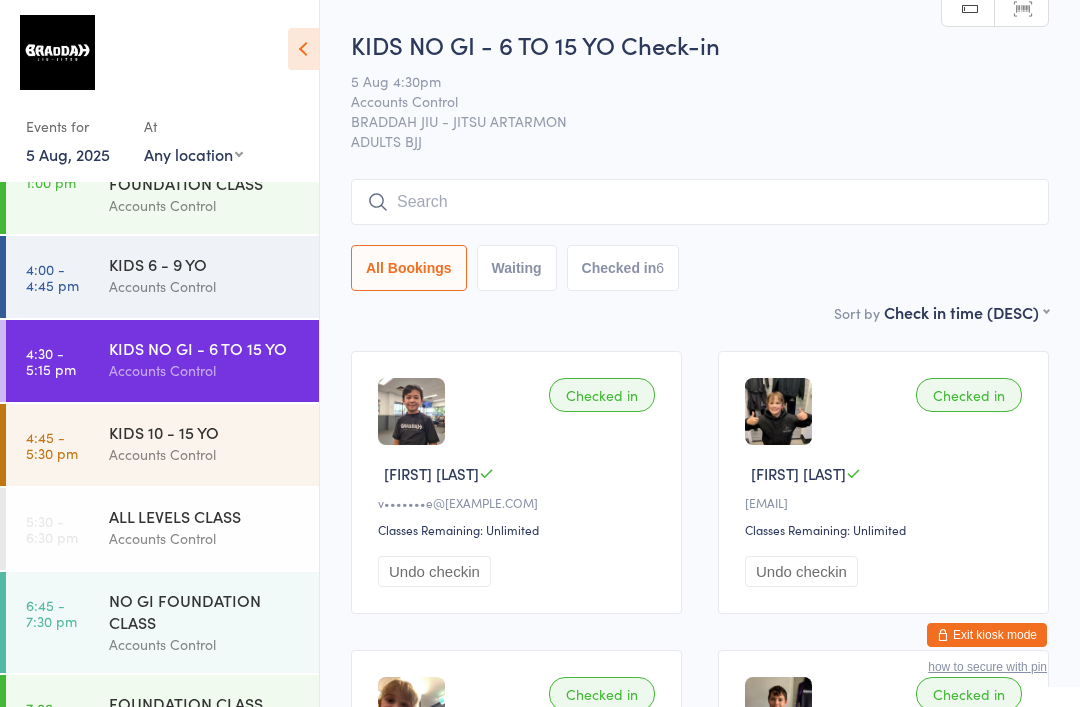 click on "Accounts Control" at bounding box center [205, 454] 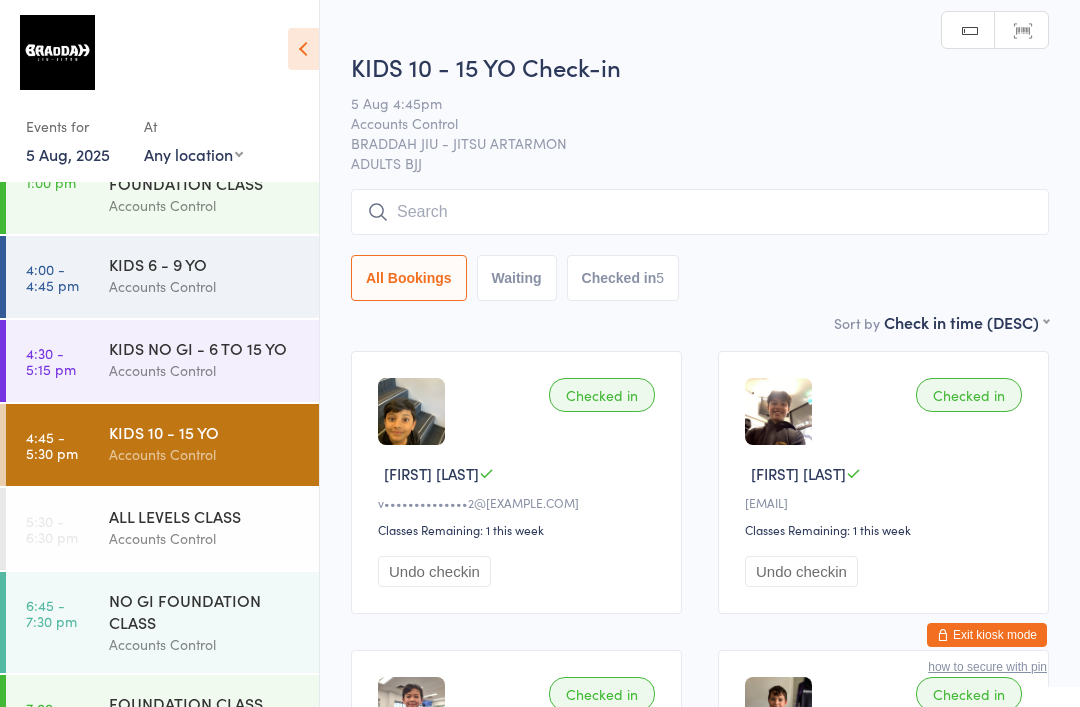 click at bounding box center (700, 212) 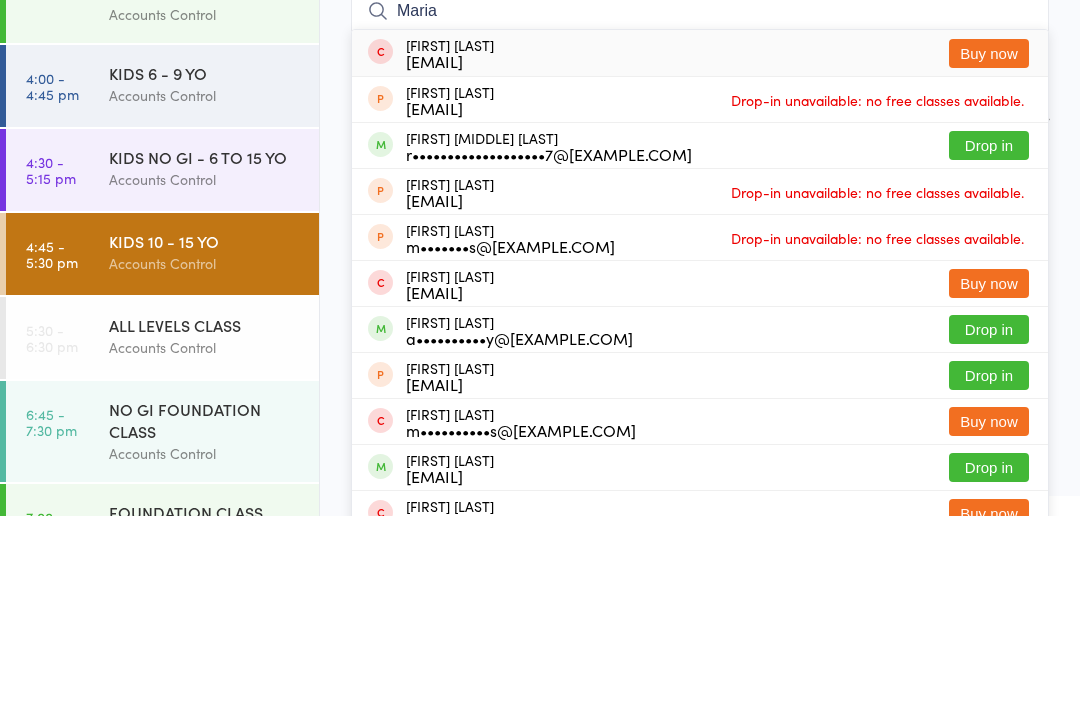 type on "Maria" 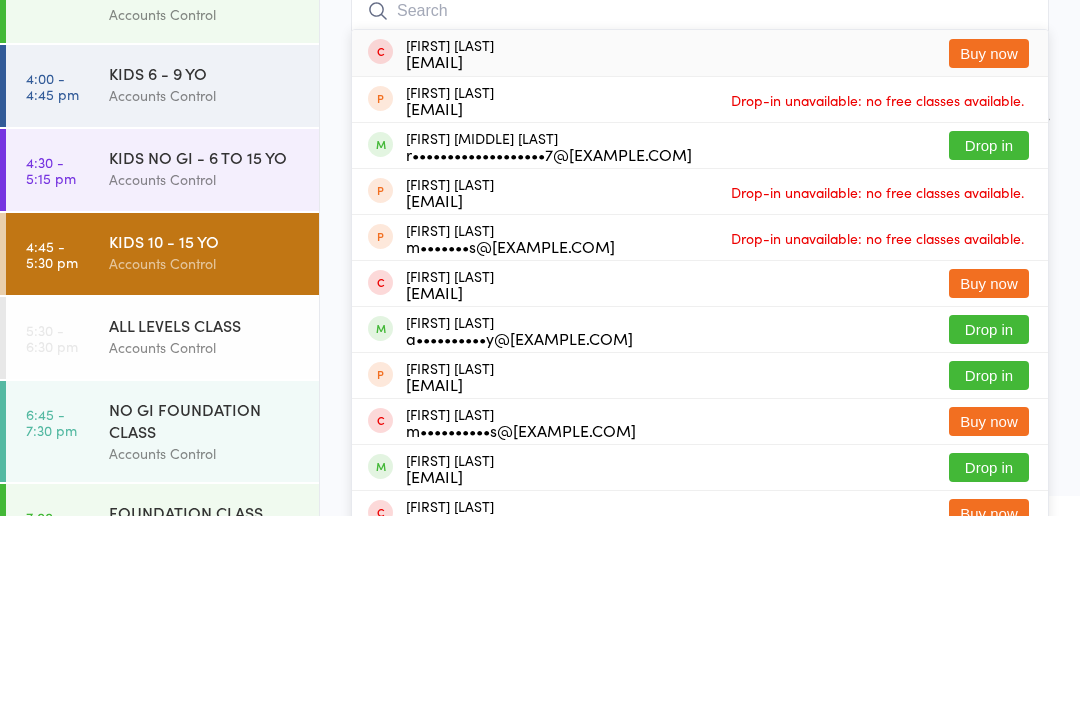 scroll, scrollTop: 191, scrollLeft: 0, axis: vertical 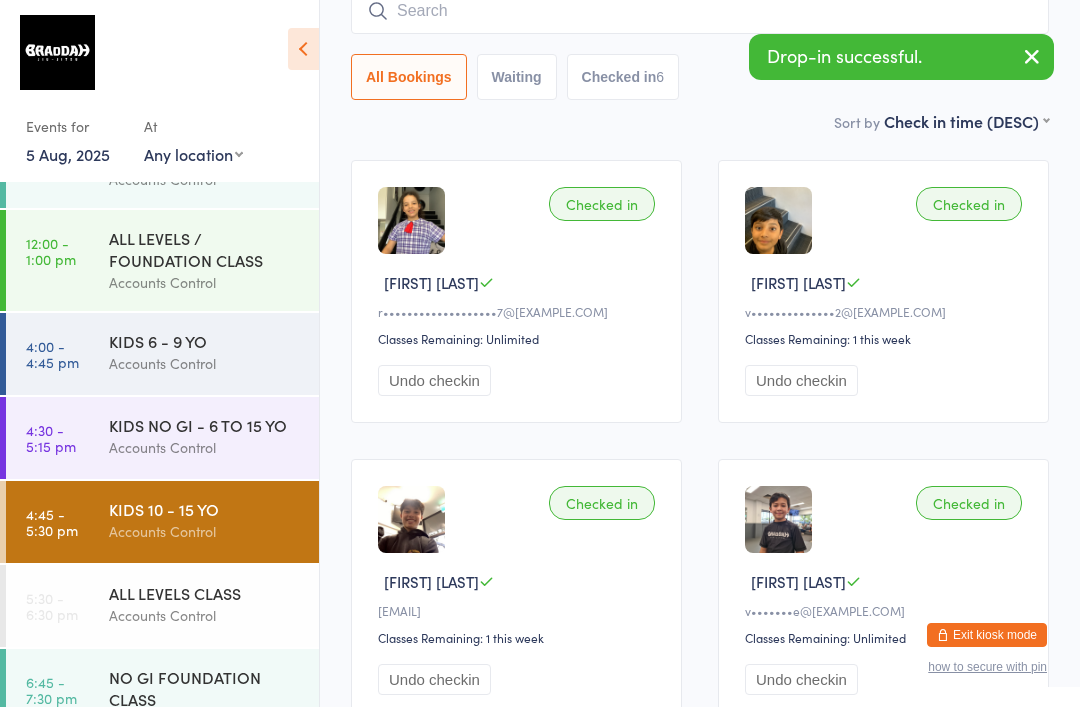 click on "Accounts Control" at bounding box center (205, 447) 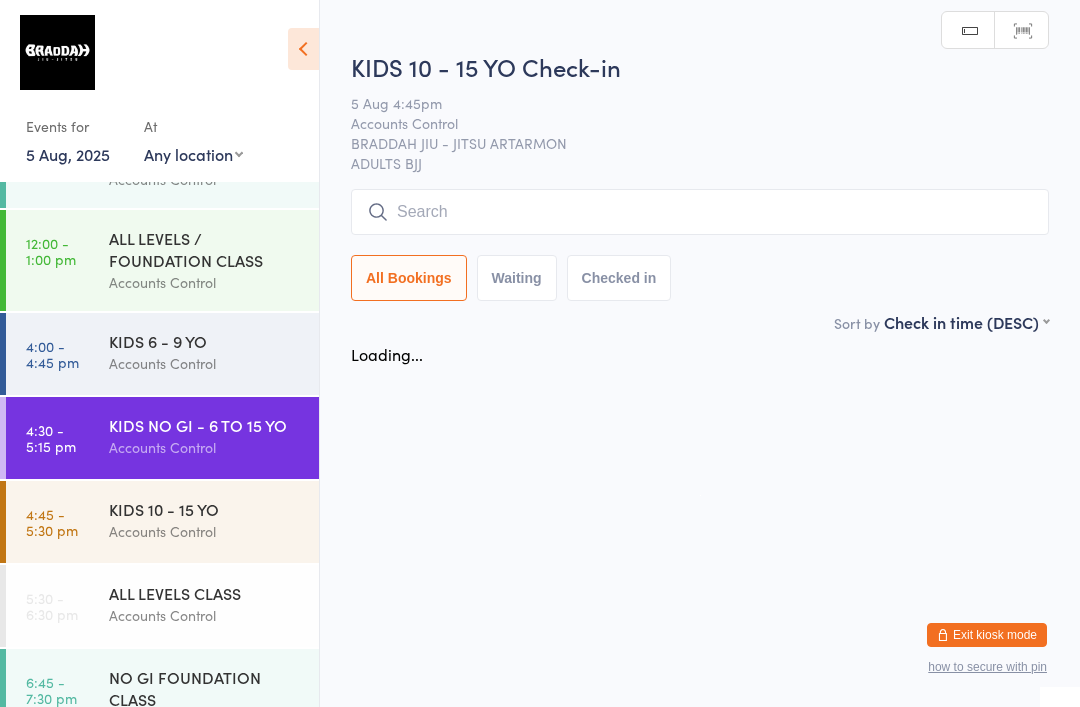 scroll, scrollTop: 0, scrollLeft: 0, axis: both 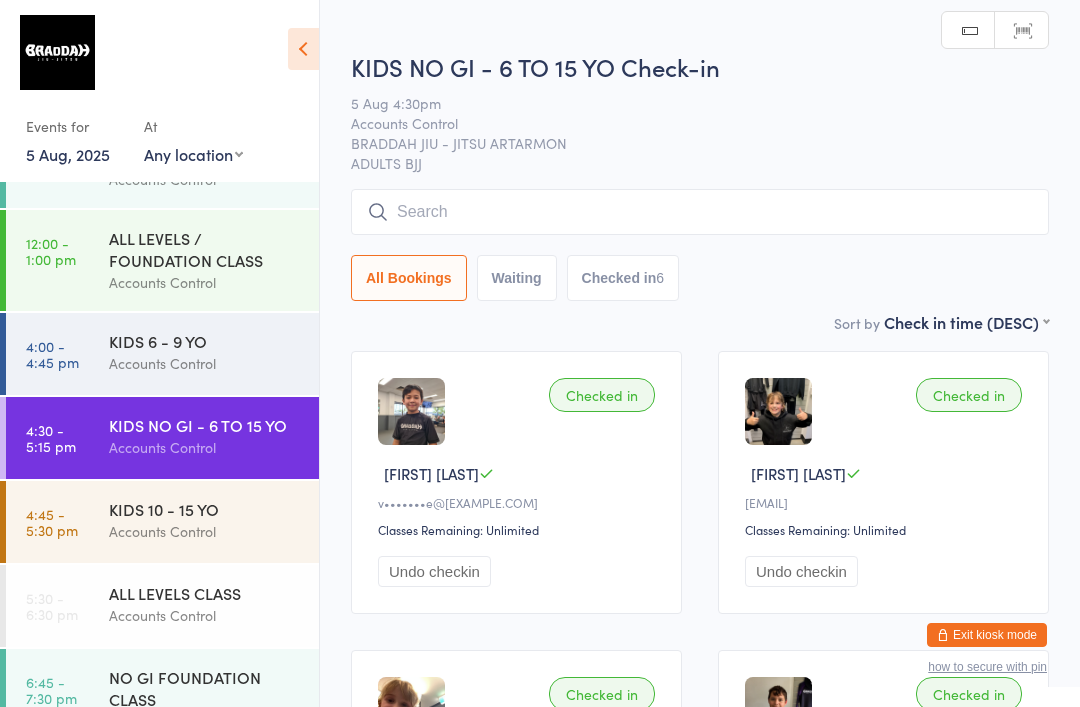click at bounding box center [700, 212] 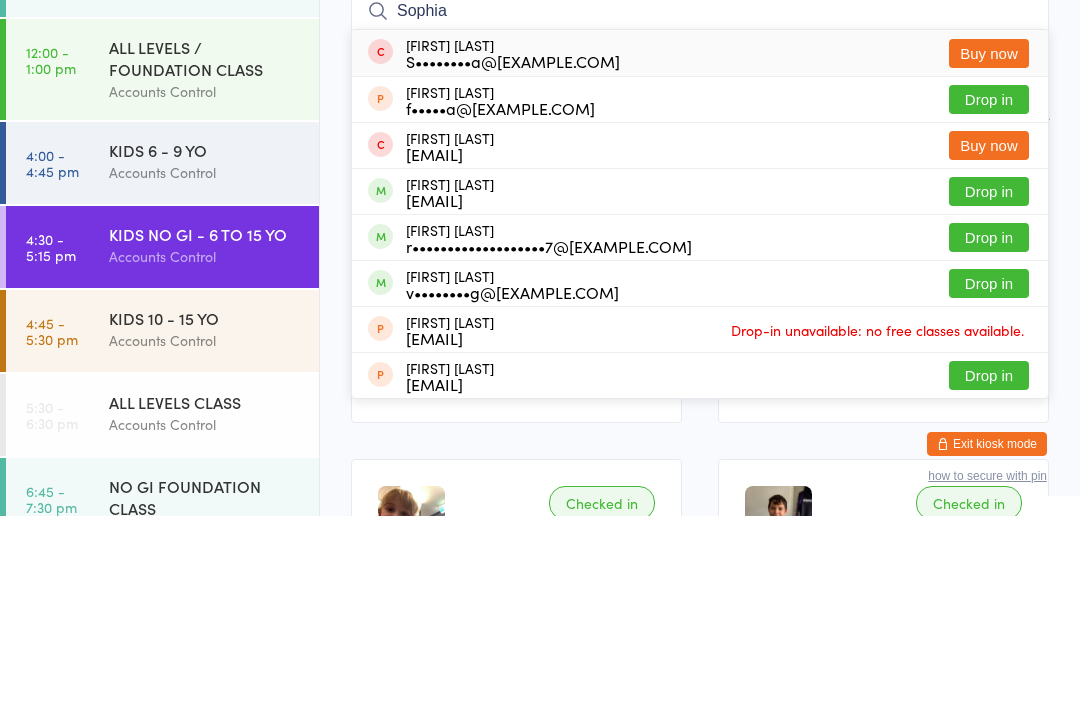 type on "Sophia" 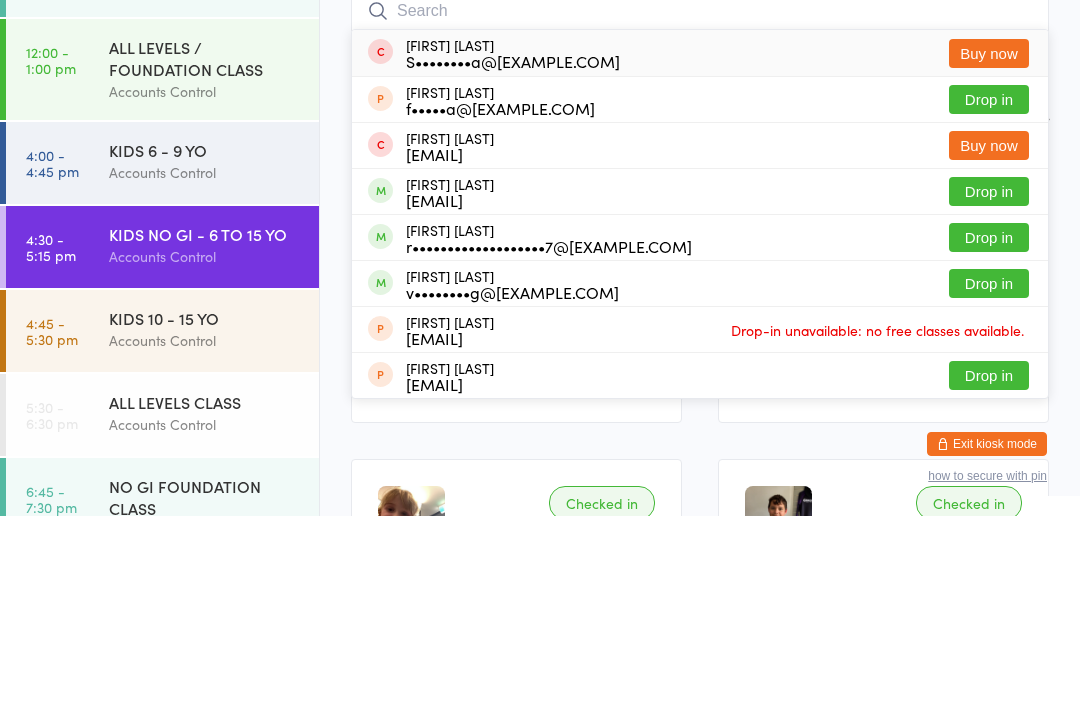 scroll, scrollTop: 191, scrollLeft: 0, axis: vertical 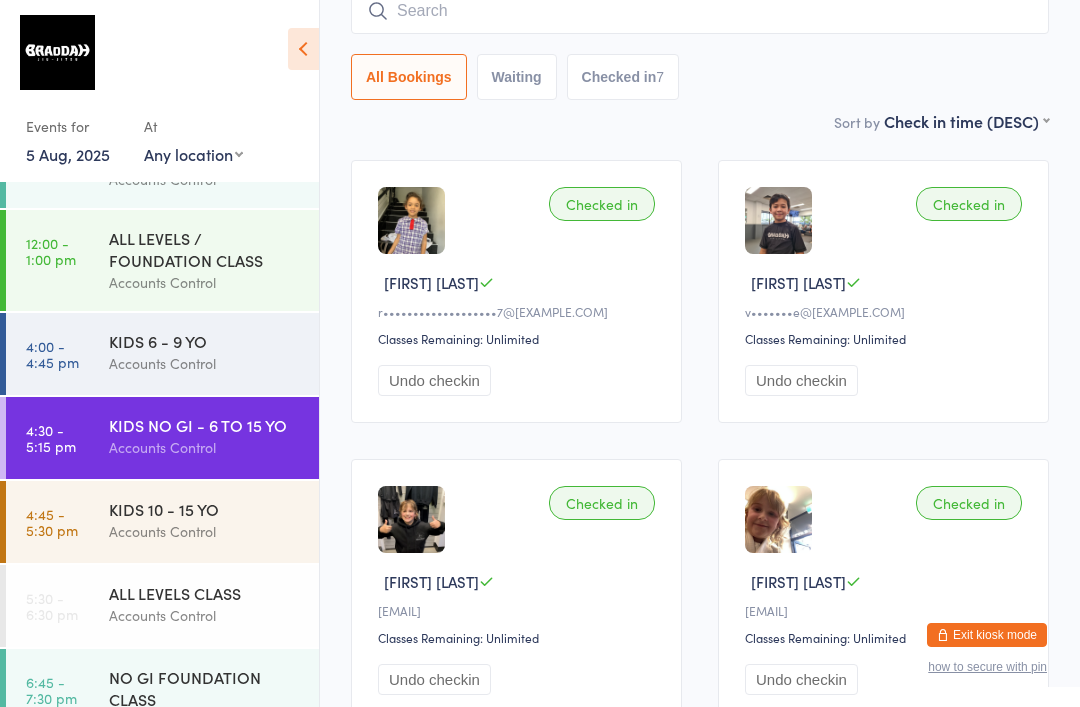 click on "Accounts Control" at bounding box center [205, 615] 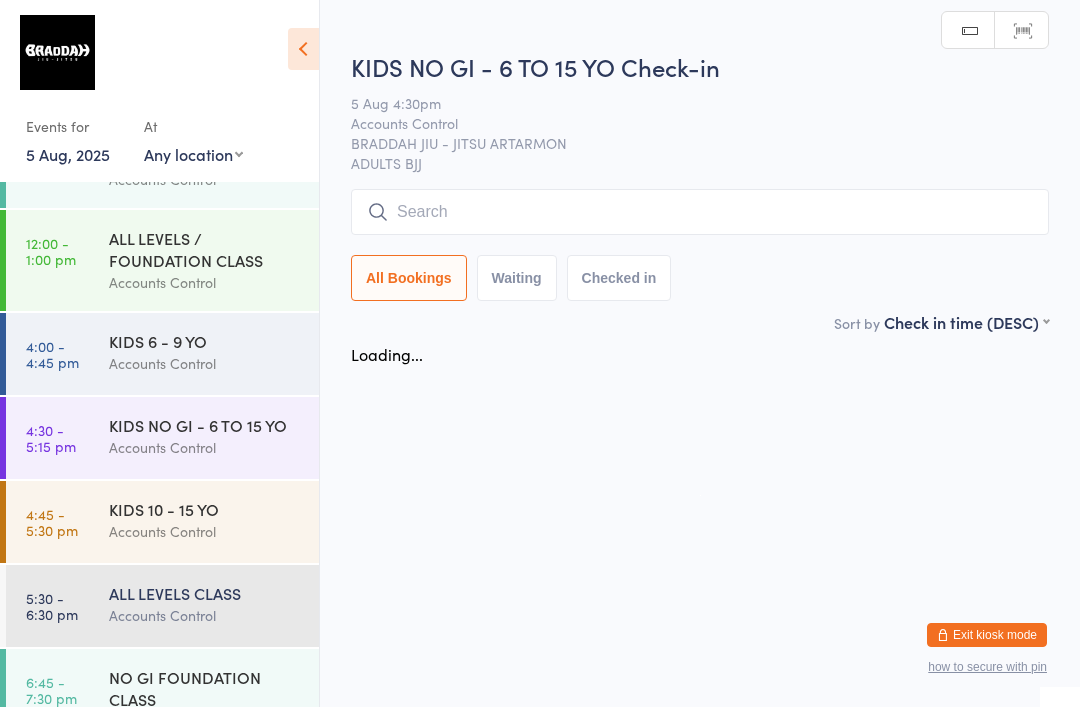 scroll, scrollTop: 0, scrollLeft: 0, axis: both 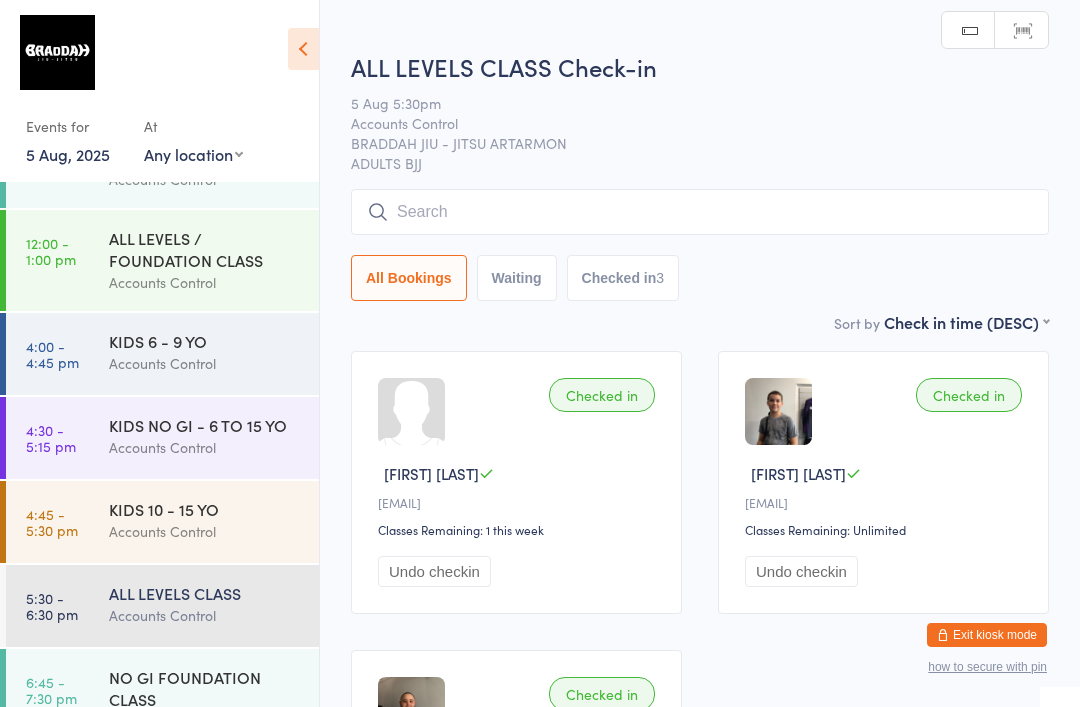 click at bounding box center [700, 212] 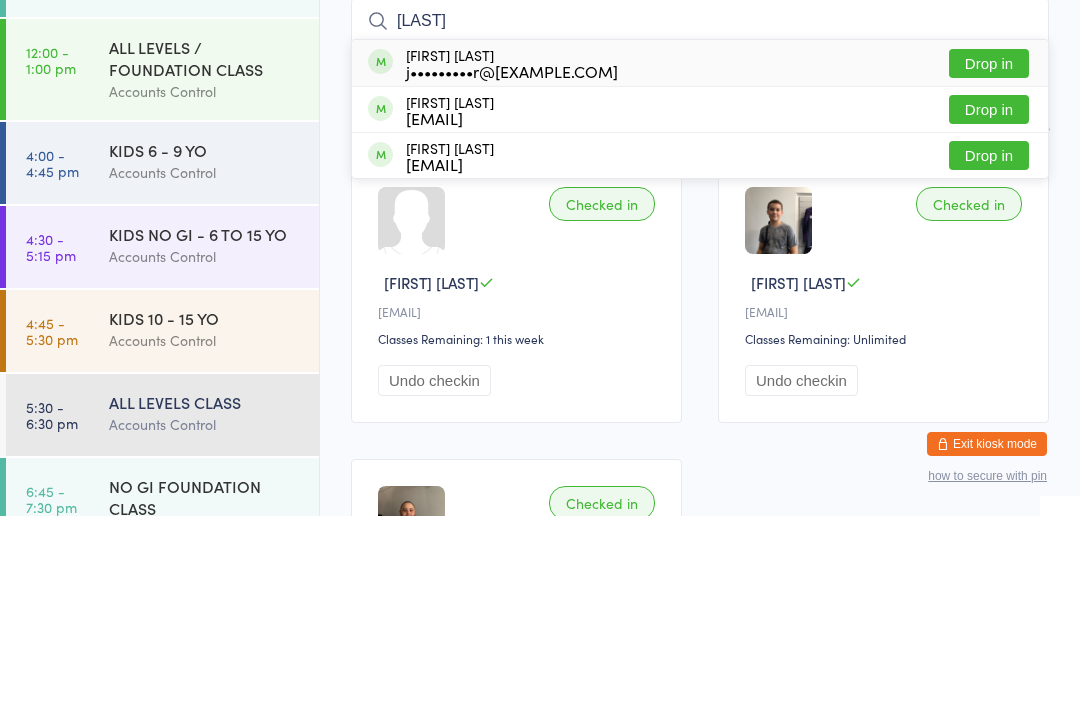type on "[LAST]" 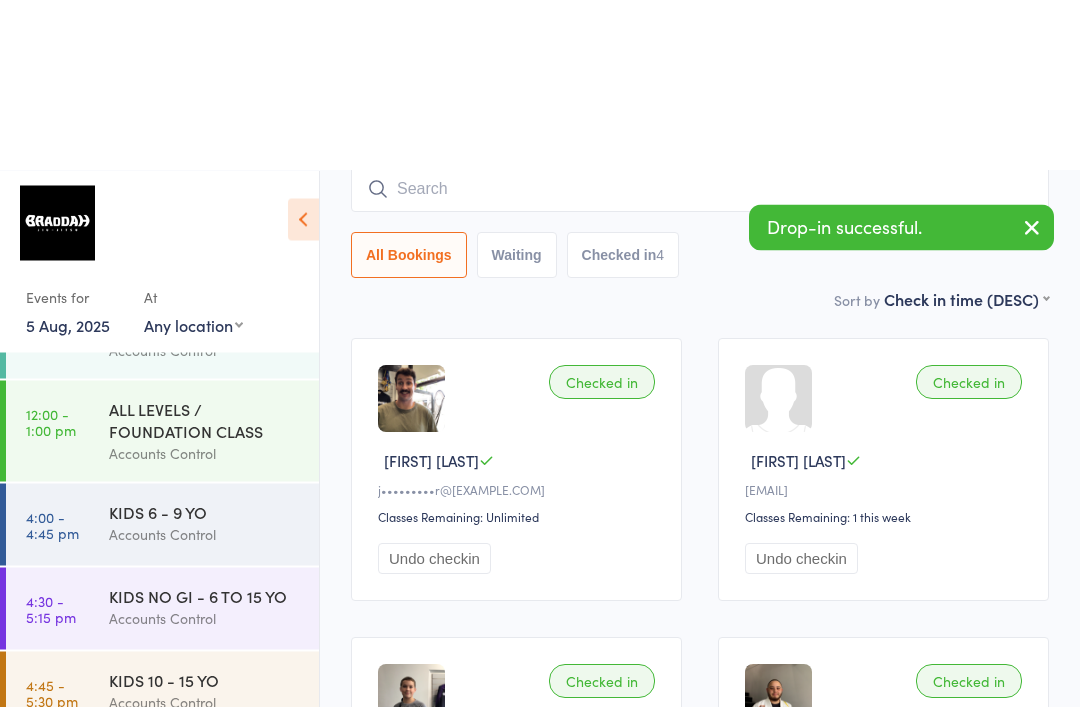 scroll, scrollTop: 0, scrollLeft: 0, axis: both 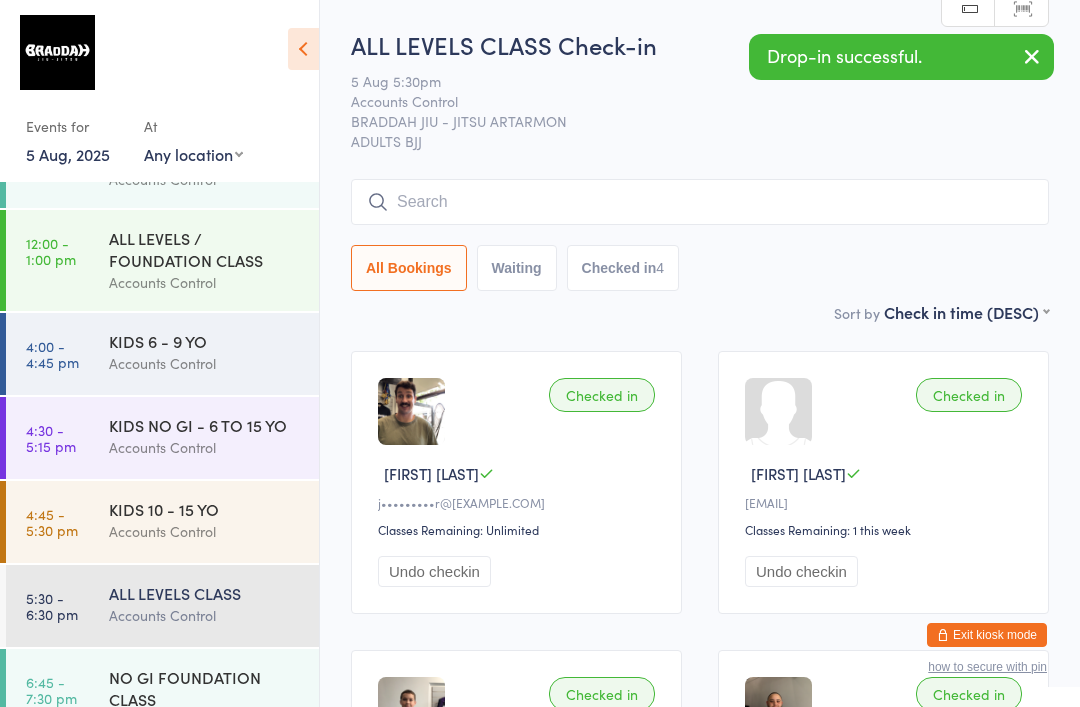 click at bounding box center (700, 202) 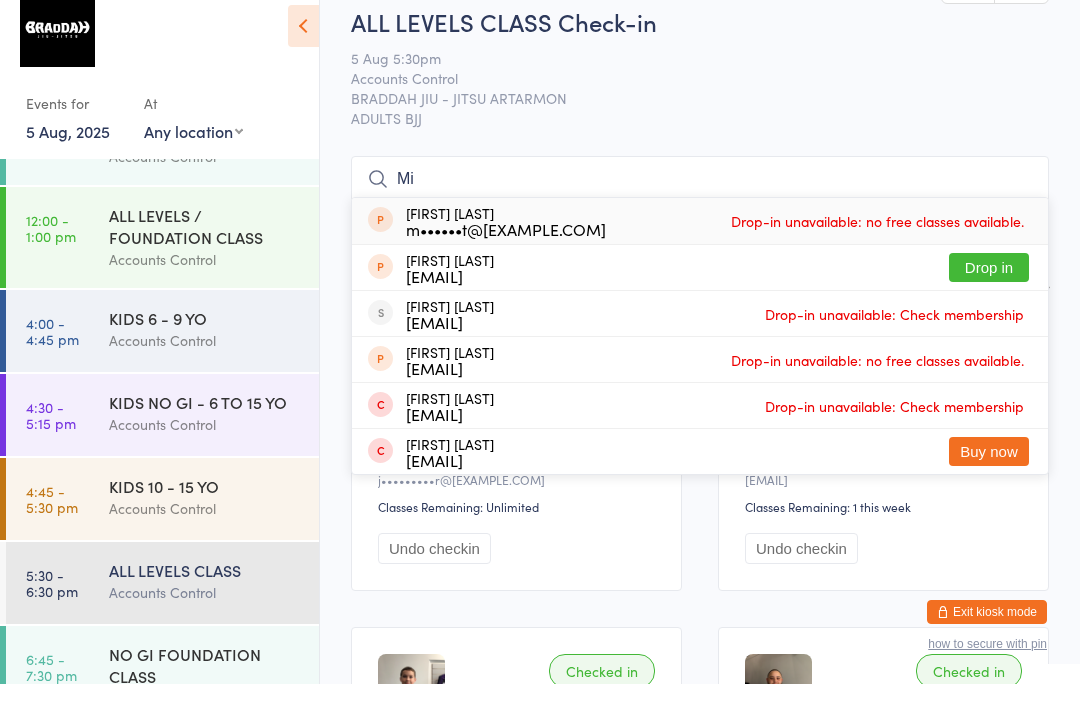 type on "M" 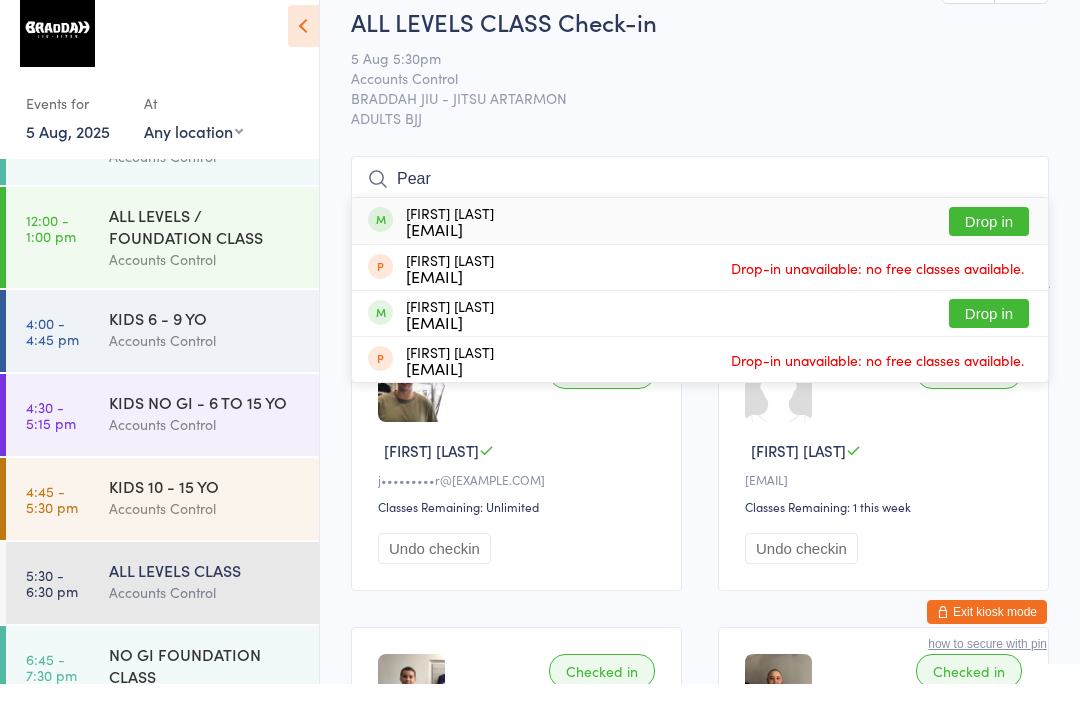 type on "Pear" 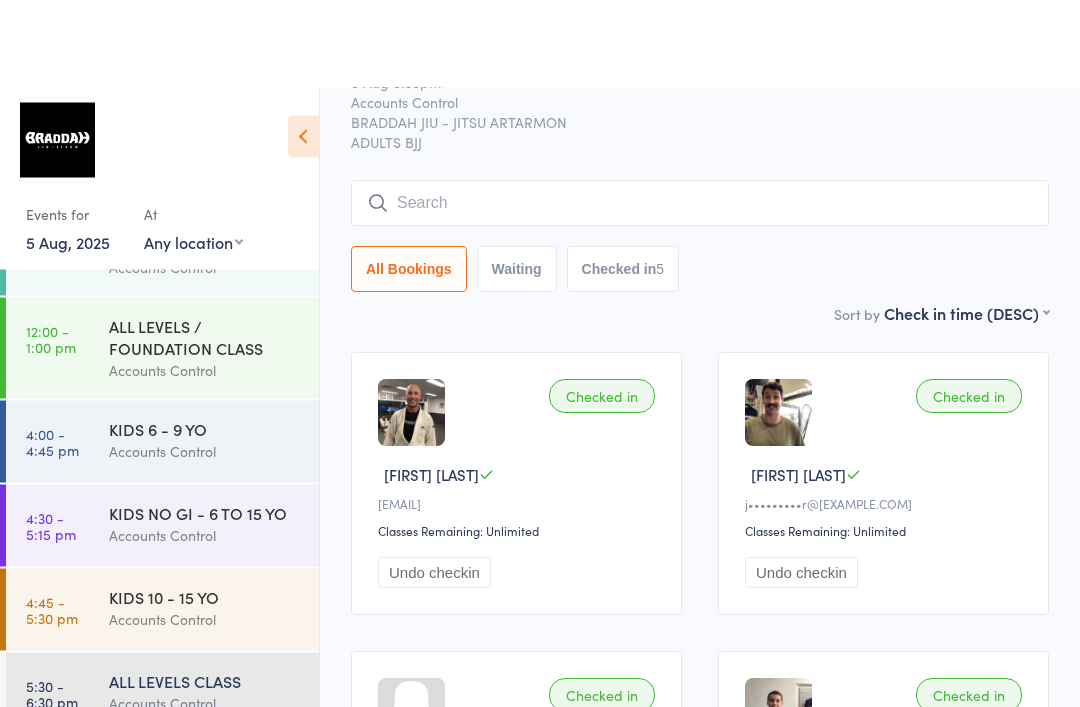 scroll, scrollTop: 0, scrollLeft: 0, axis: both 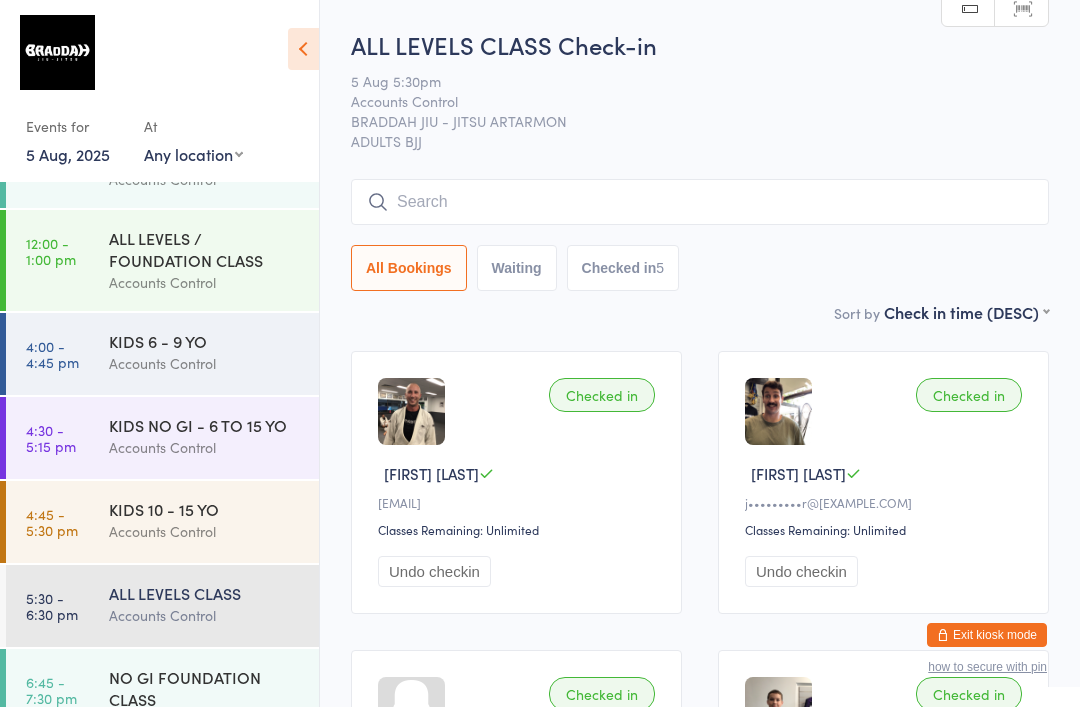 click at bounding box center [700, 202] 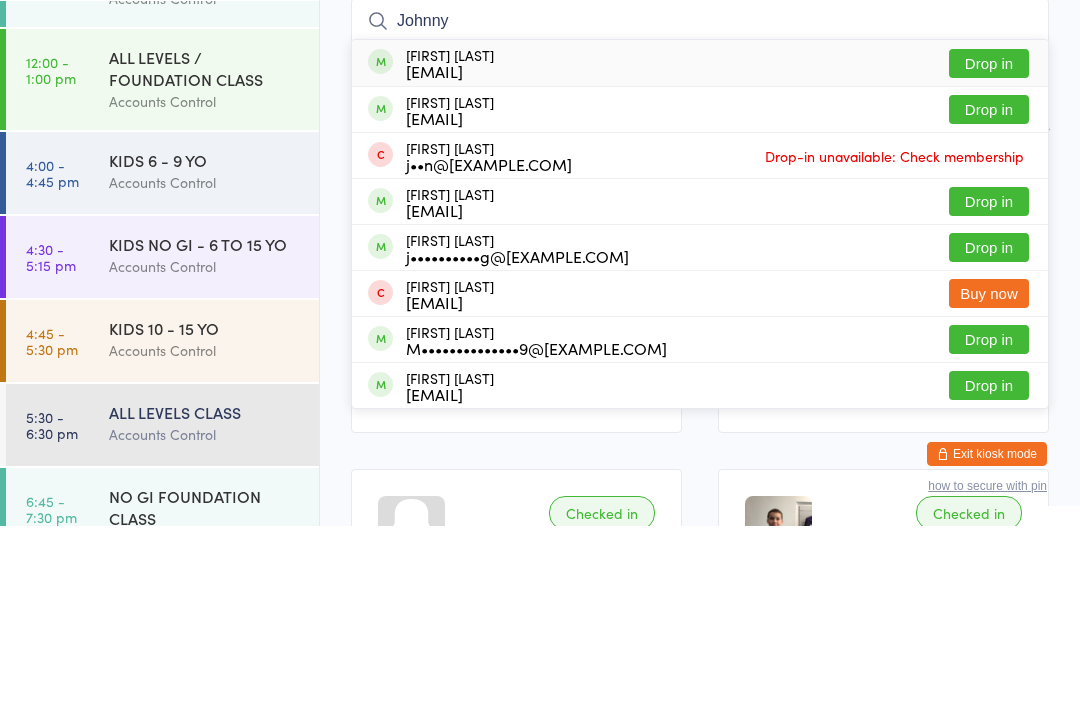 type on "Johnny" 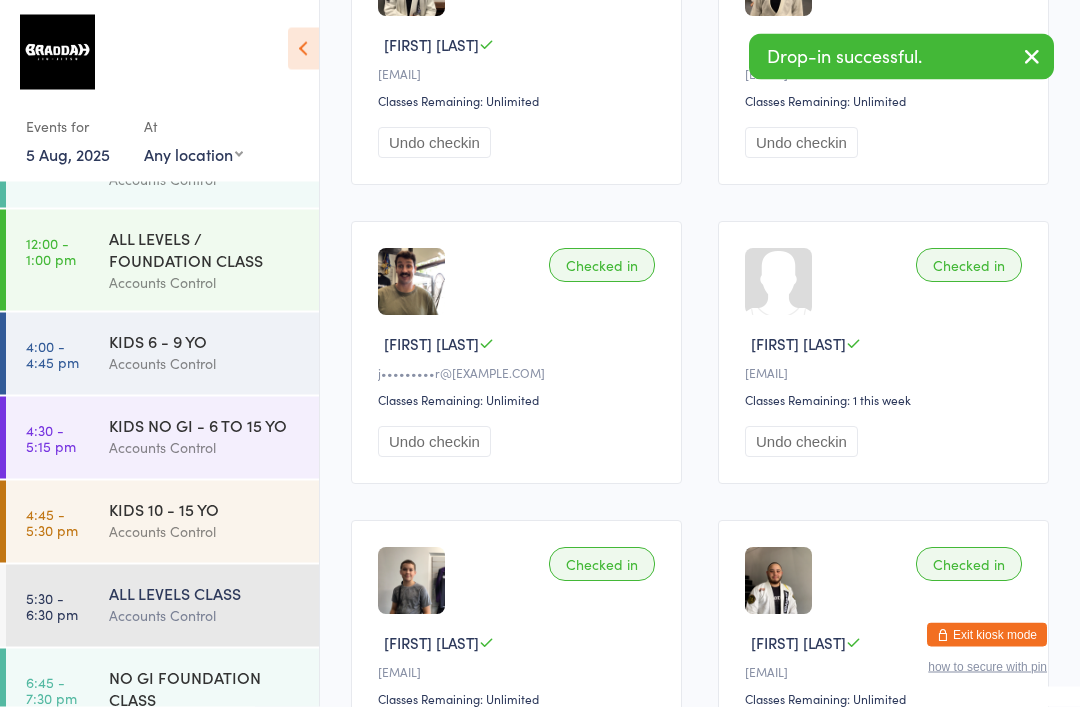 scroll, scrollTop: 0, scrollLeft: 0, axis: both 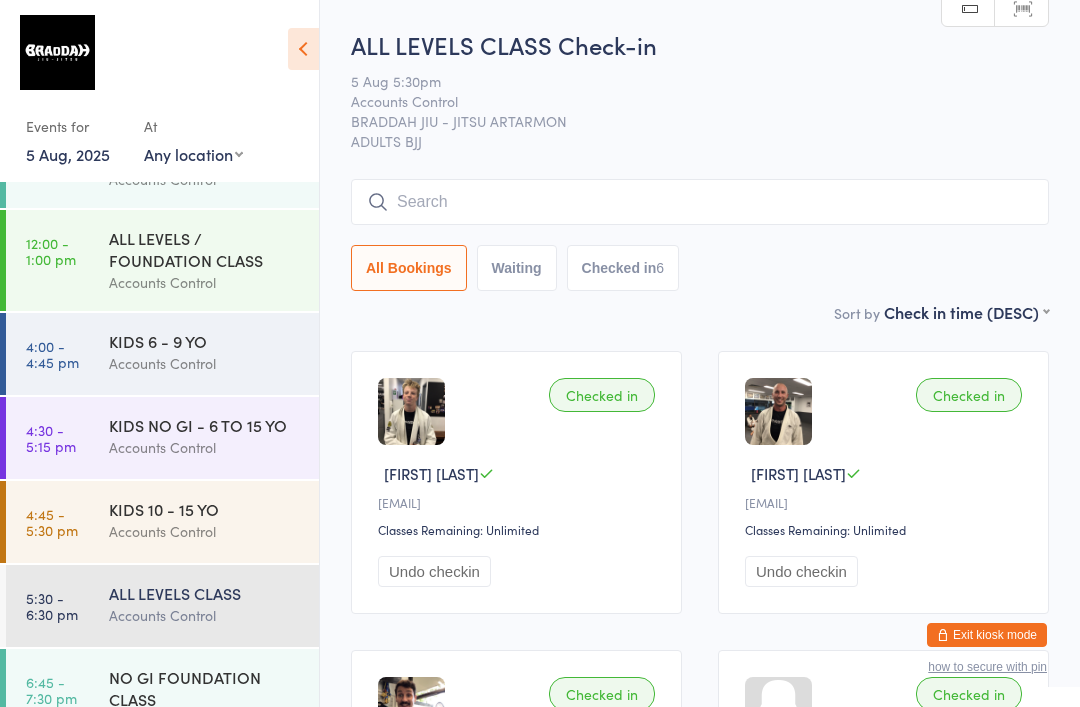 click at bounding box center [700, 202] 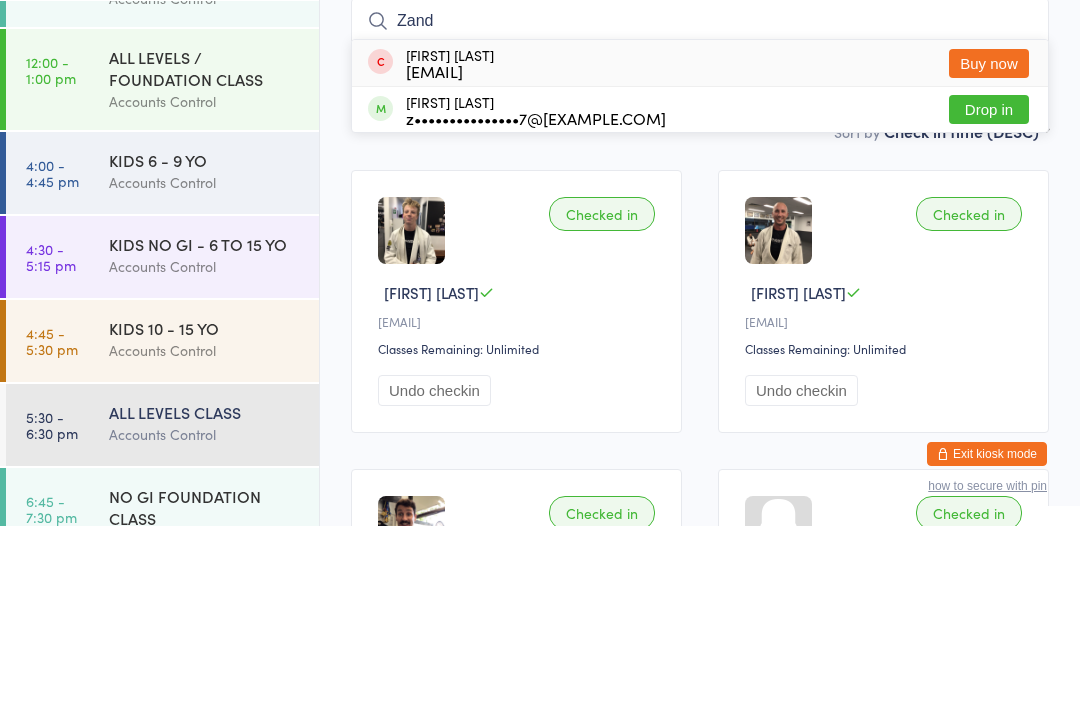 type on "Zand" 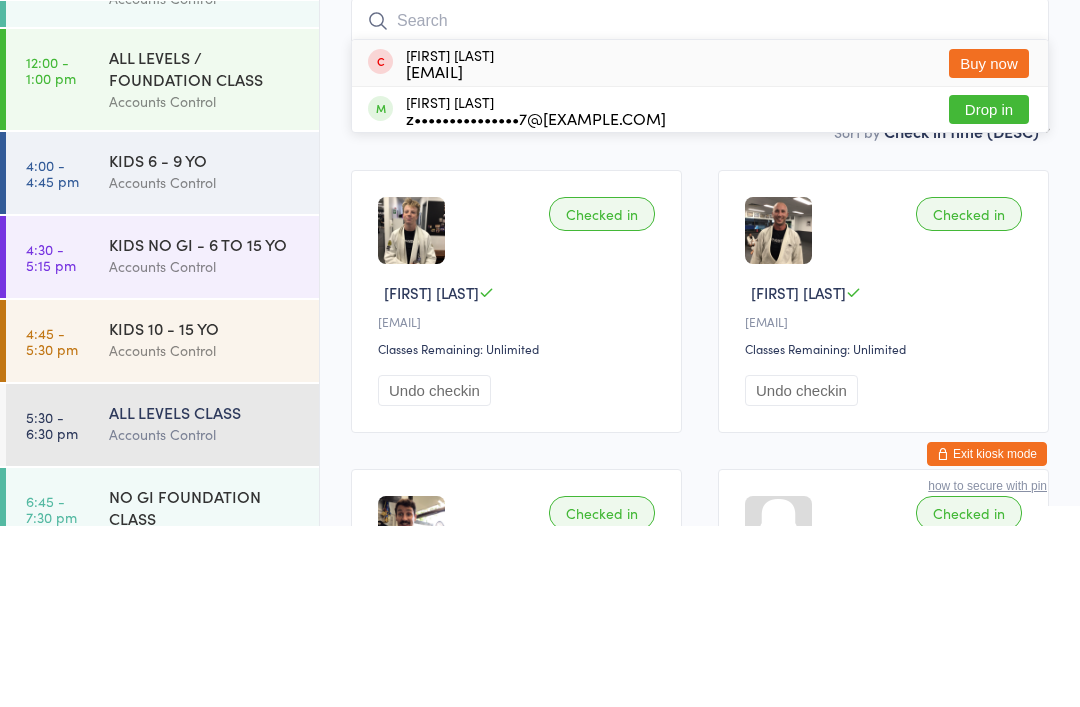 scroll, scrollTop: 181, scrollLeft: 0, axis: vertical 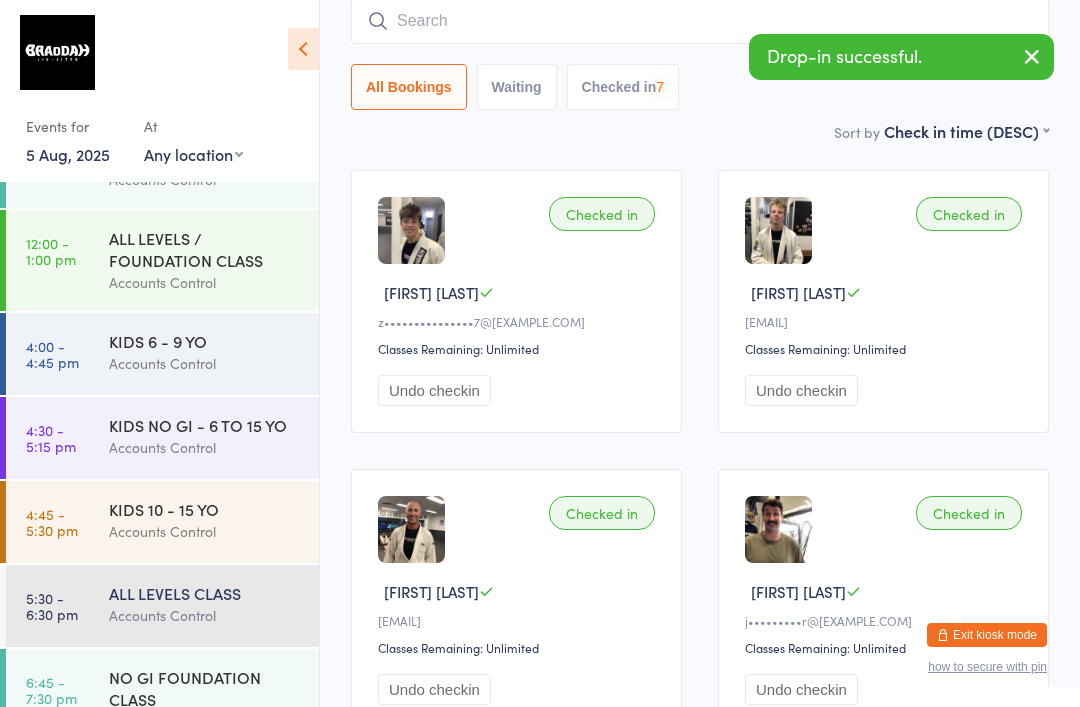 click at bounding box center [700, 21] 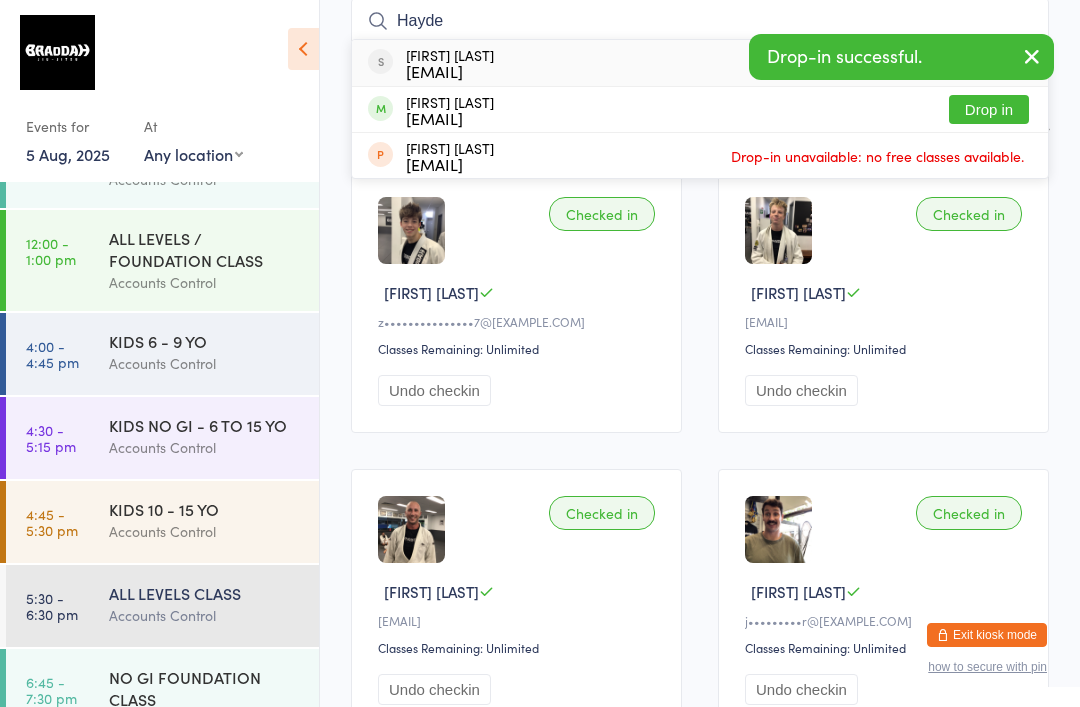 type on "Hayde" 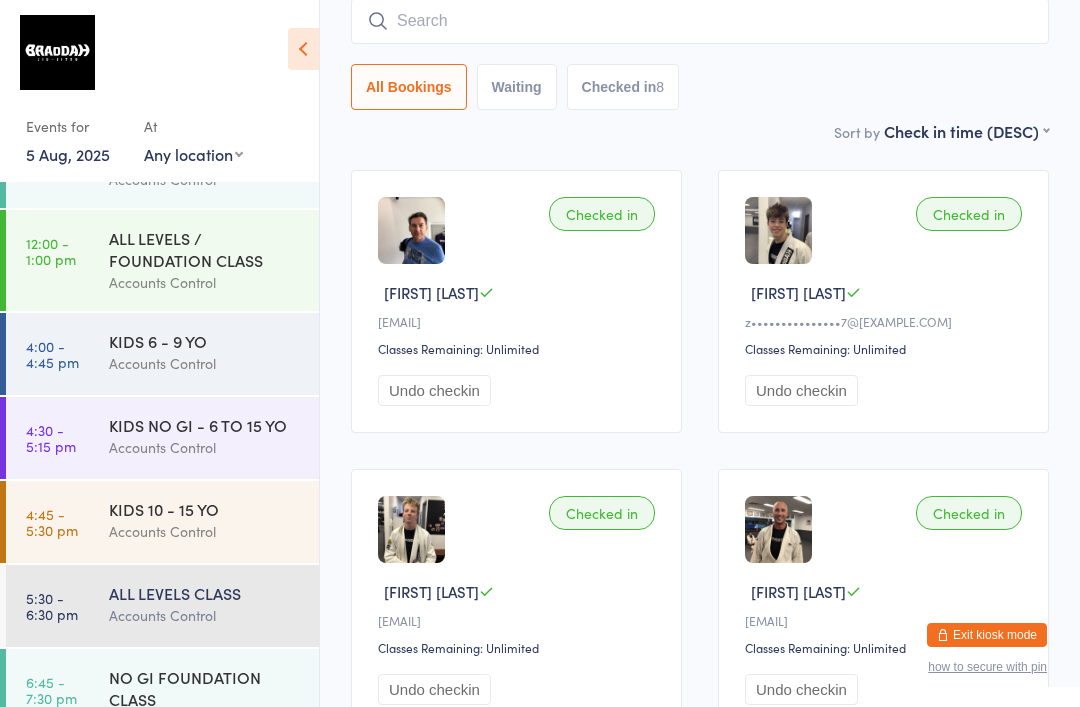 click at bounding box center [700, 21] 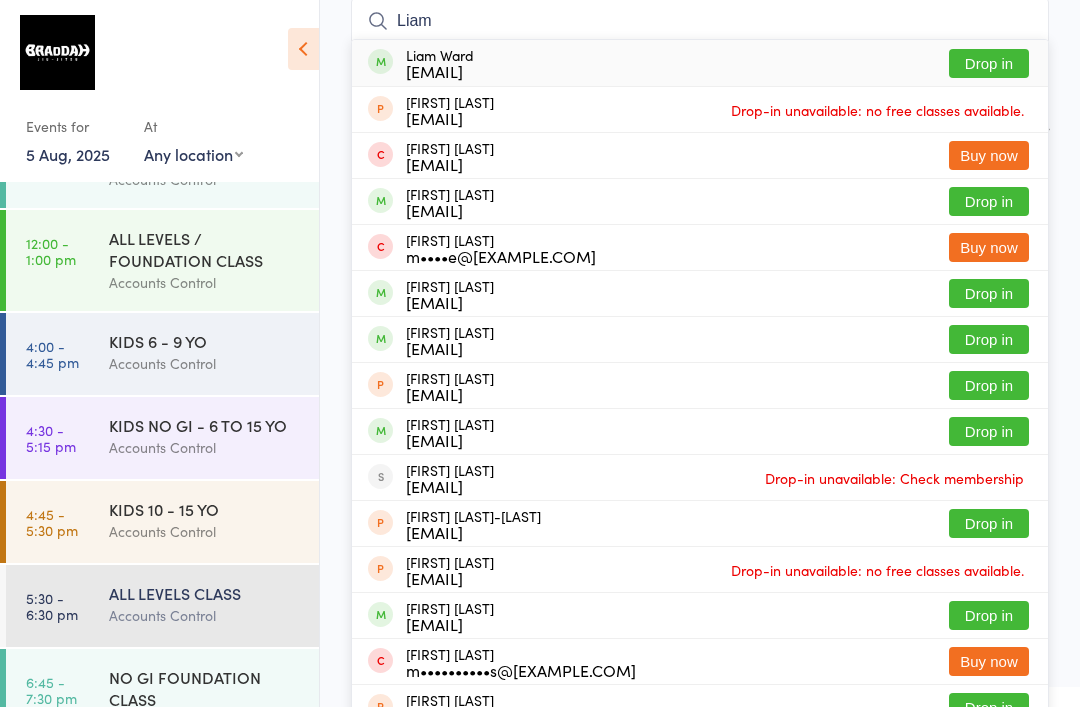 type on "Liam" 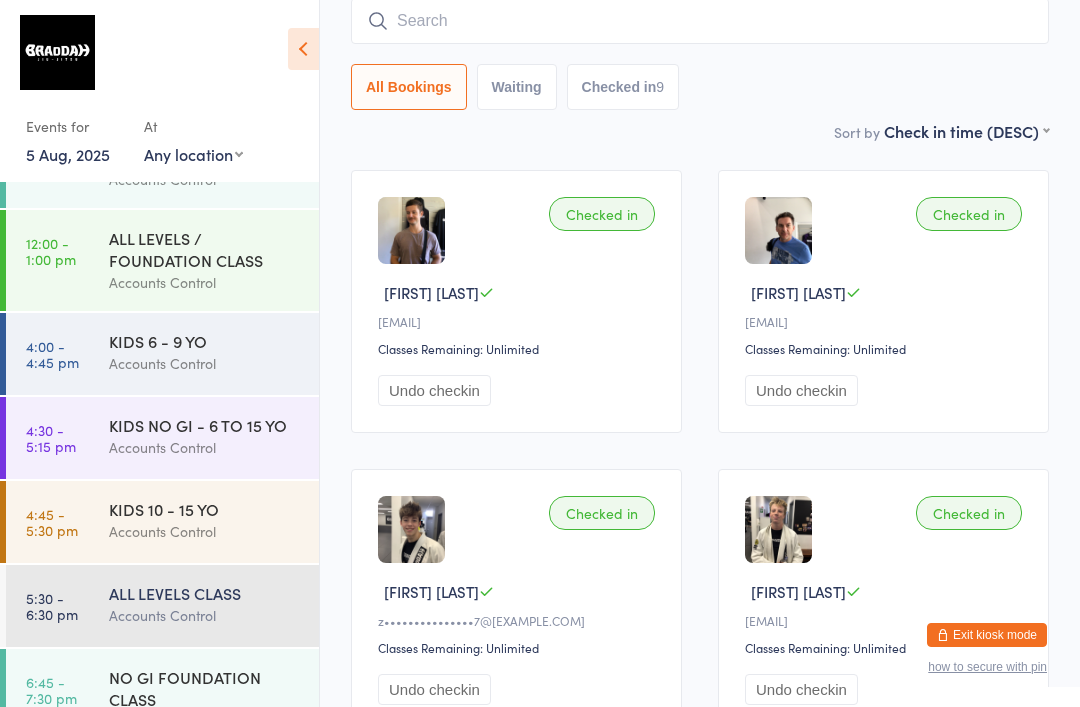 click at bounding box center [700, 21] 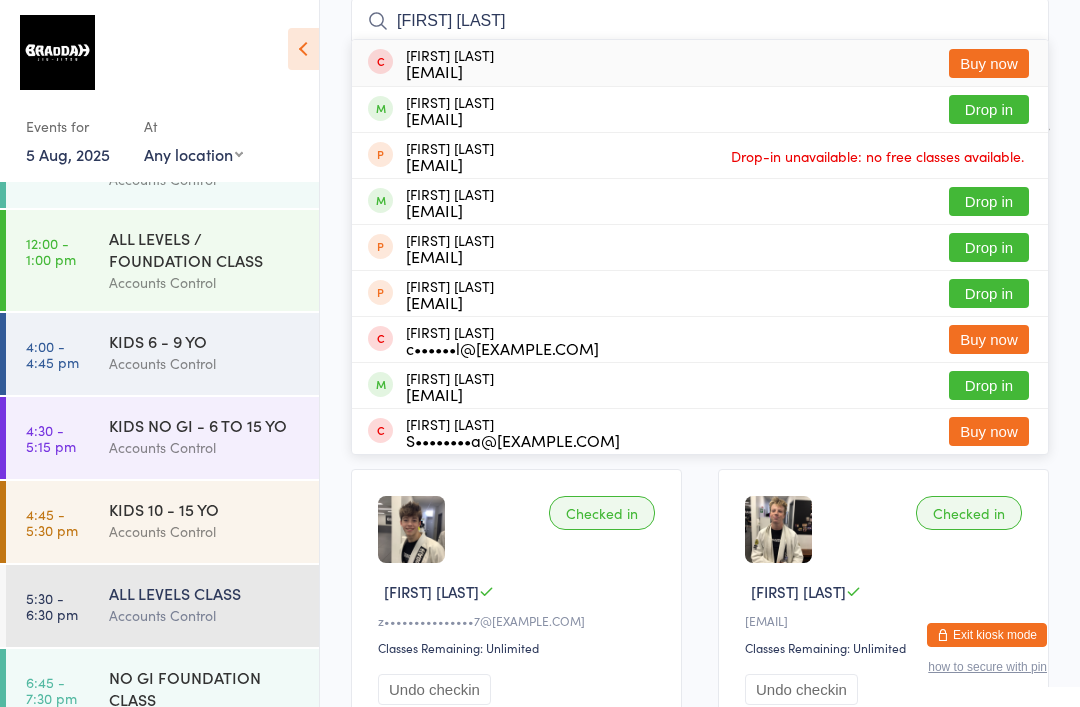 type on "[FIRST] [LAST]" 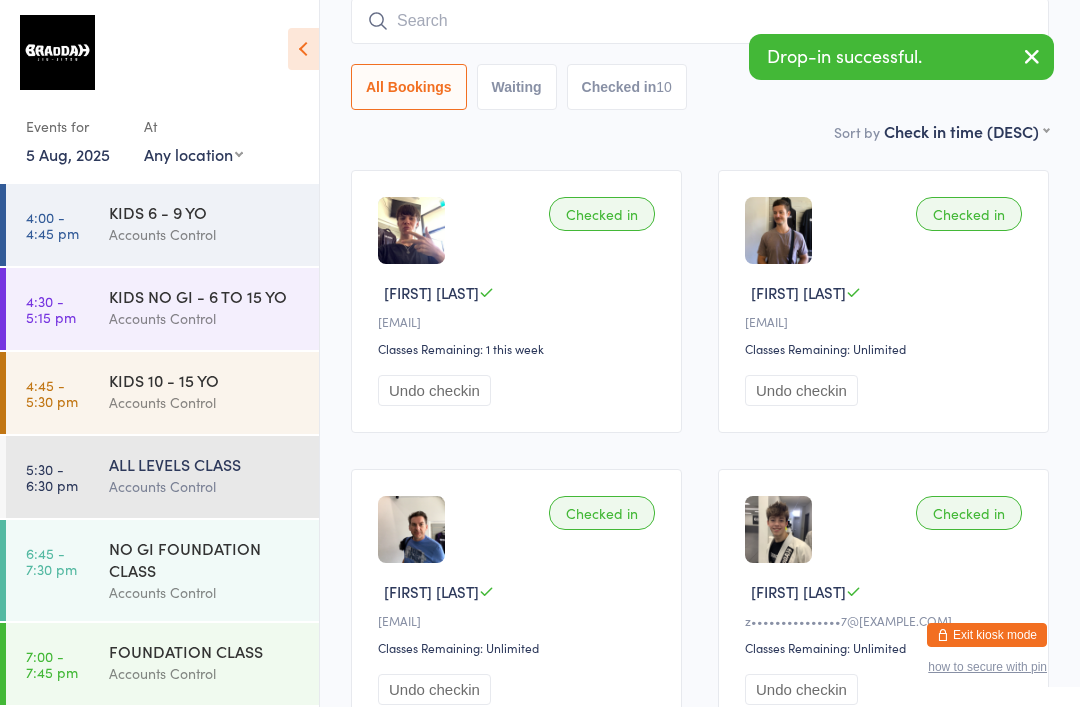scroll, scrollTop: 216, scrollLeft: 0, axis: vertical 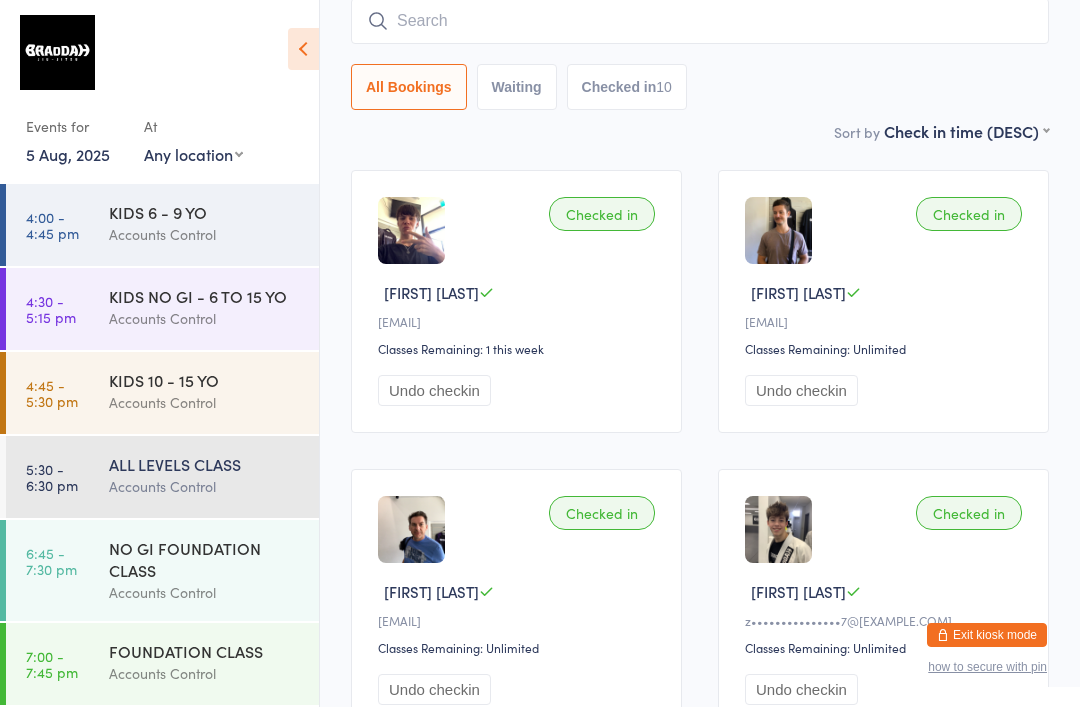 click at bounding box center [700, 21] 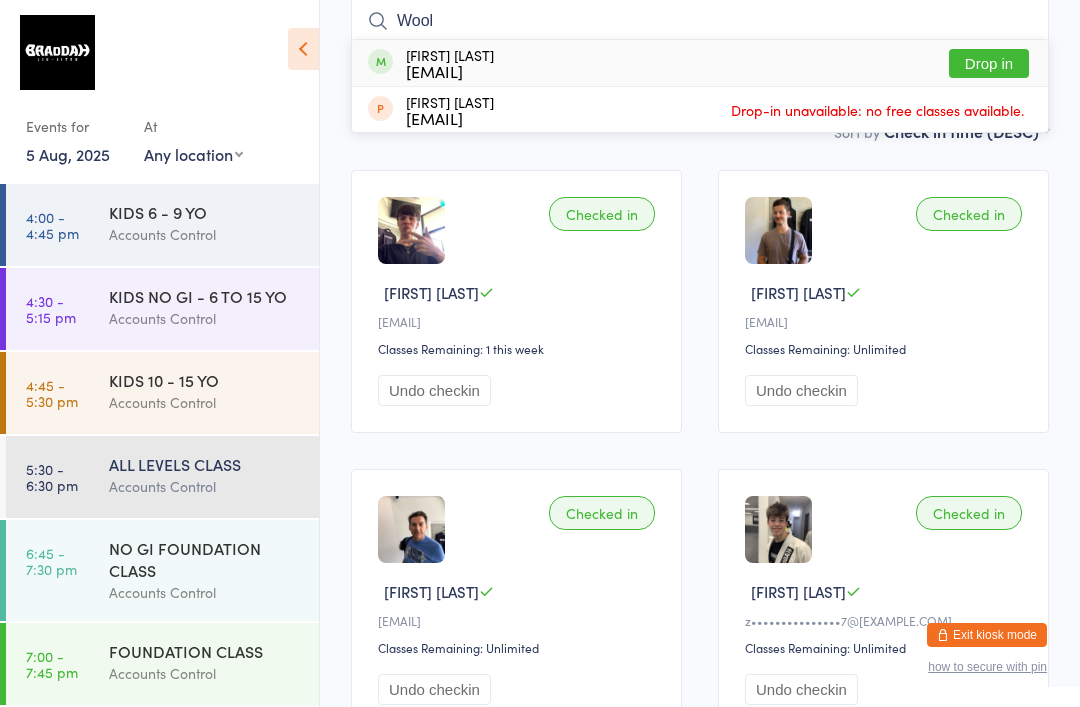 type on "Wool" 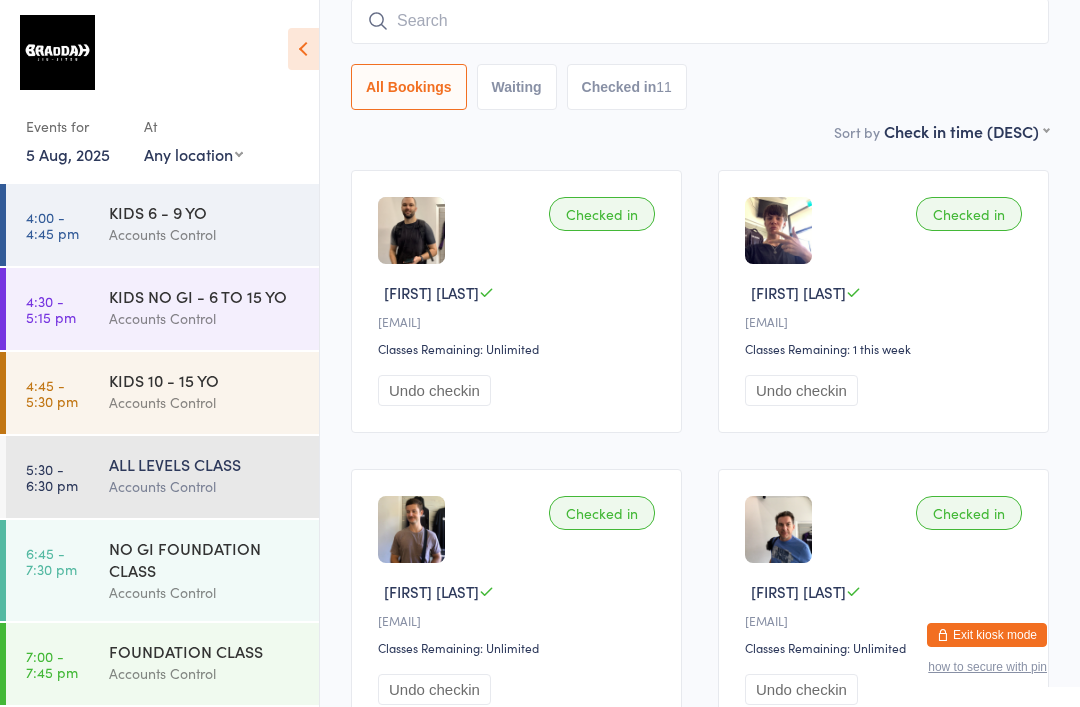 click at bounding box center (700, 21) 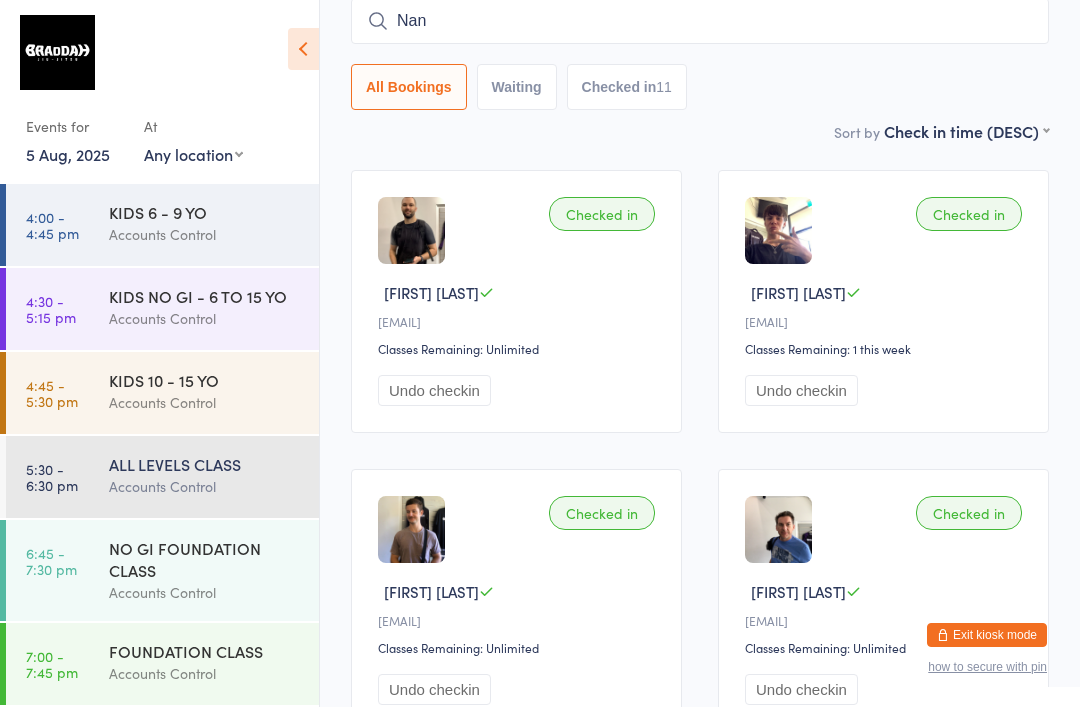 type on "Nan" 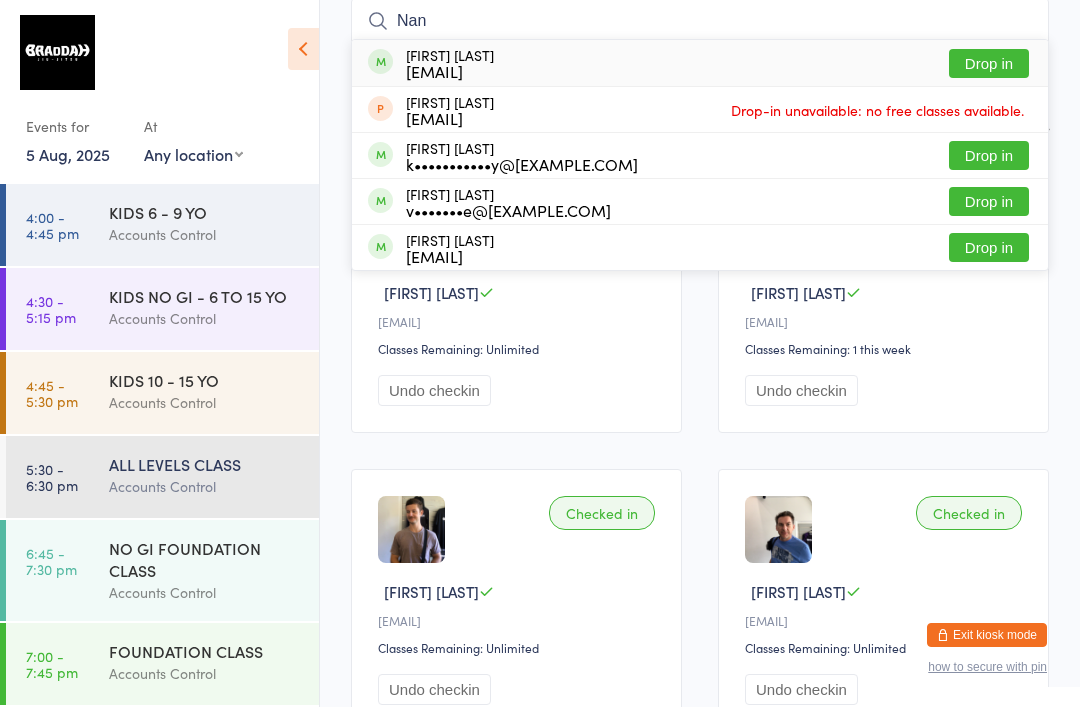 click on "Drop in" at bounding box center [989, 63] 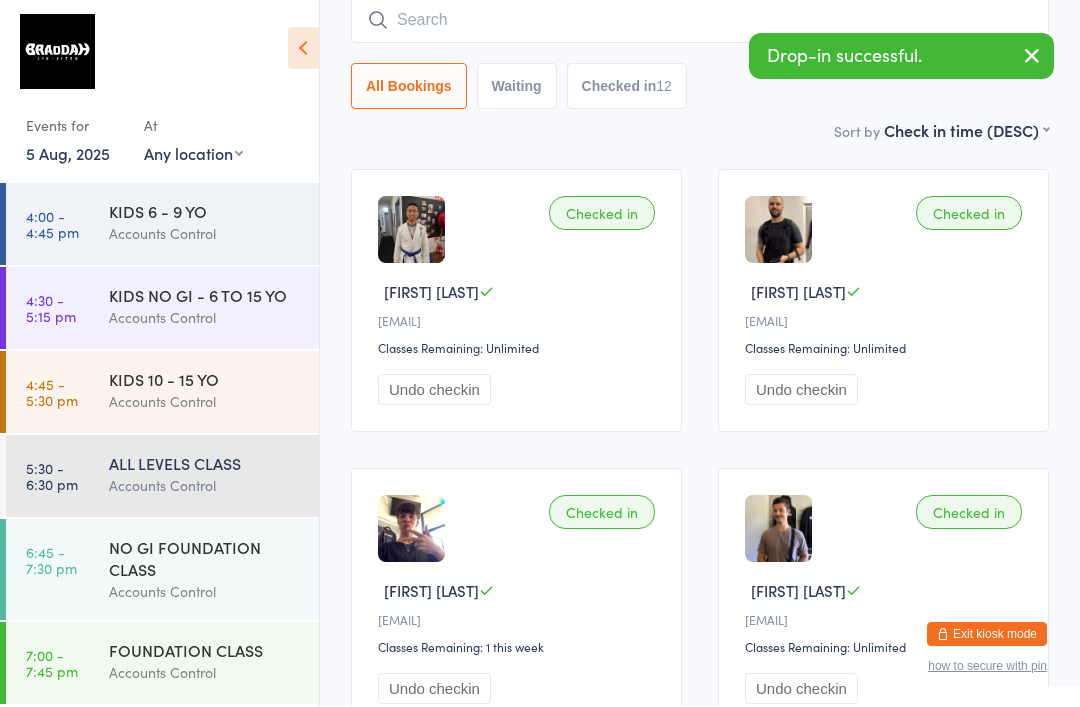 scroll, scrollTop: 183, scrollLeft: 0, axis: vertical 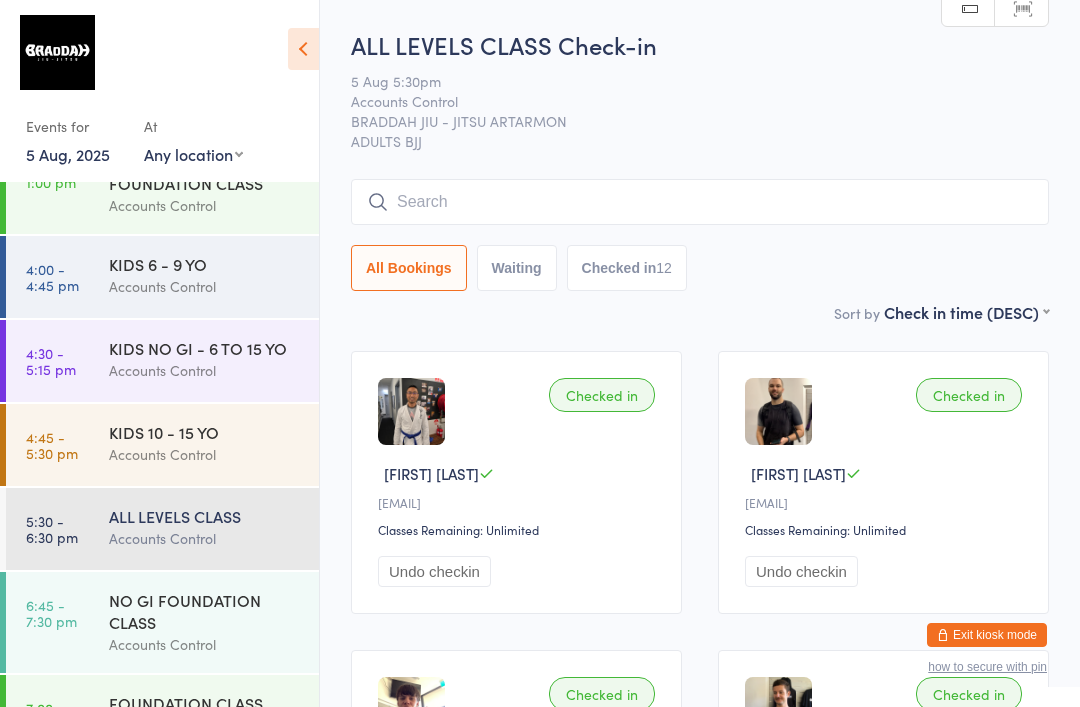 click at bounding box center (700, 202) 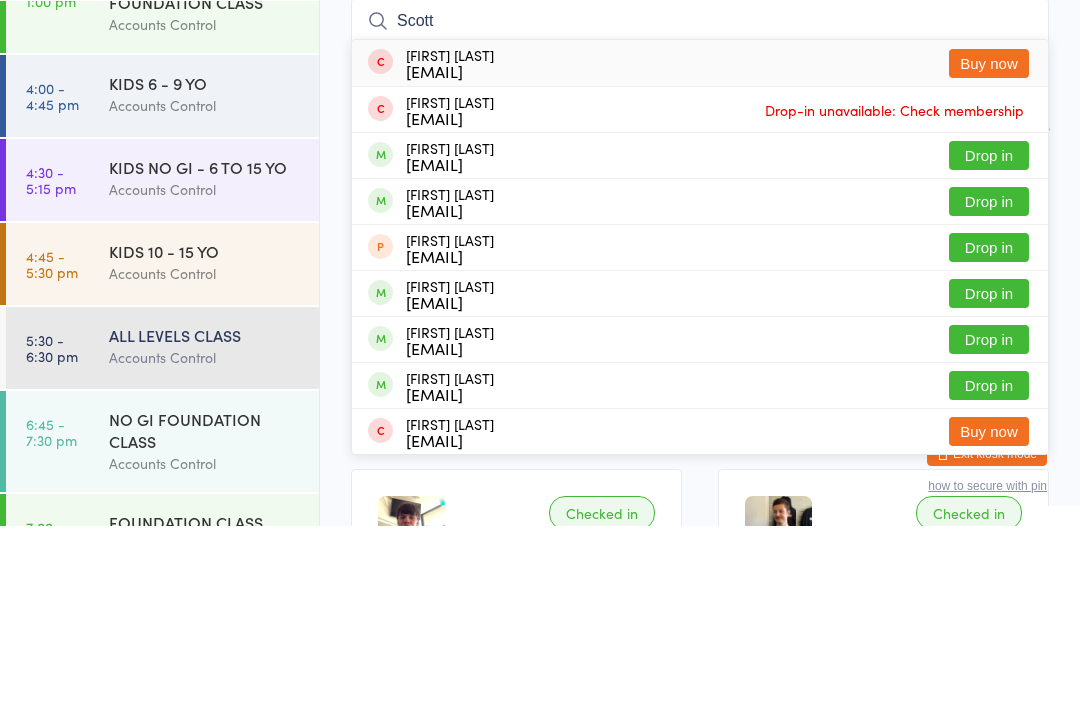 type on "Scott" 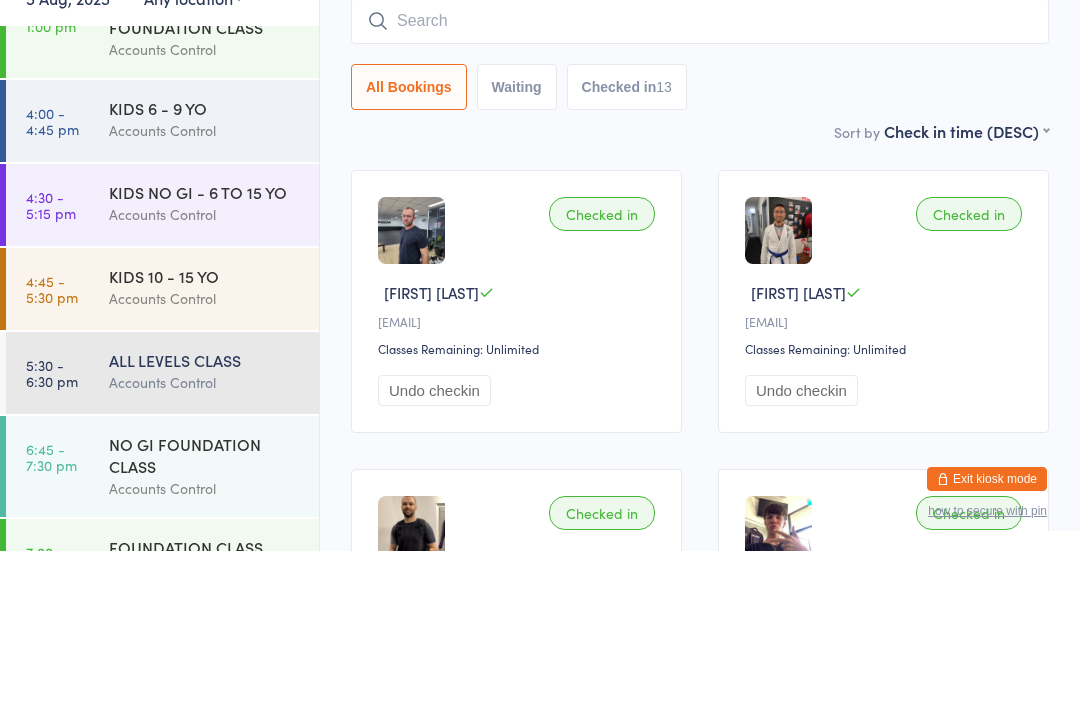 scroll, scrollTop: 0, scrollLeft: 0, axis: both 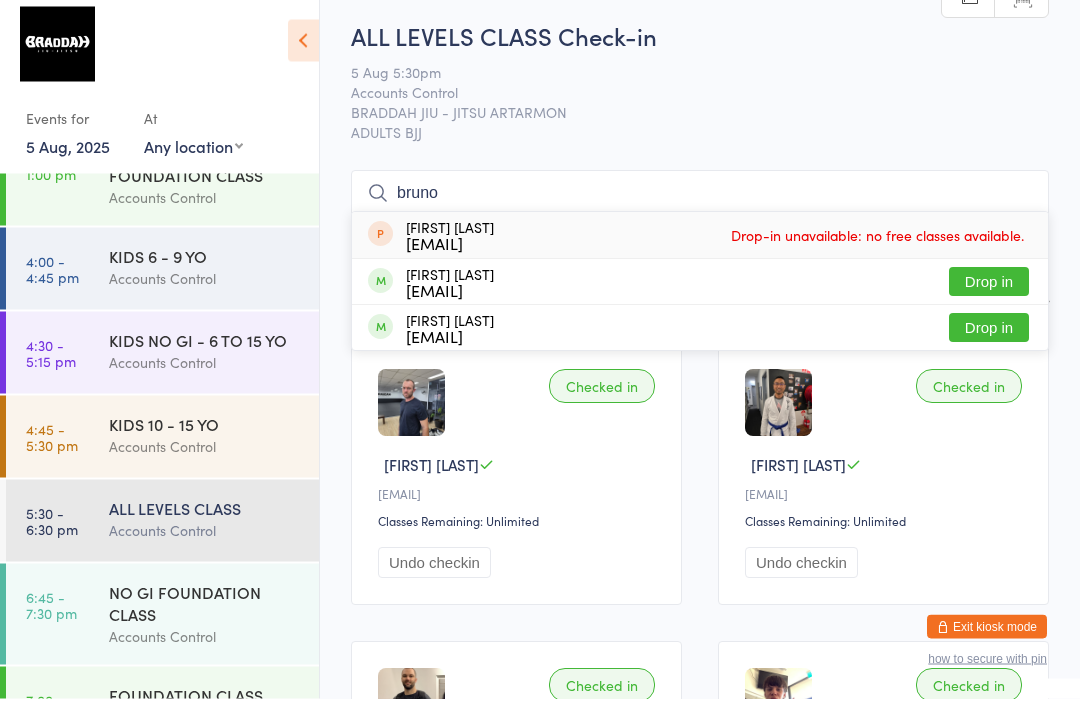 type on "bruno" 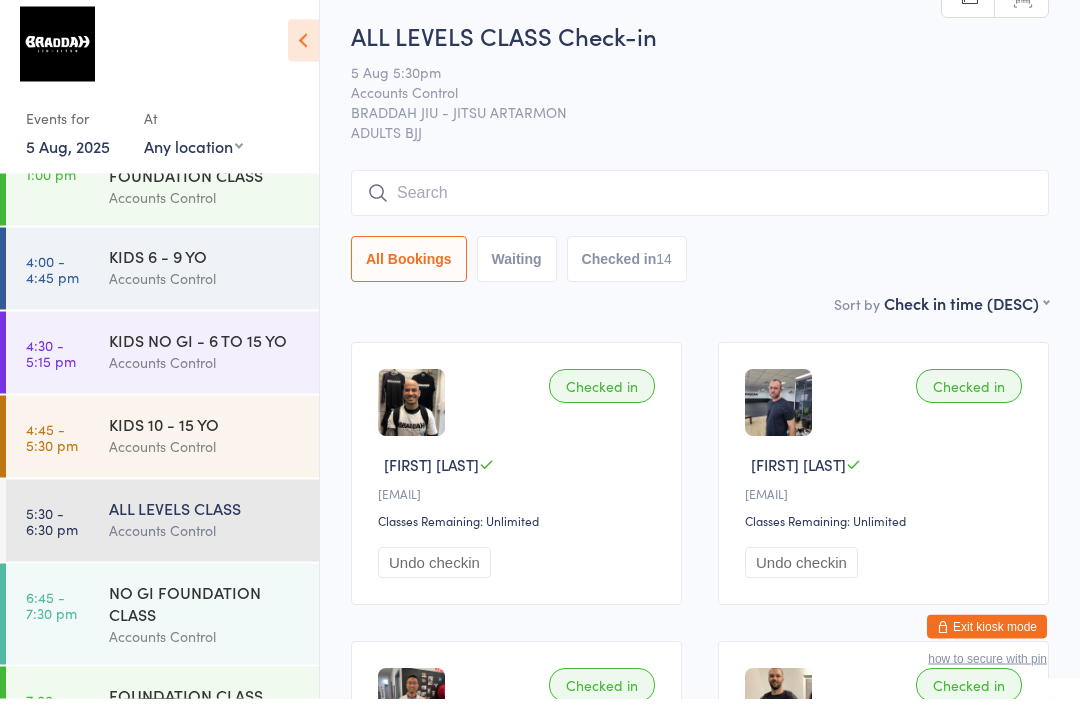 click on "Accounts Control" at bounding box center [205, 205] 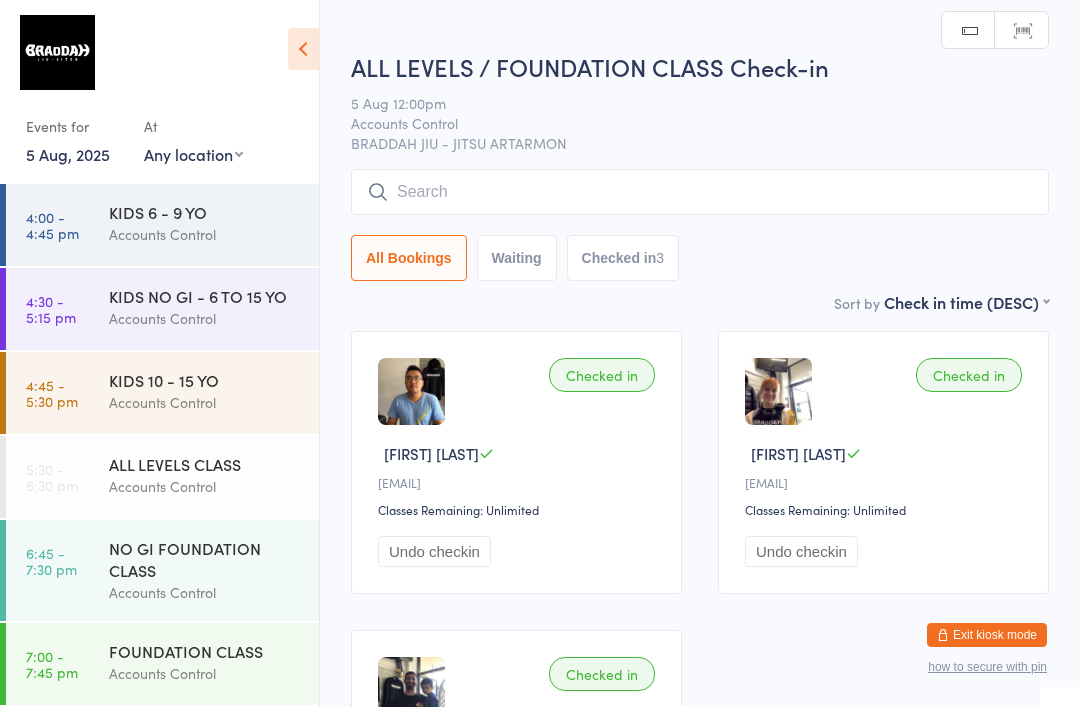scroll, scrollTop: 216, scrollLeft: 0, axis: vertical 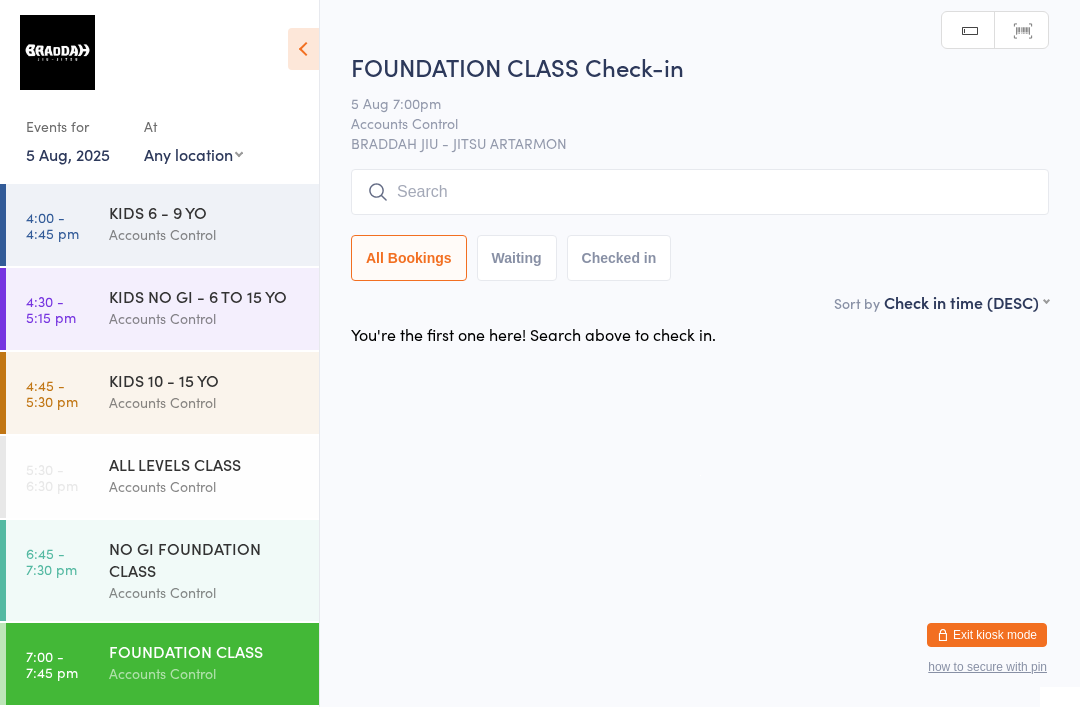 click on "NO GI FOUNDATION CLASS" at bounding box center (205, 559) 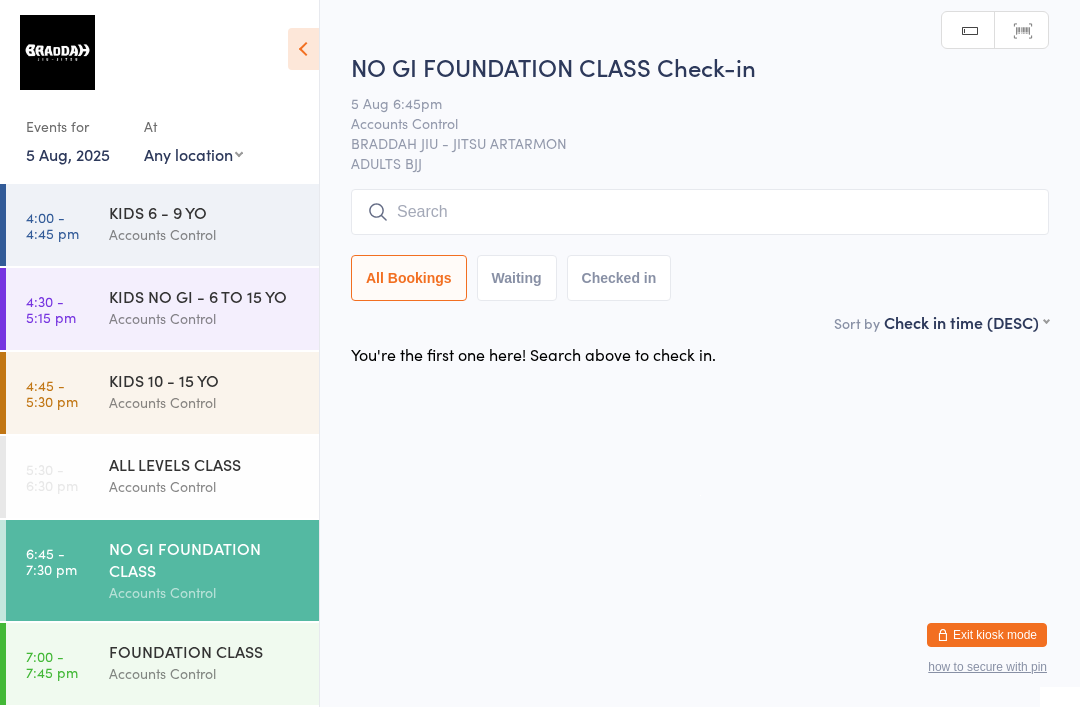 click on "7:00 - 7:45 pm FOUNDATION CLASS Accounts Control" at bounding box center (162, 664) 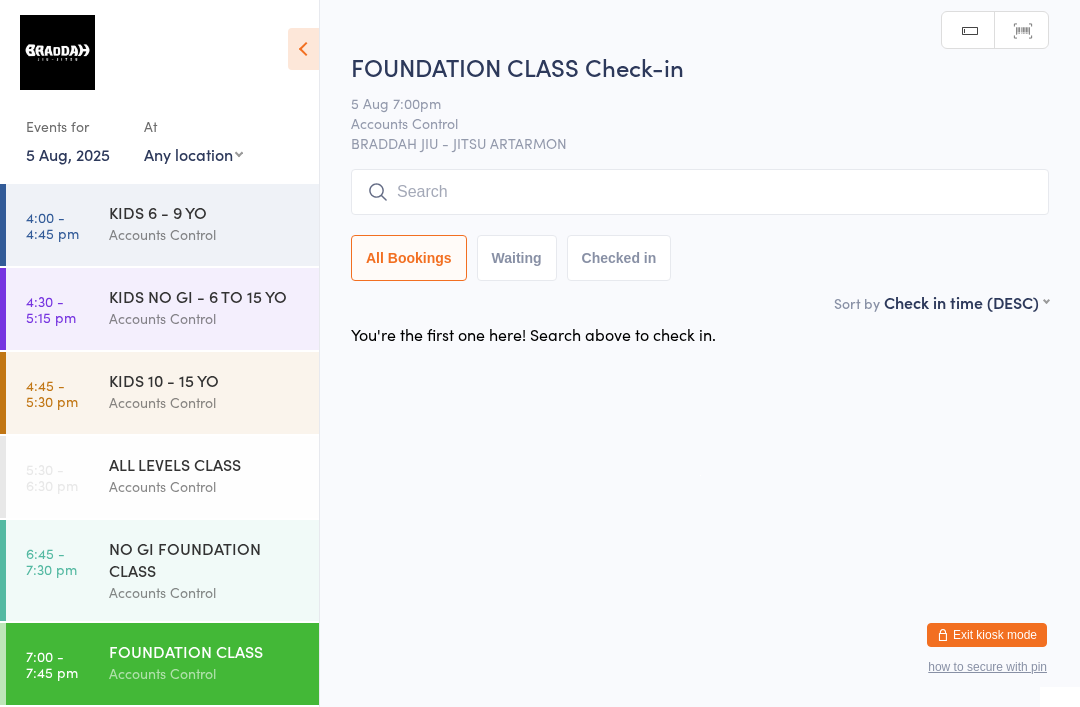 scroll, scrollTop: 216, scrollLeft: 0, axis: vertical 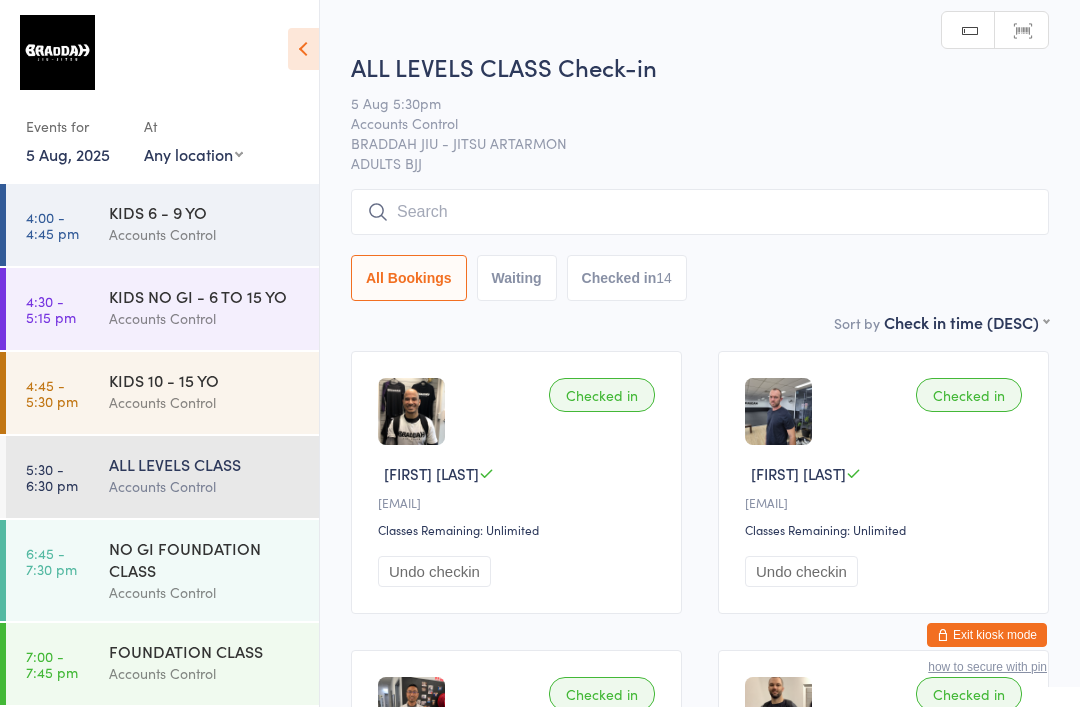 click on "FOUNDATION CLASS" at bounding box center (205, 651) 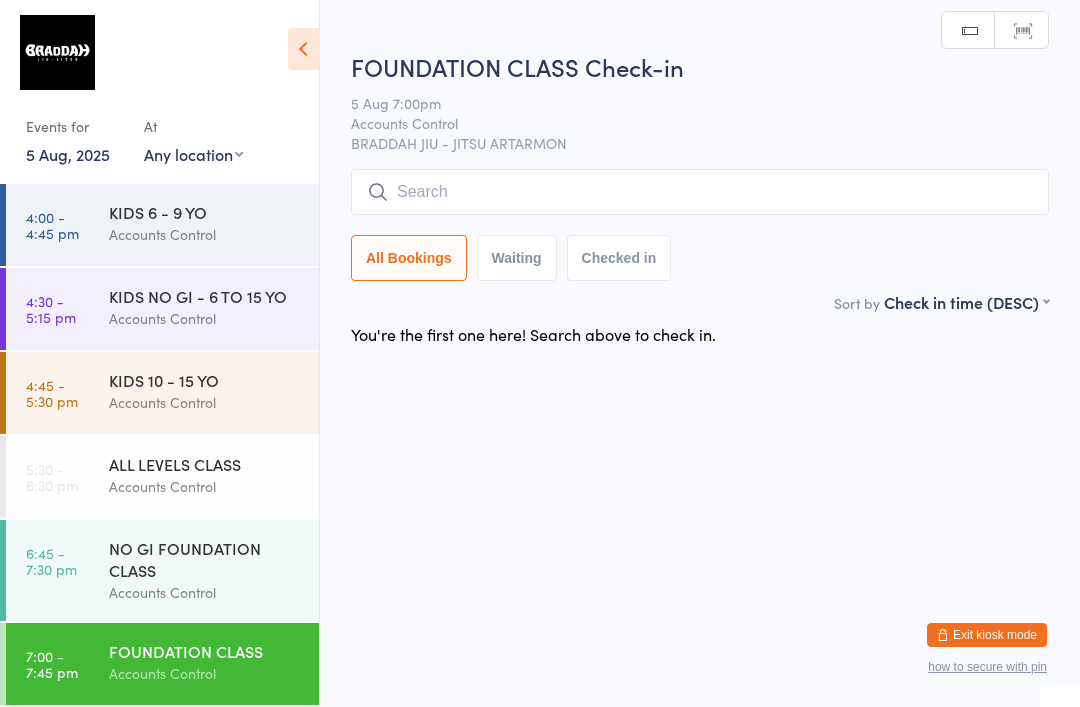click on "NO GI FOUNDATION CLASS Accounts Control" at bounding box center (214, 570) 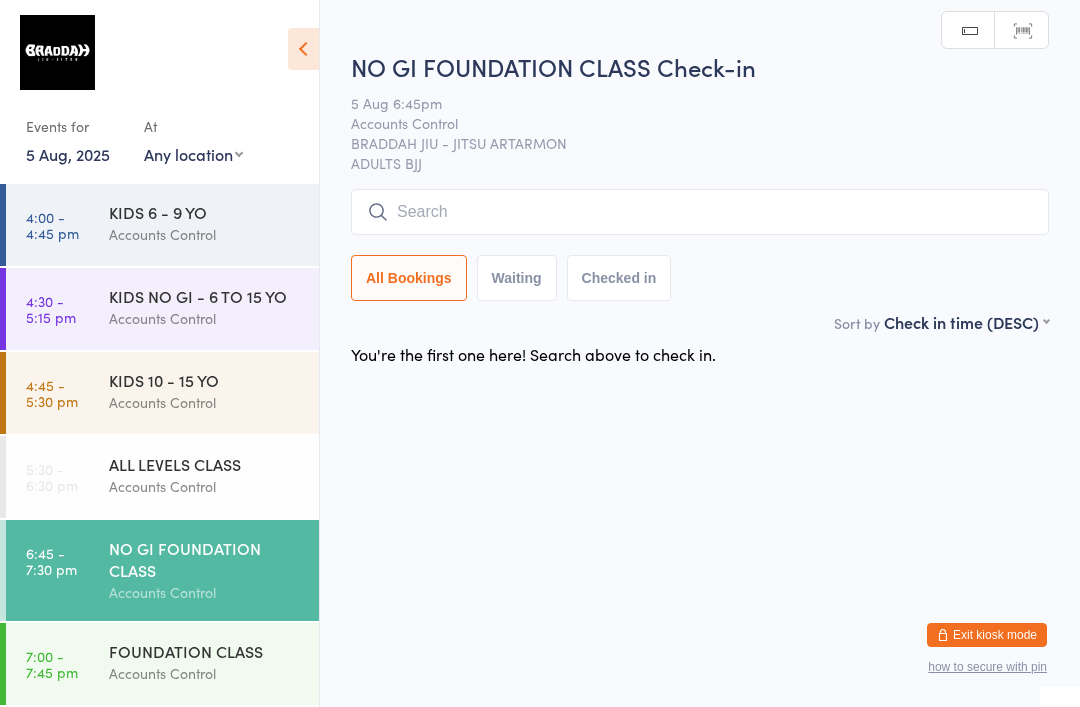 click on "ALL LEVELS CLASS" at bounding box center [205, 464] 